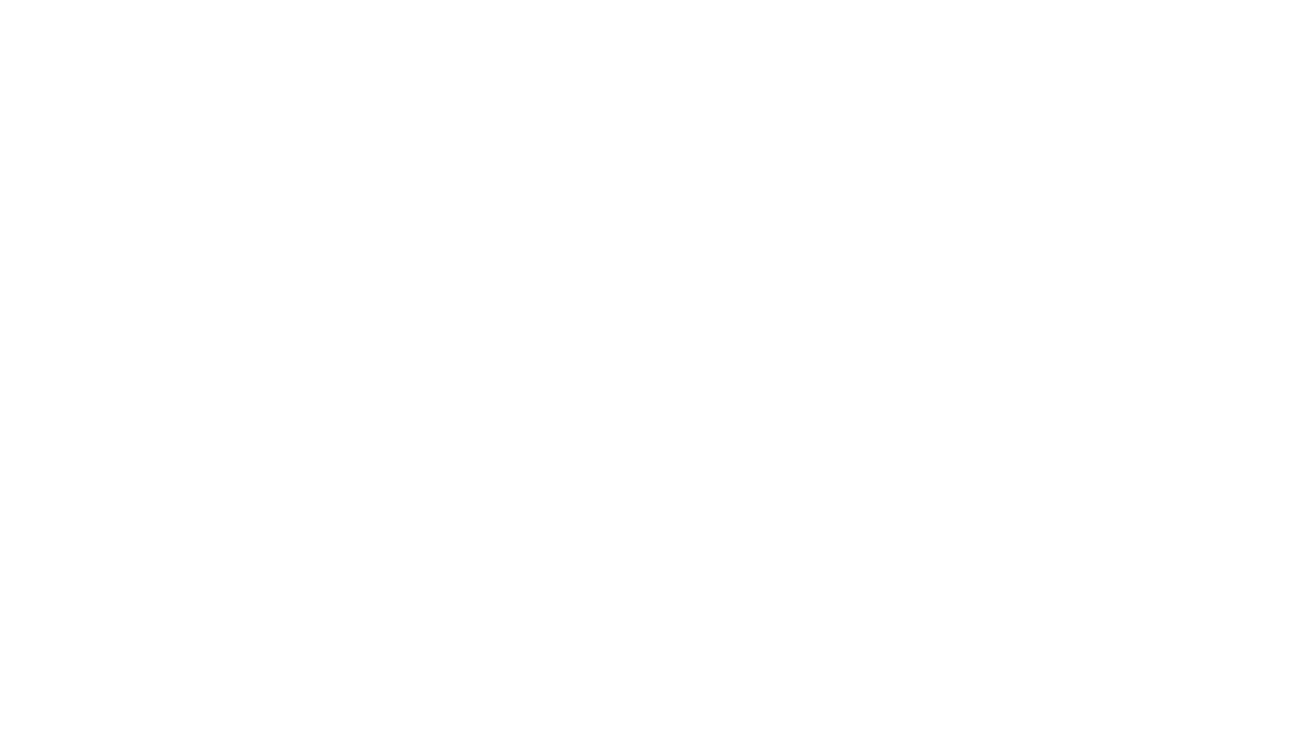 scroll, scrollTop: 0, scrollLeft: 0, axis: both 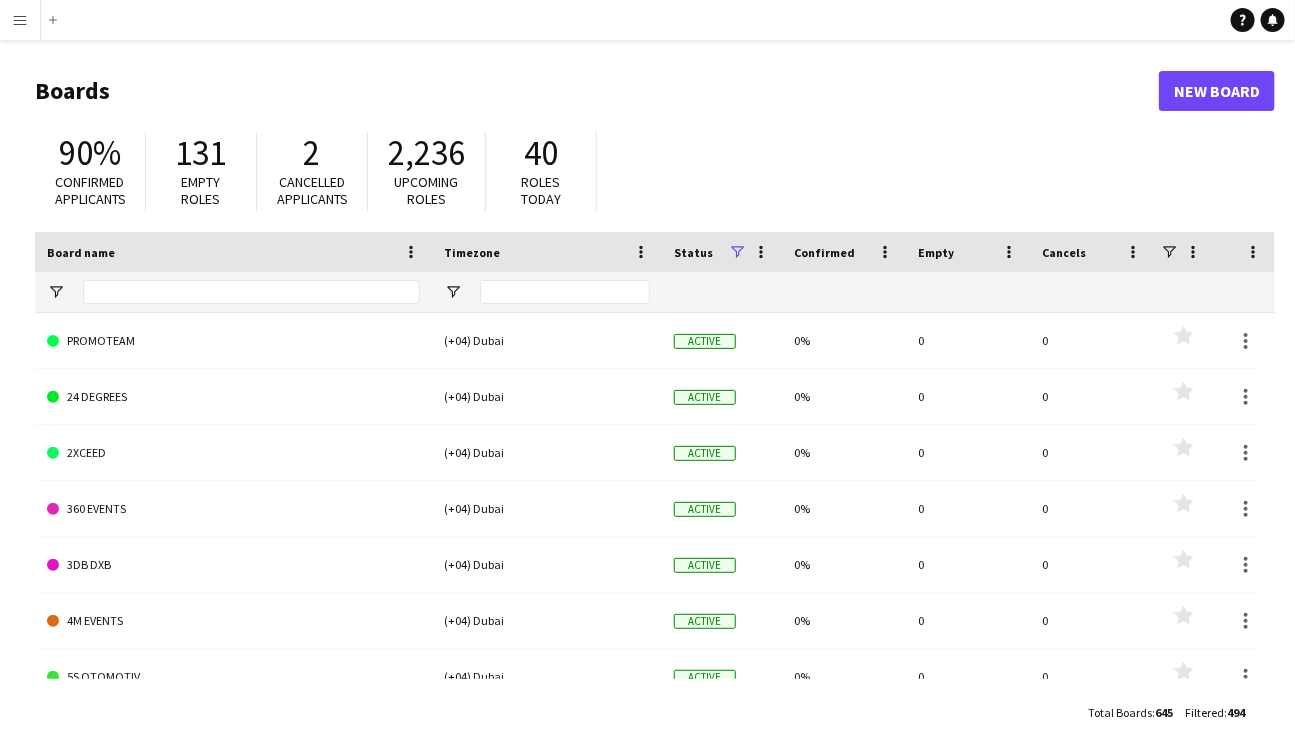 click on "Menu" at bounding box center (20, 20) 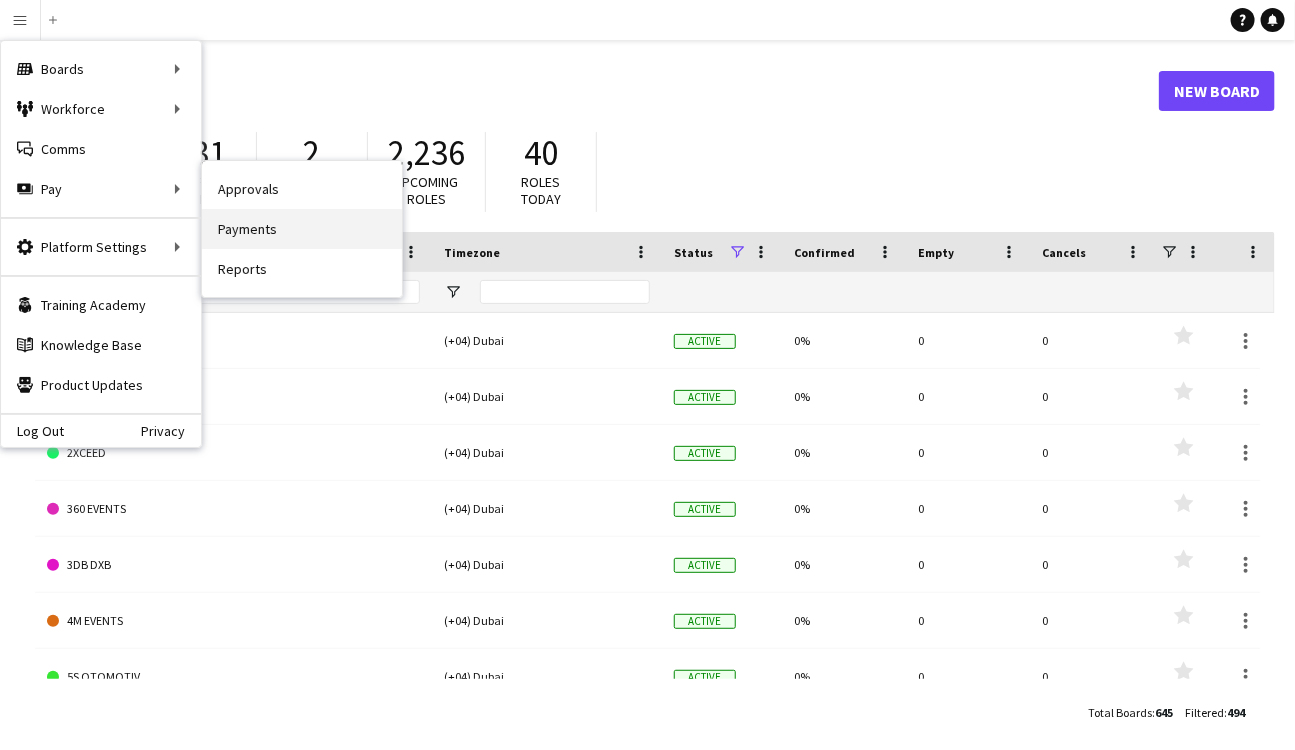 click on "Payments" at bounding box center (302, 229) 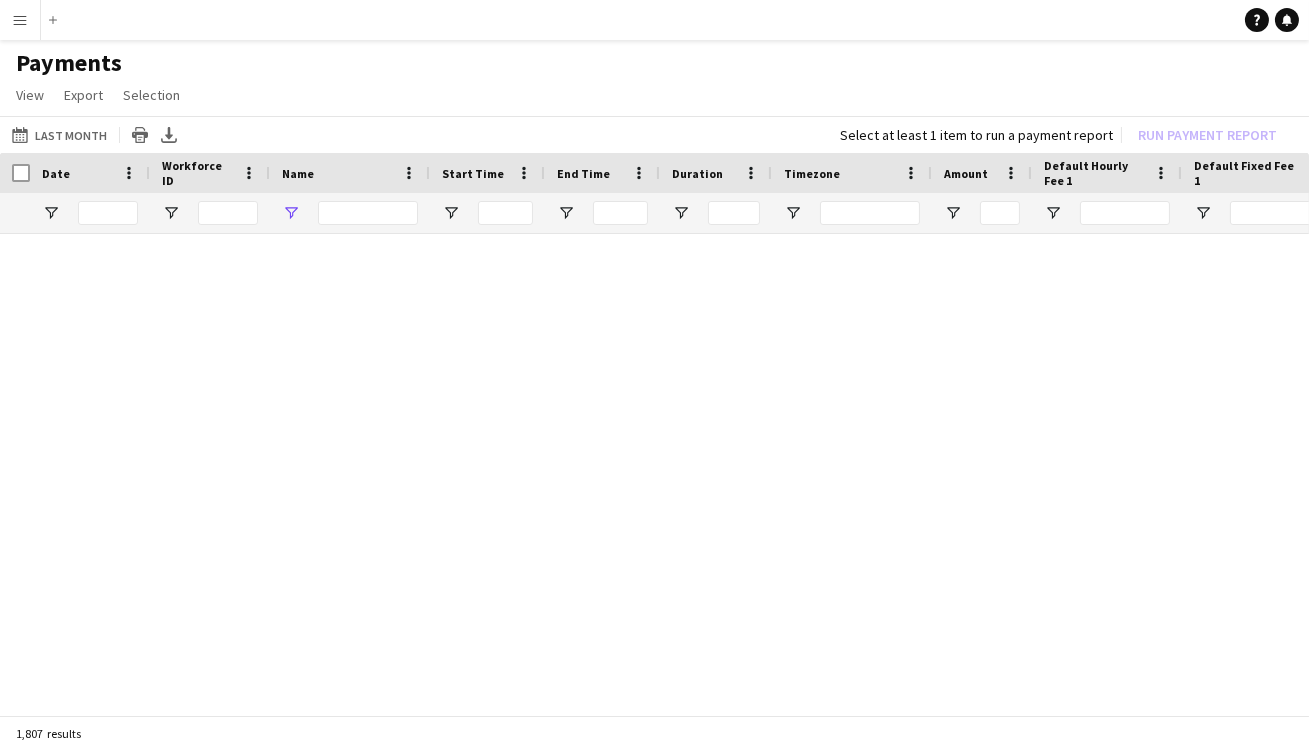 type on "**********" 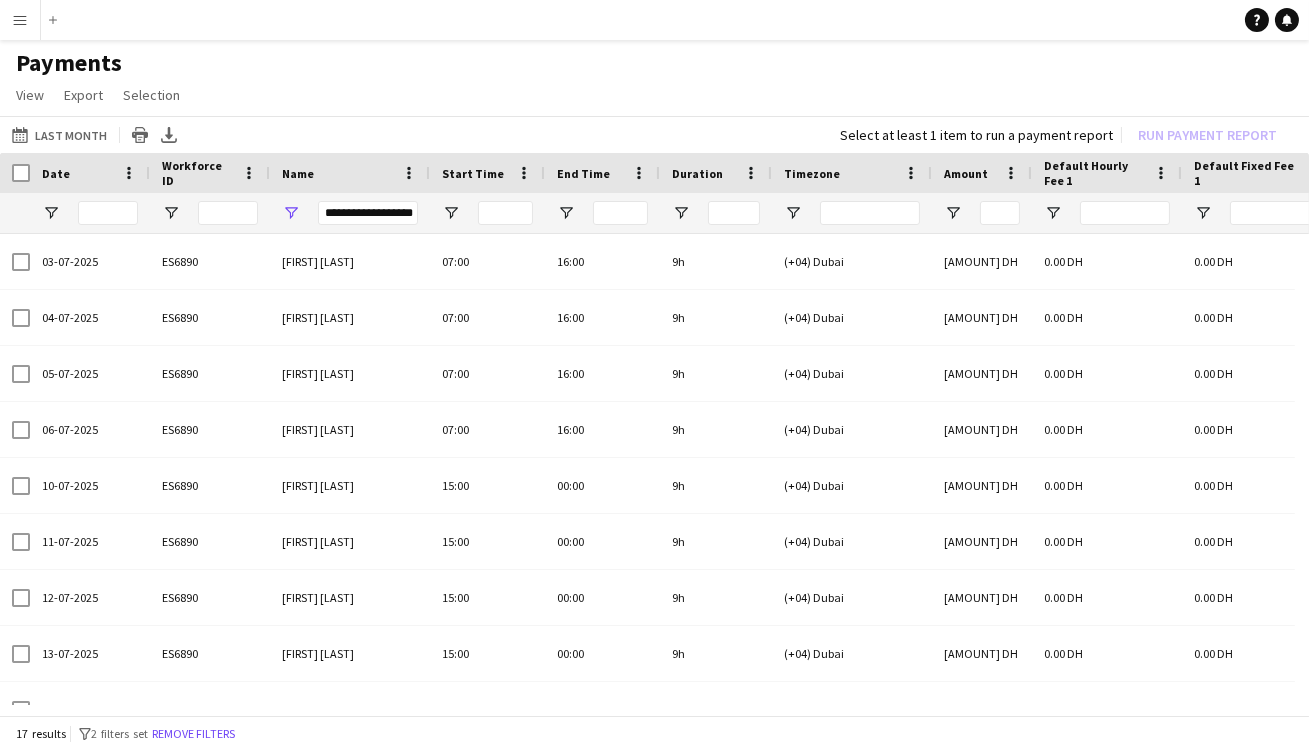 click on "**********" at bounding box center [368, 213] 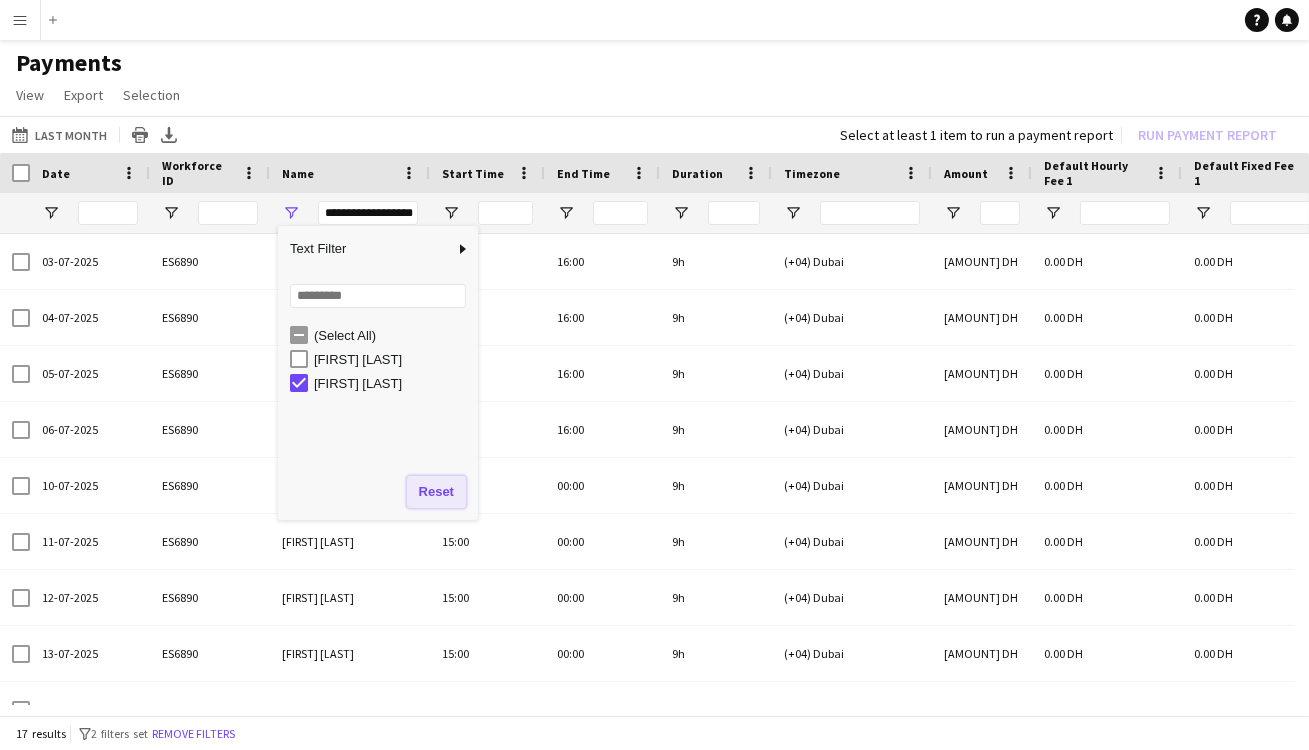 click on "Reset" at bounding box center [436, 492] 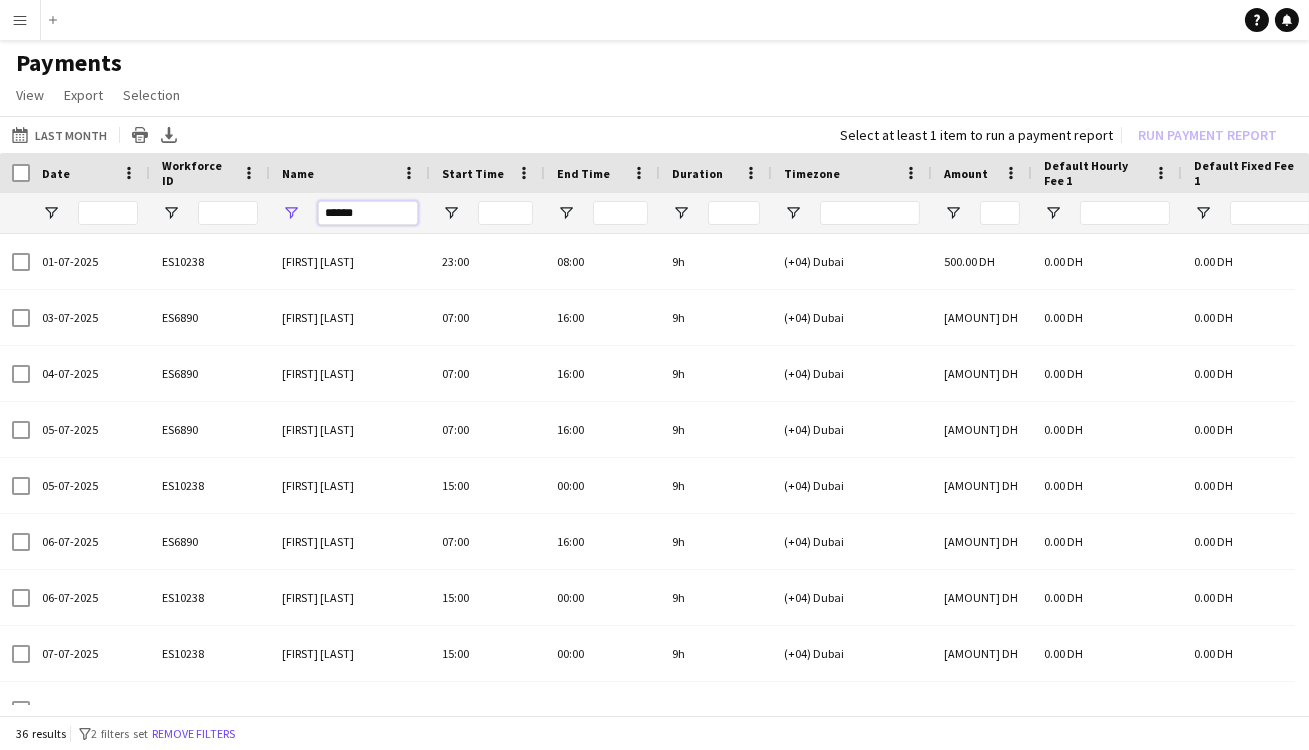 drag, startPoint x: 364, startPoint y: 202, endPoint x: 275, endPoint y: 206, distance: 89.08984 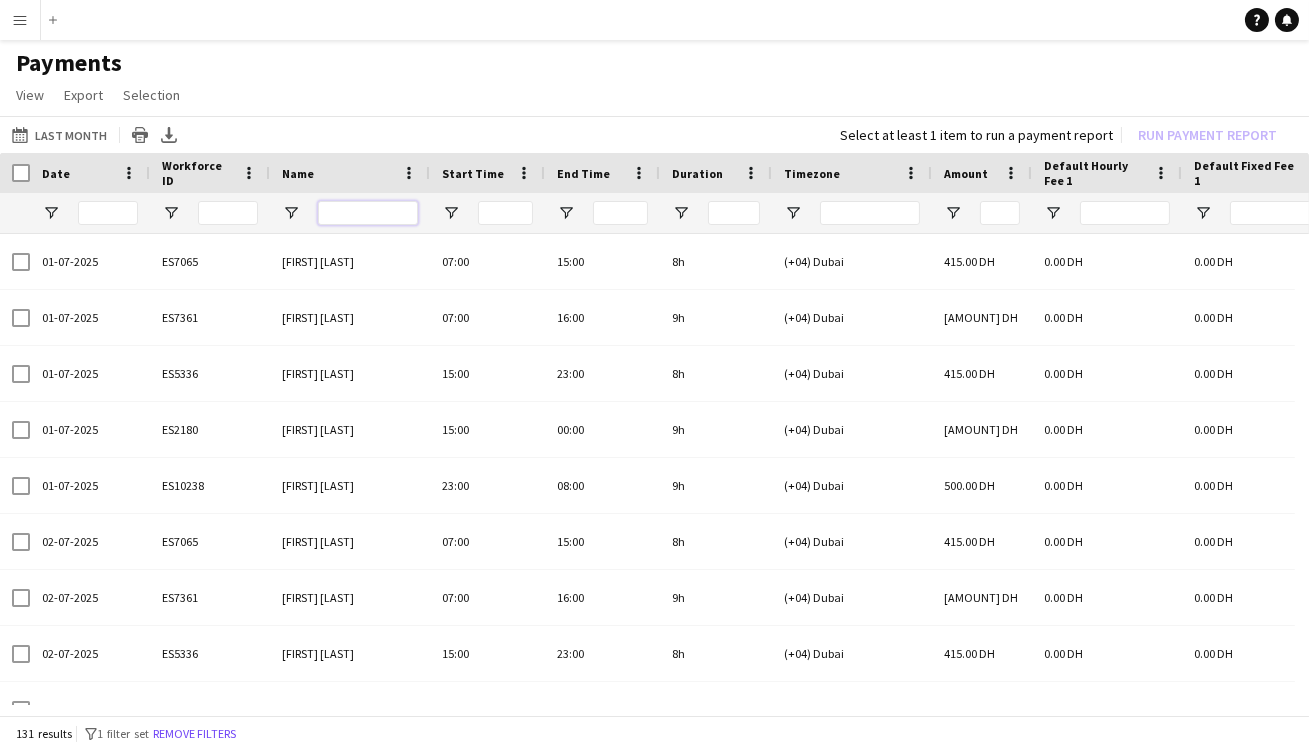 scroll, scrollTop: 0, scrollLeft: 612, axis: horizontal 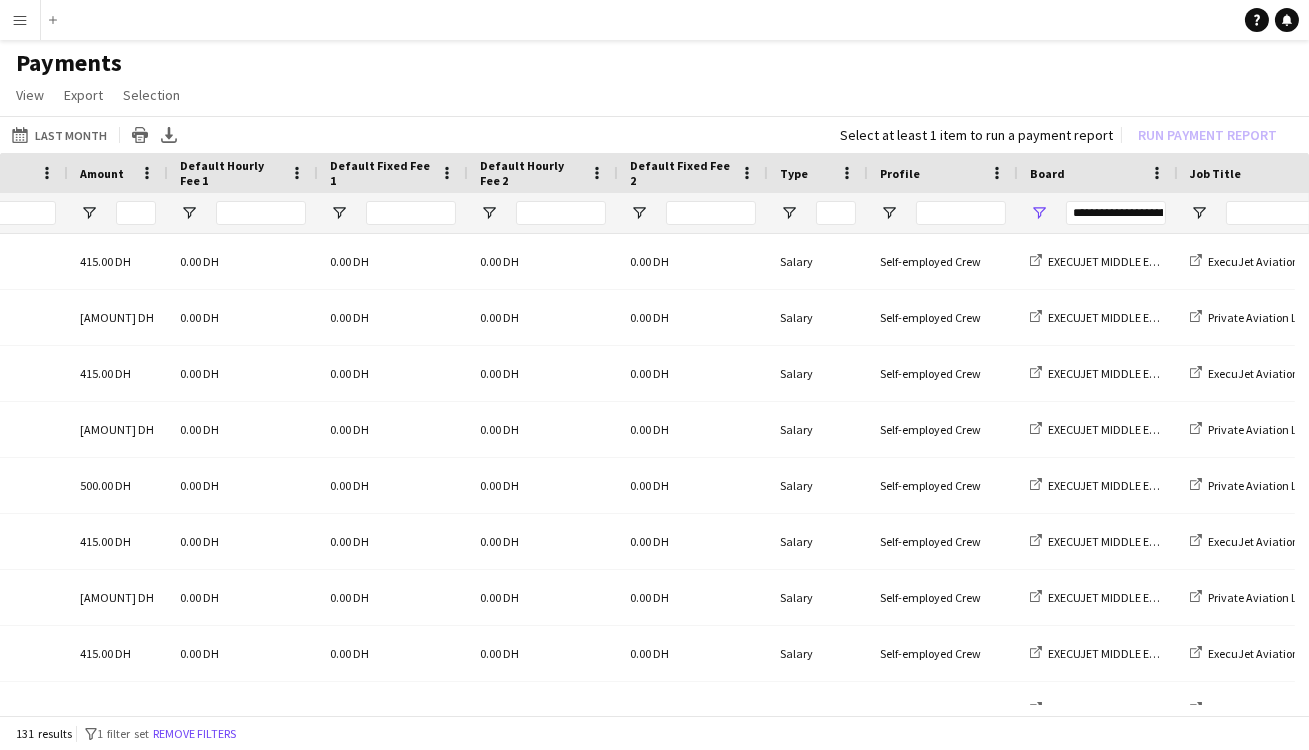 type 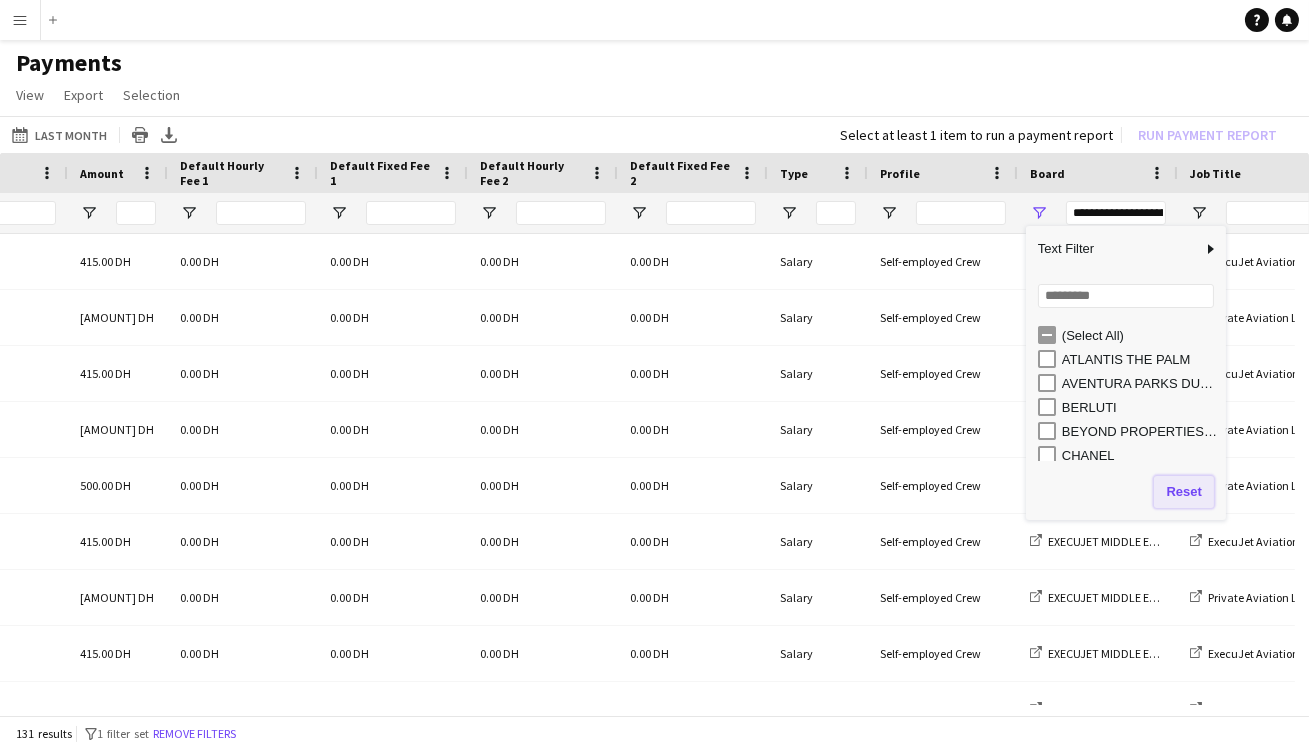 click on "Reset" at bounding box center (1183, 492) 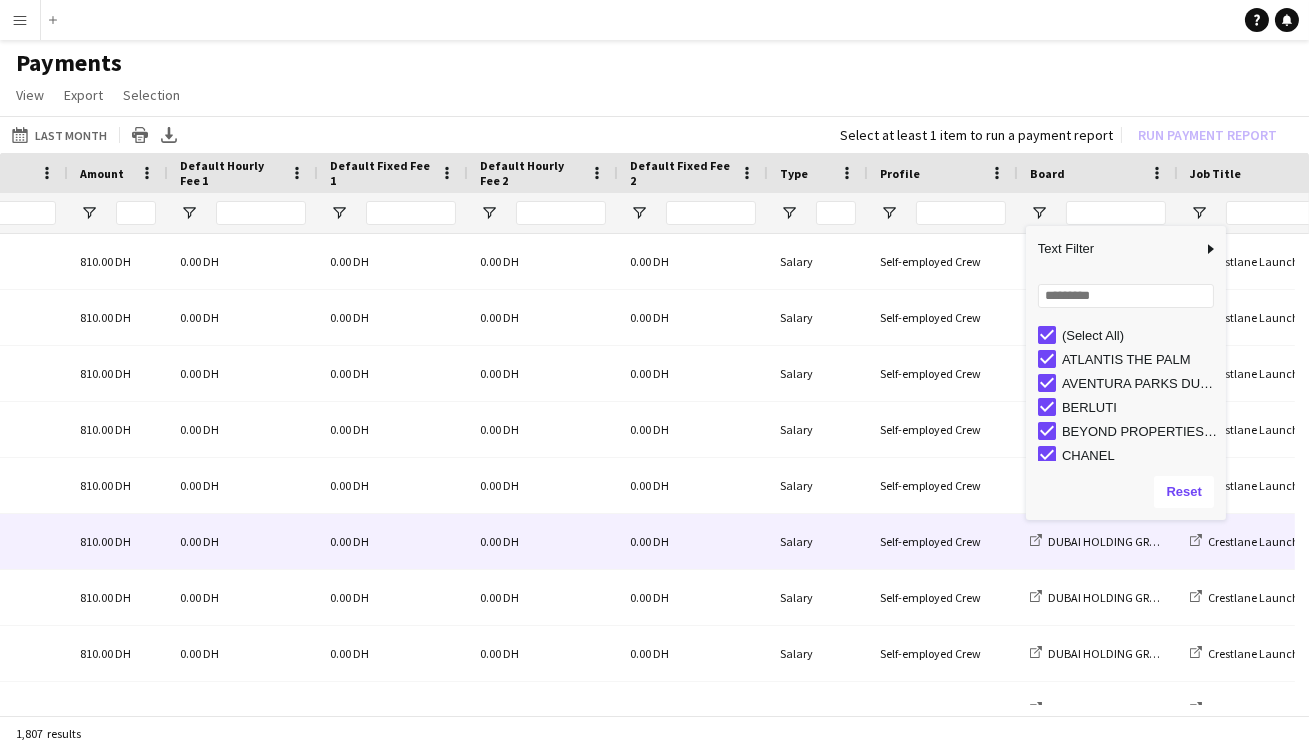 drag, startPoint x: 1099, startPoint y: 332, endPoint x: 1180, endPoint y: 531, distance: 214.85344 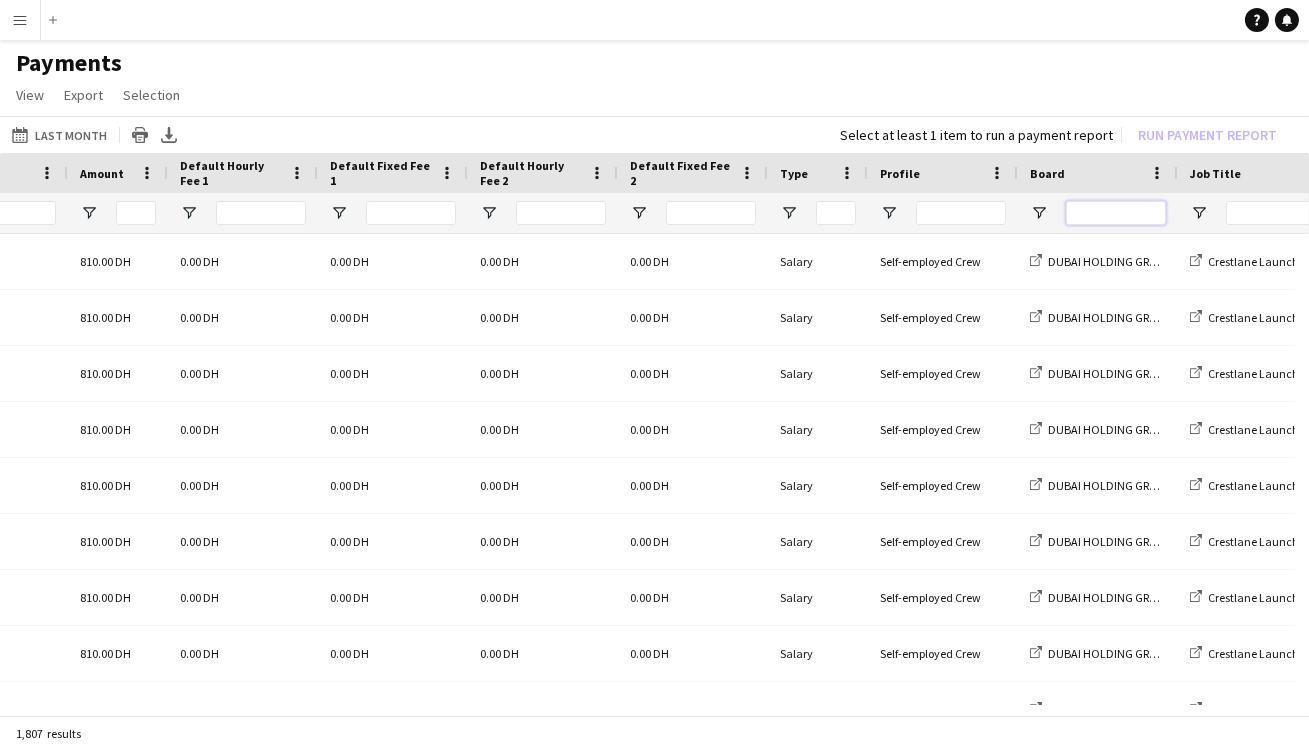 click at bounding box center (1116, 213) 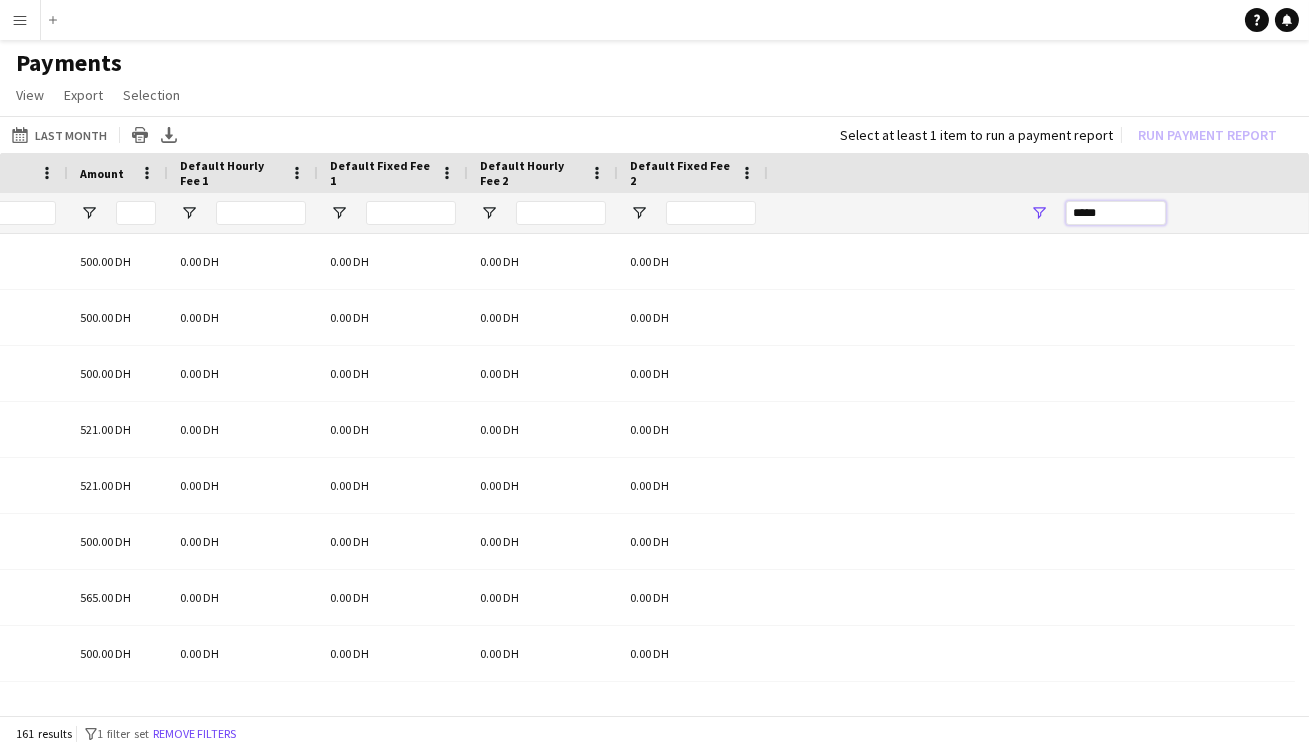 scroll, scrollTop: 0, scrollLeft: 0, axis: both 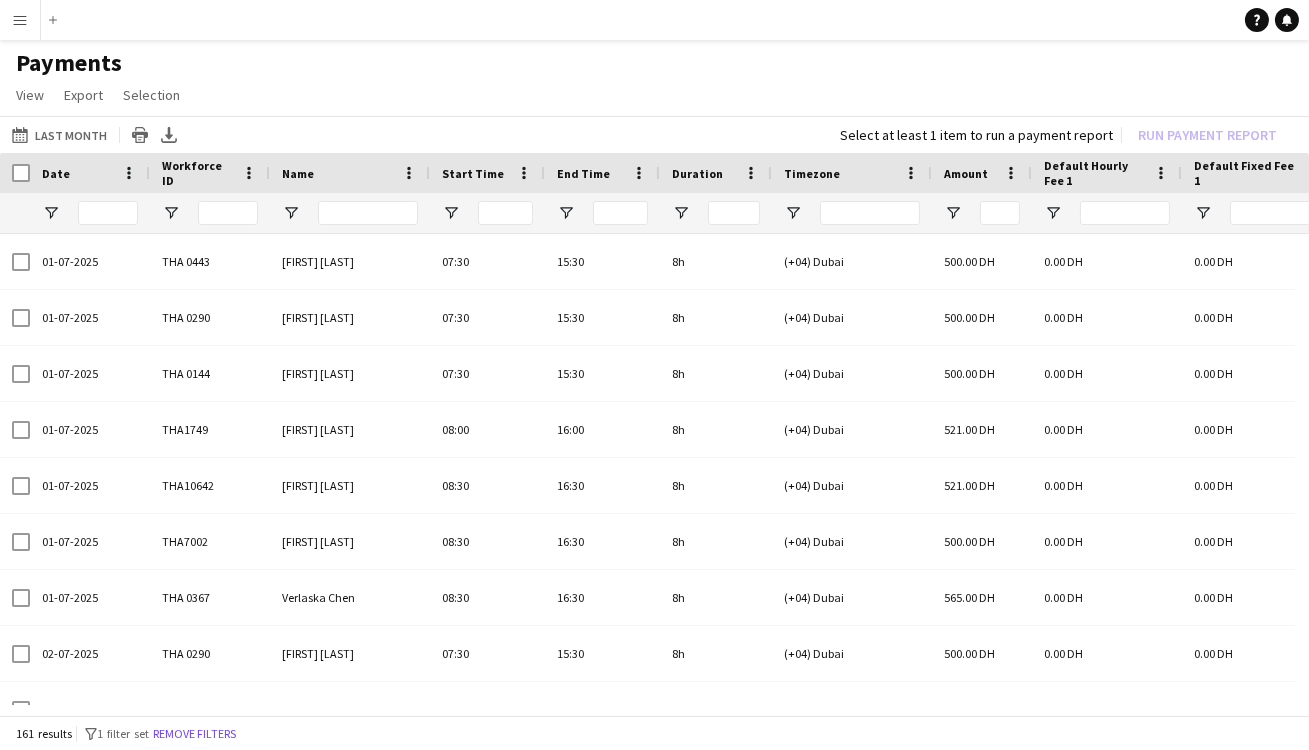 type on "*****" 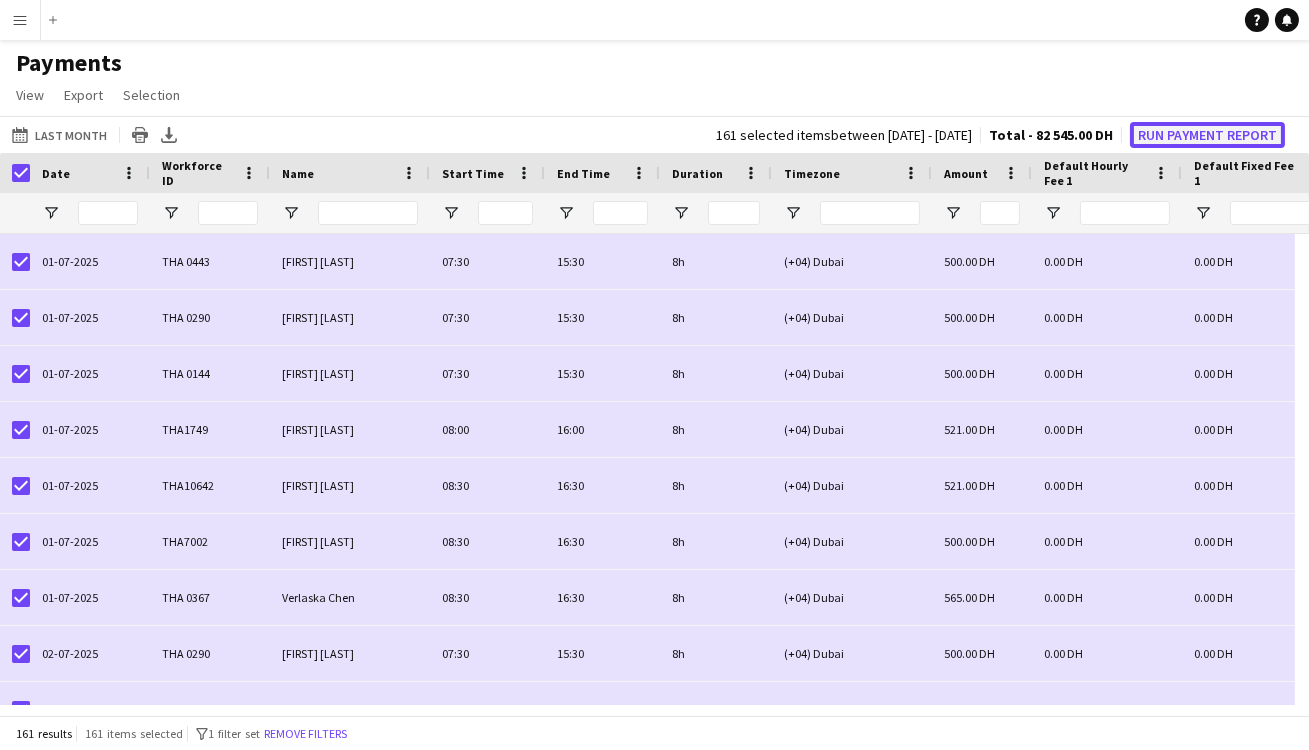 click on "Run Payment Report" 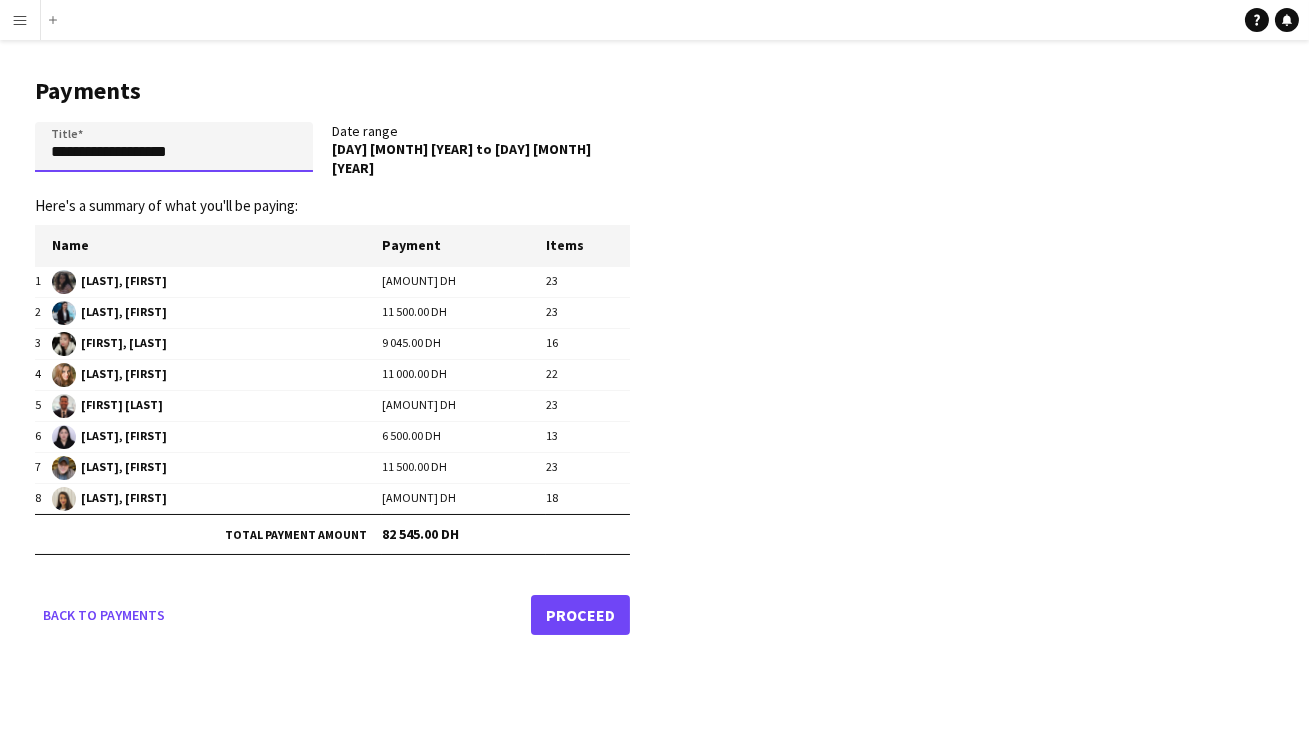 click on "**********" at bounding box center (174, 147) 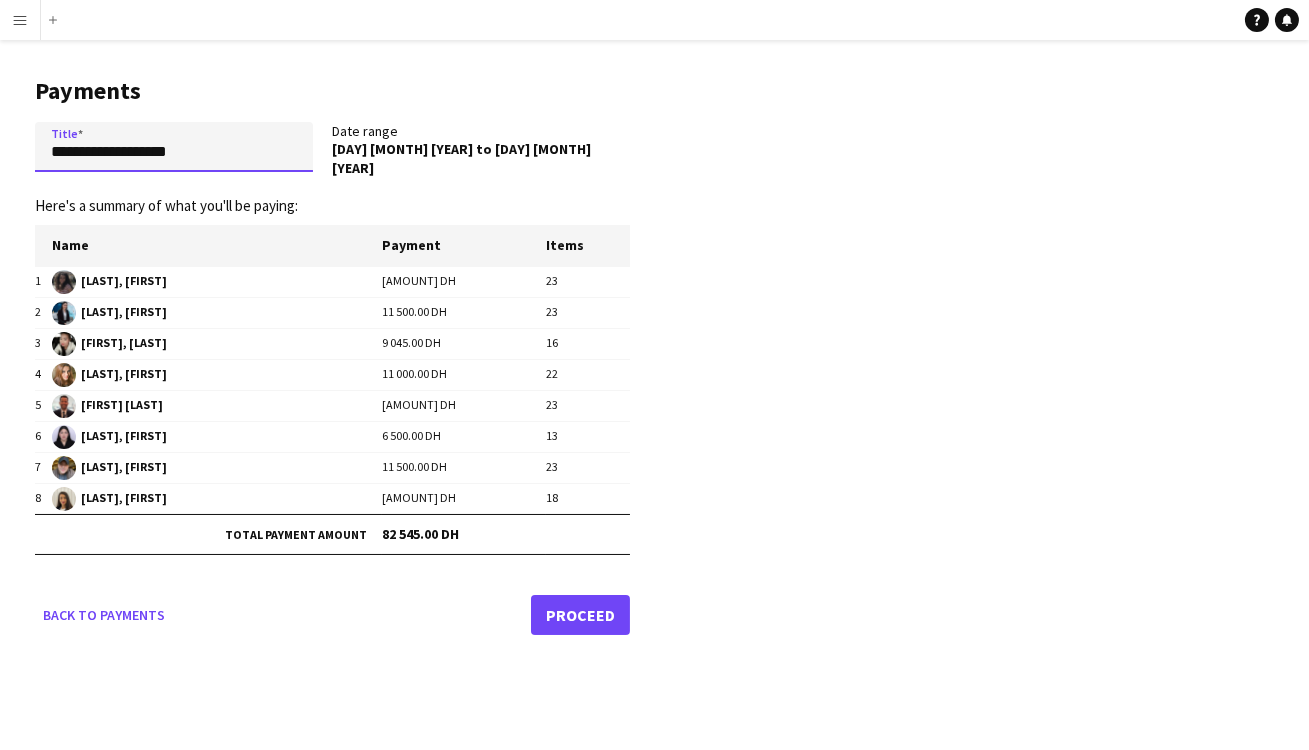 drag, startPoint x: 216, startPoint y: 156, endPoint x: 0, endPoint y: 161, distance: 216.05786 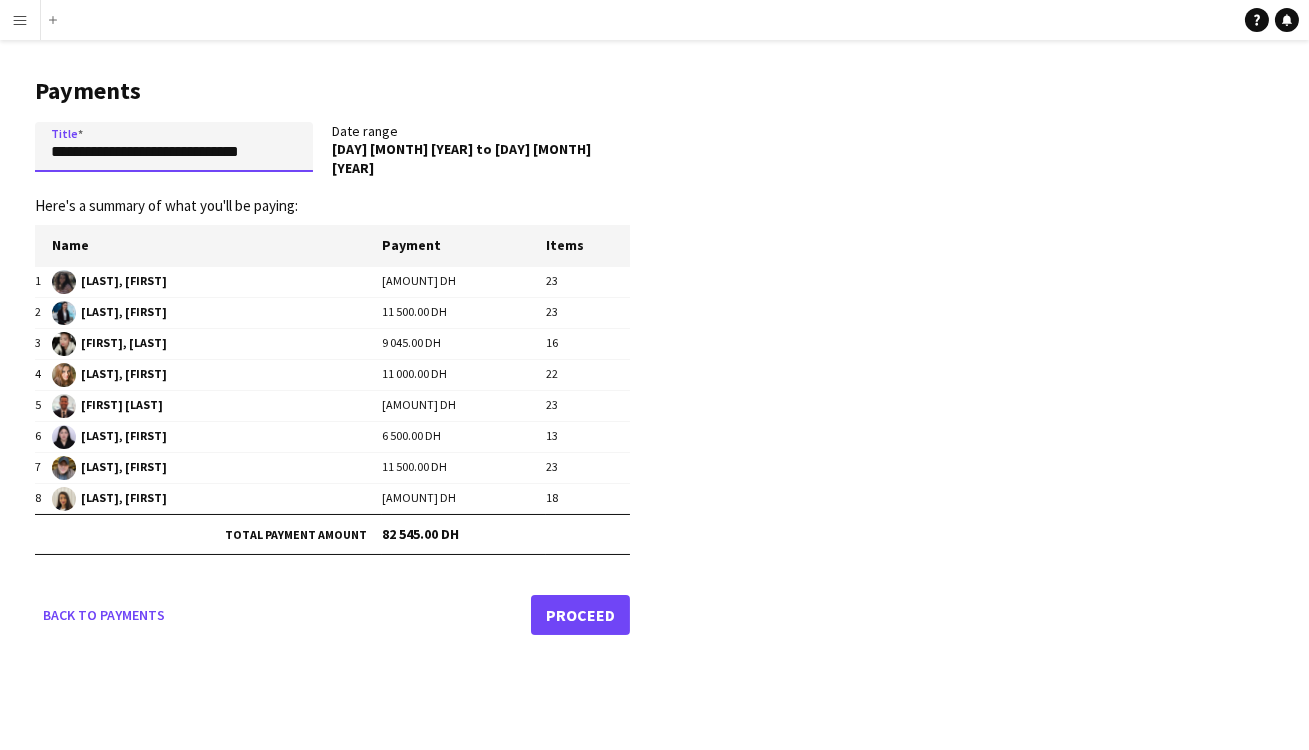 scroll, scrollTop: 0, scrollLeft: 5, axis: horizontal 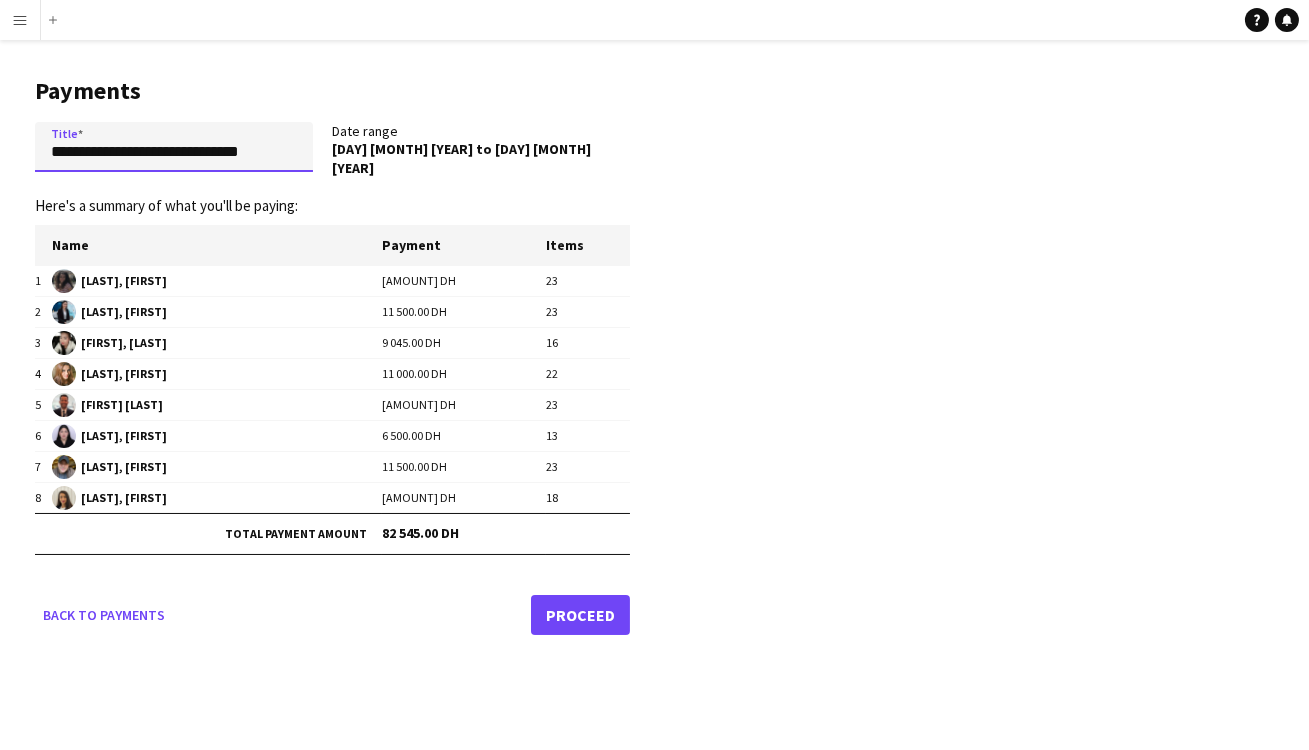 click on "**********" at bounding box center [174, 147] 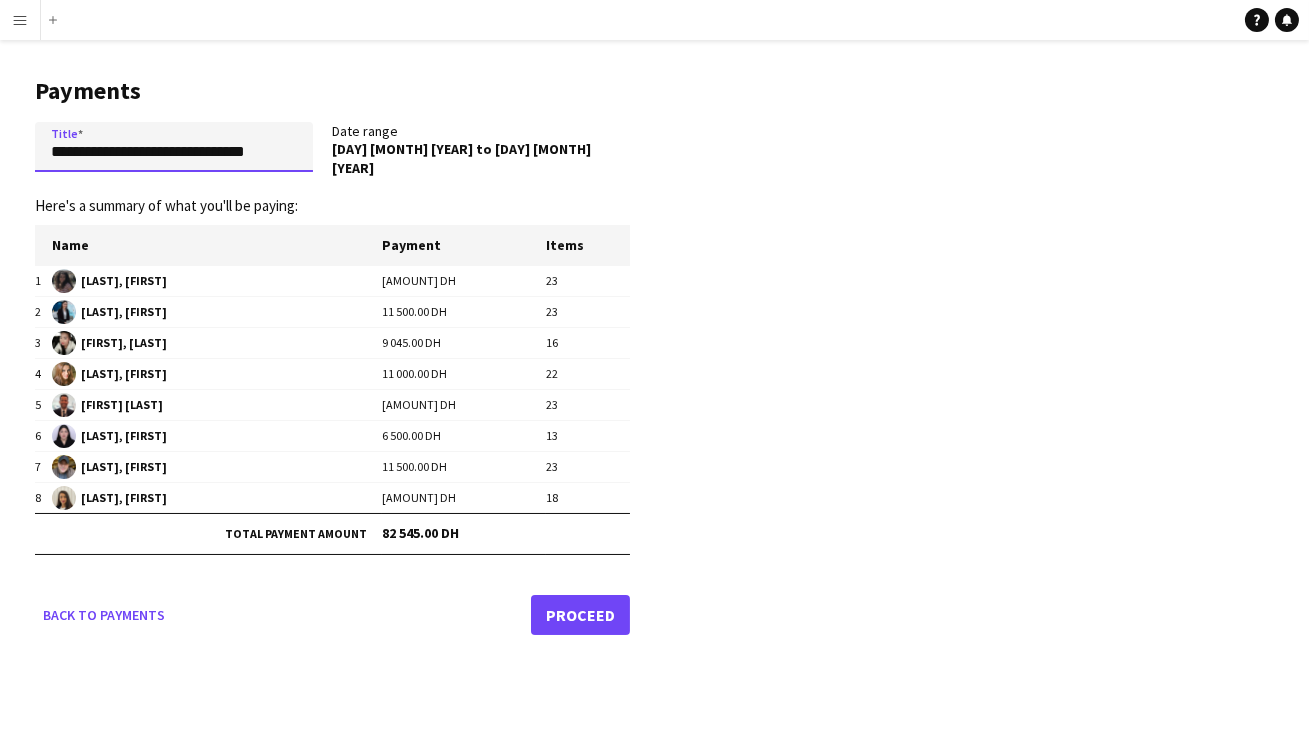 type on "**********" 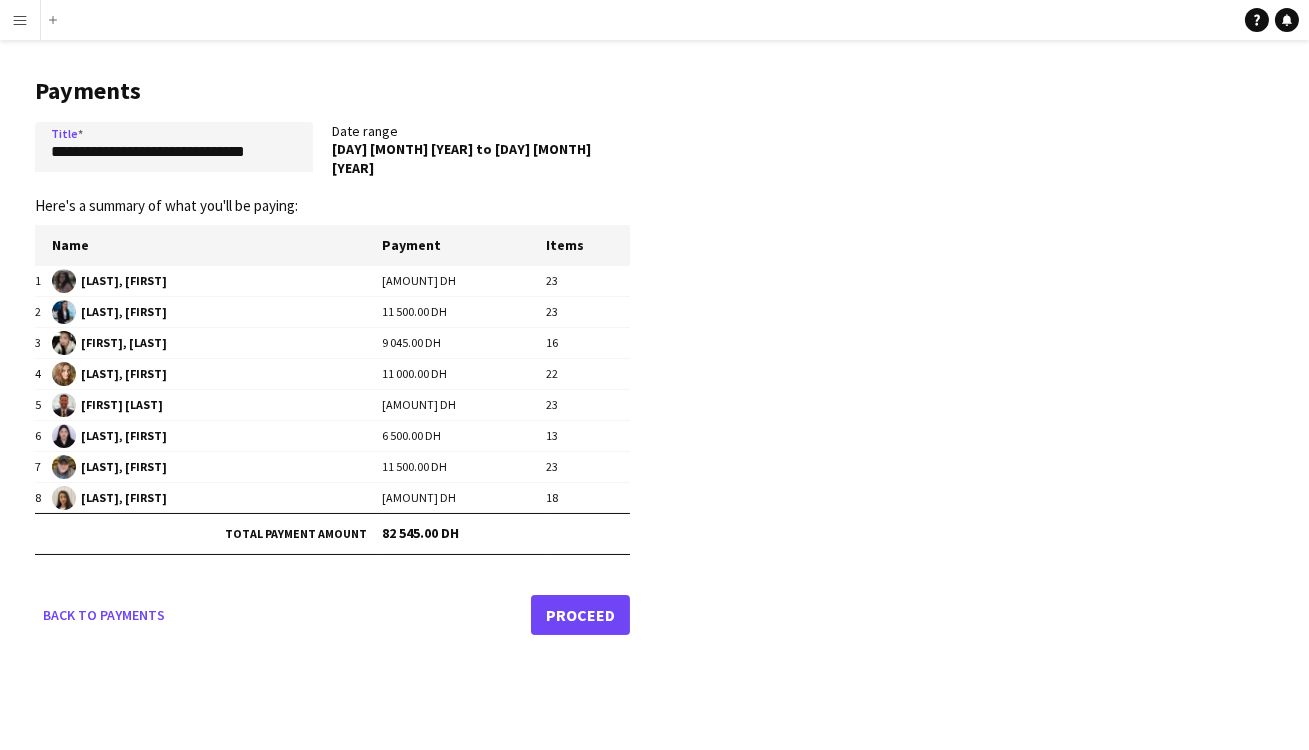 click on "**********" 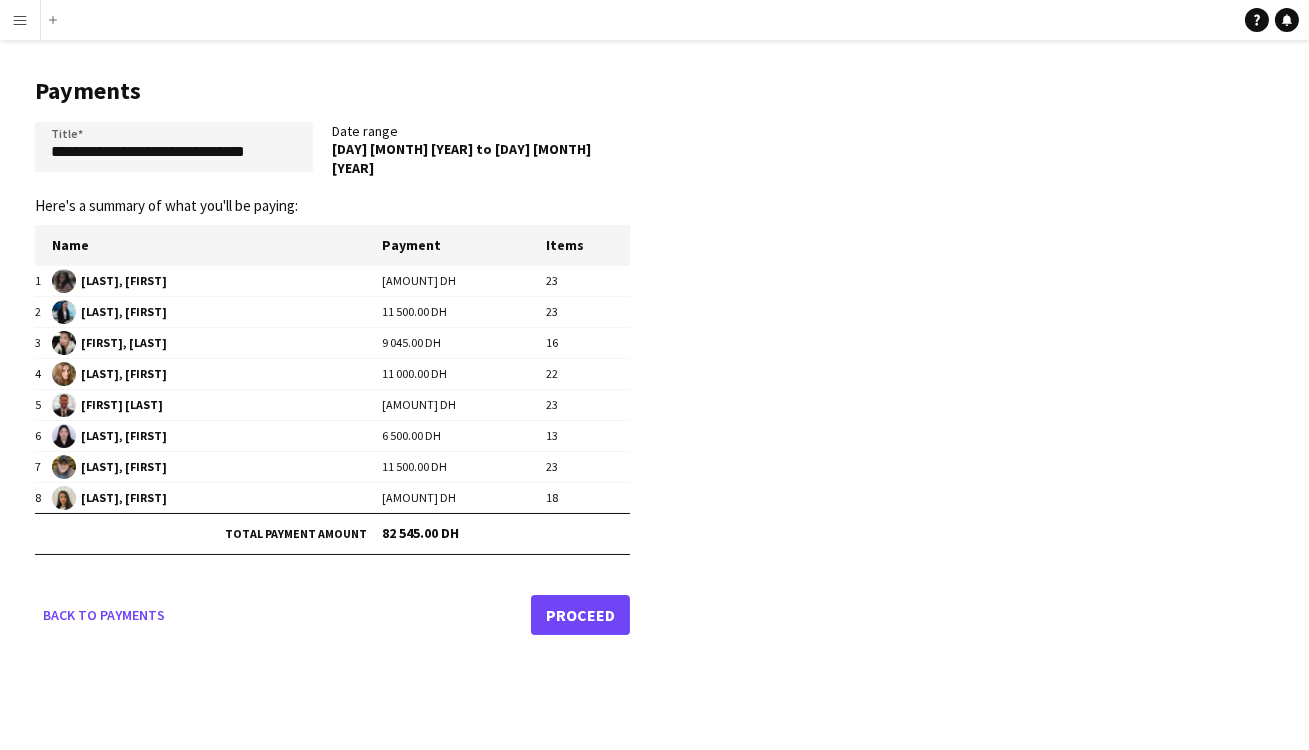click on "Proceed" 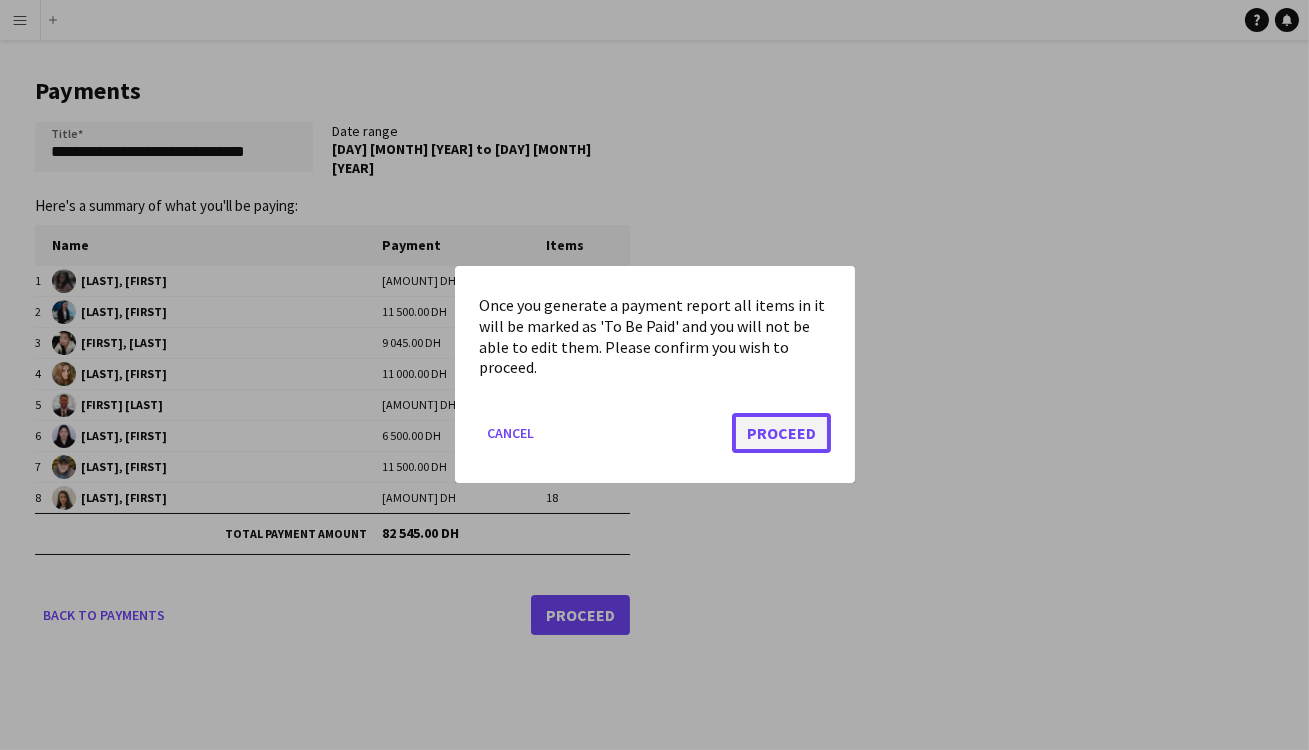 click on "Proceed" 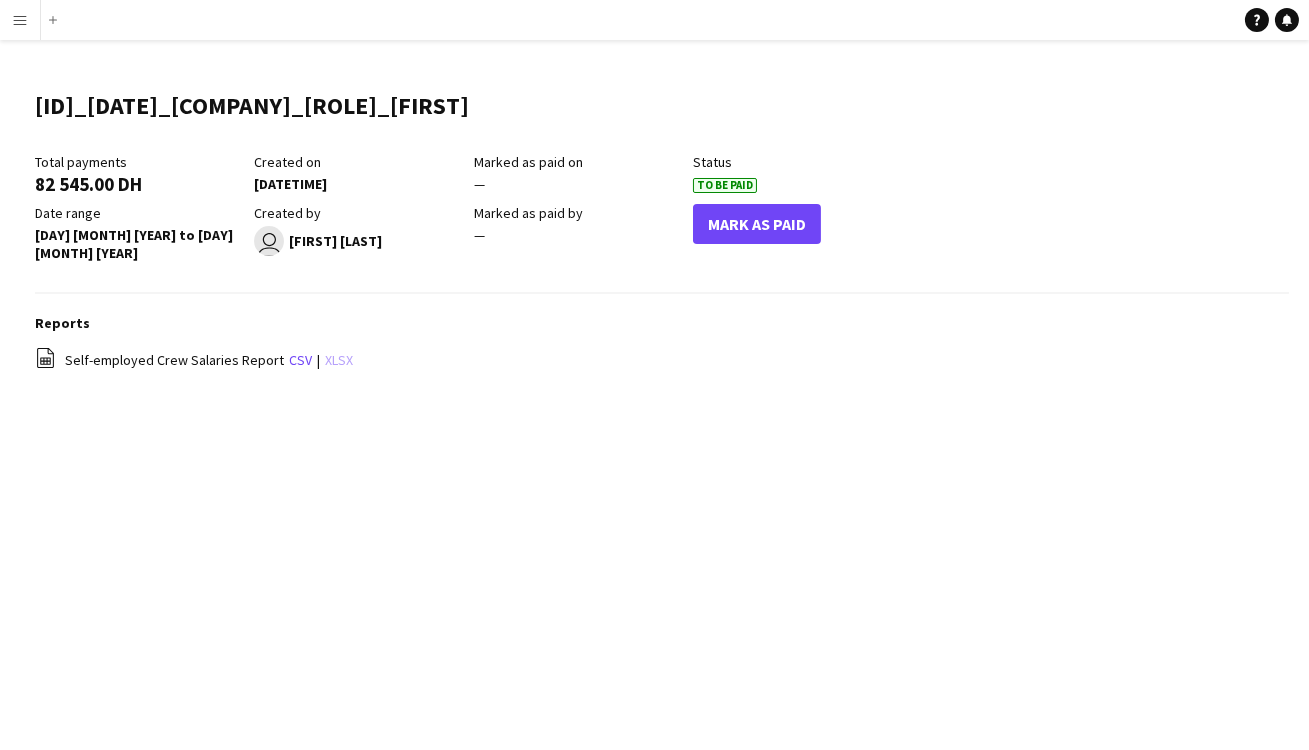 click on "xlsx" 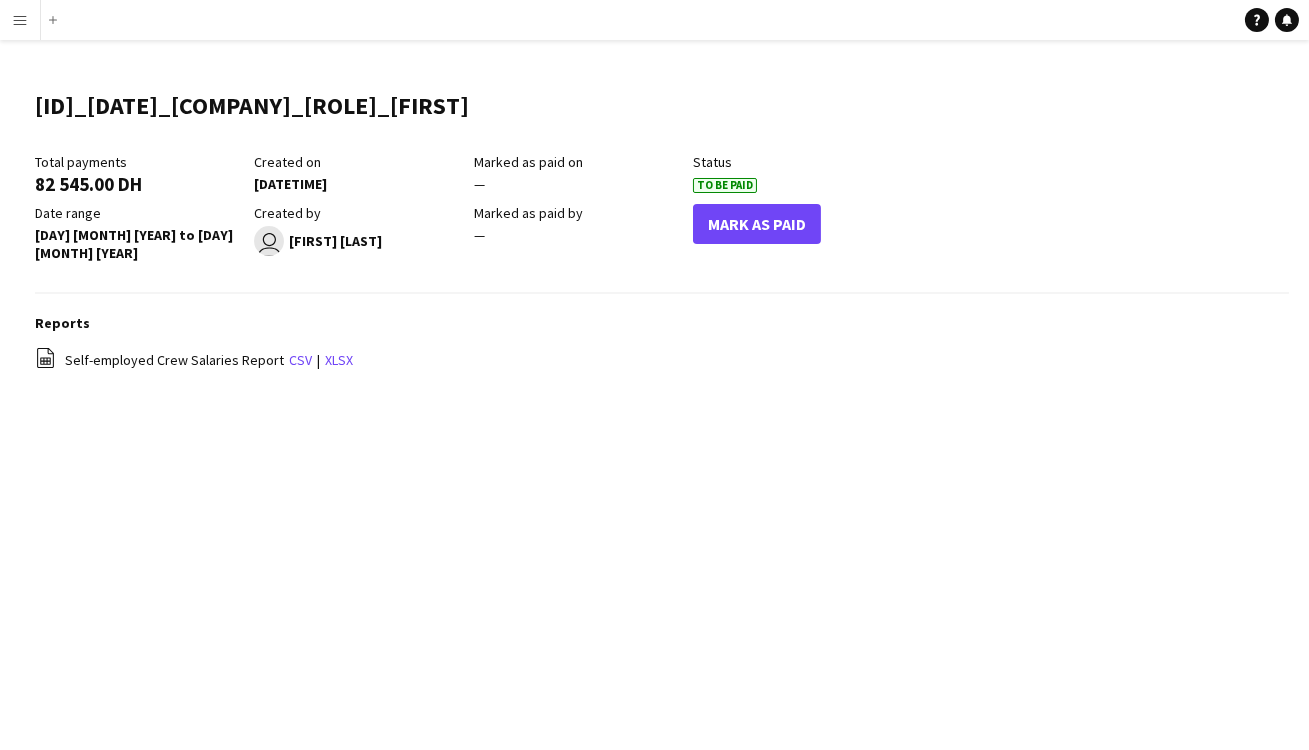 click on "Menu" at bounding box center (20, 20) 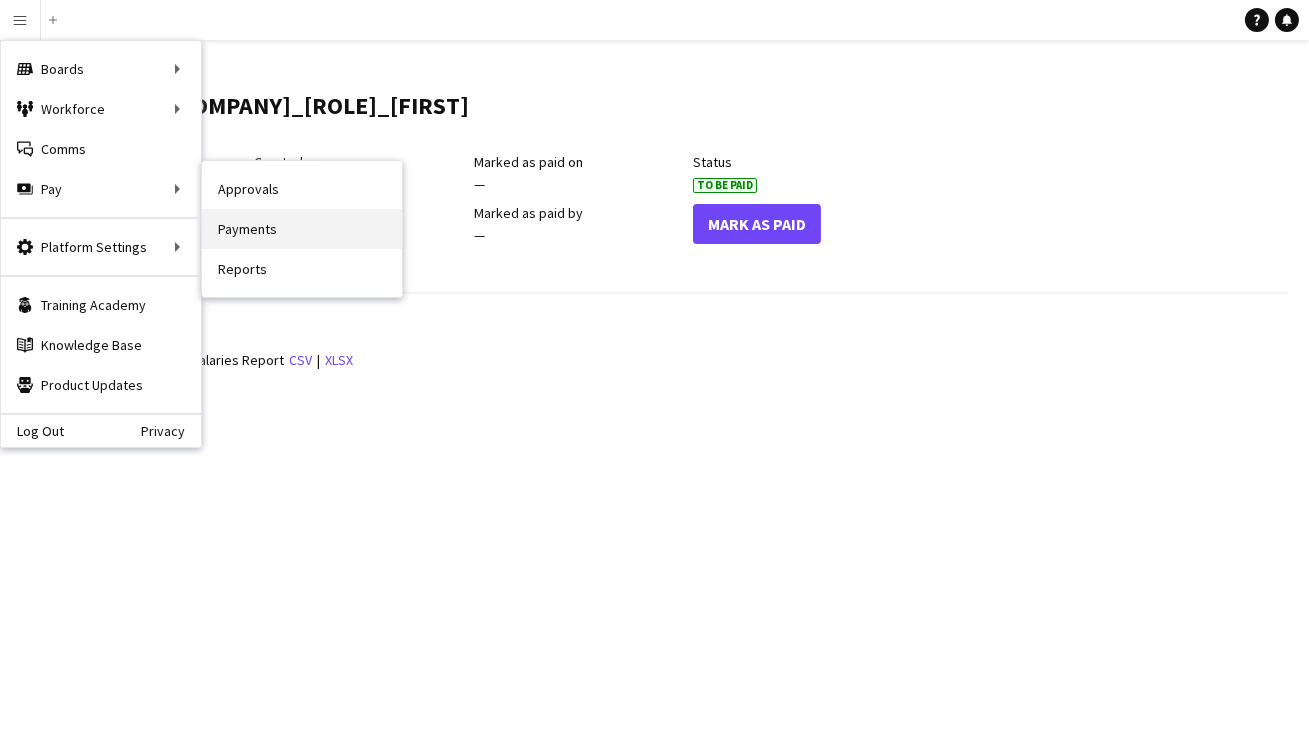 click on "Payments" at bounding box center [302, 229] 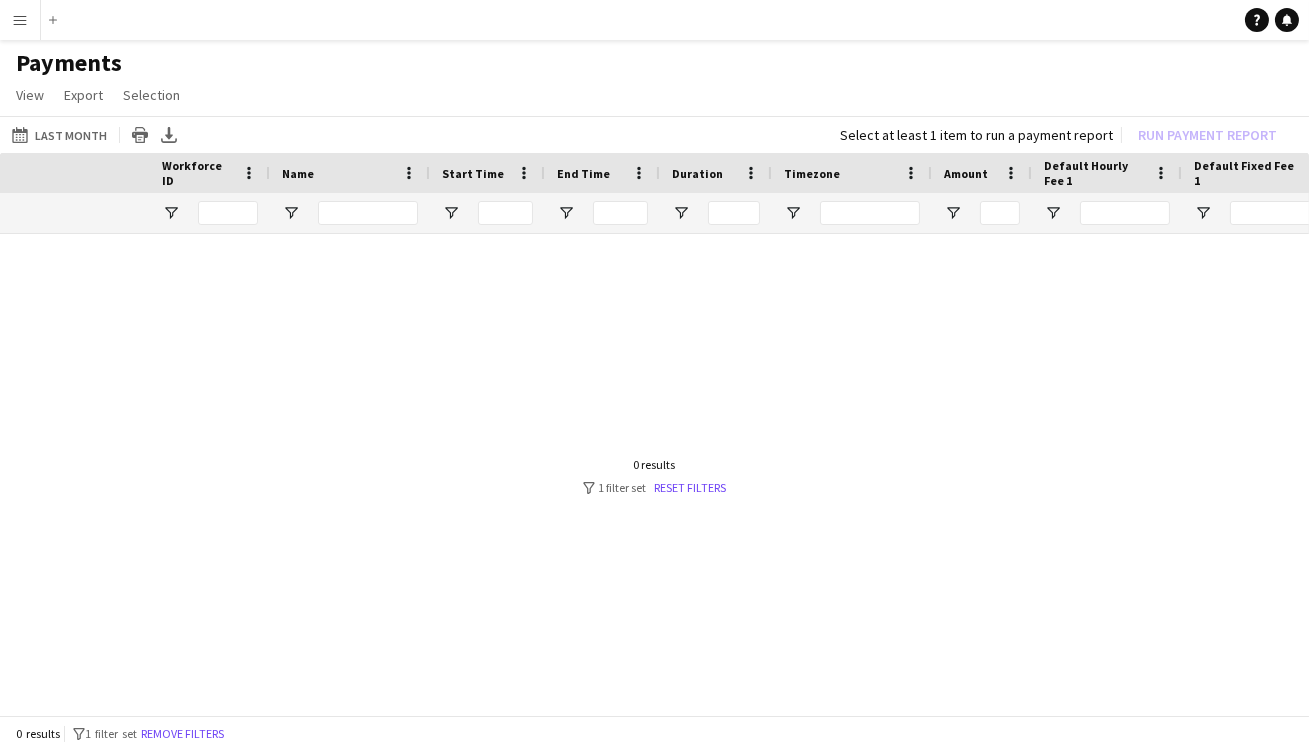 scroll, scrollTop: 0, scrollLeft: 929, axis: horizontal 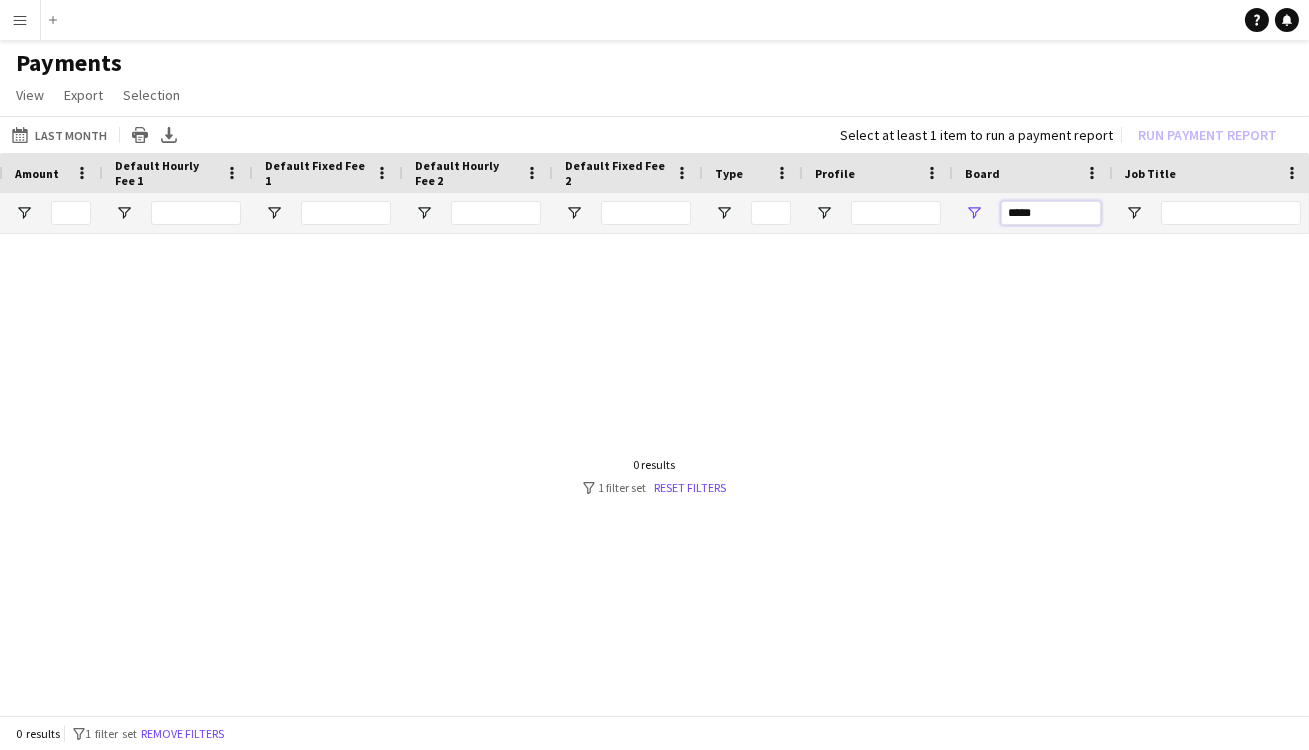 drag, startPoint x: 1054, startPoint y: 215, endPoint x: 949, endPoint y: 210, distance: 105.11898 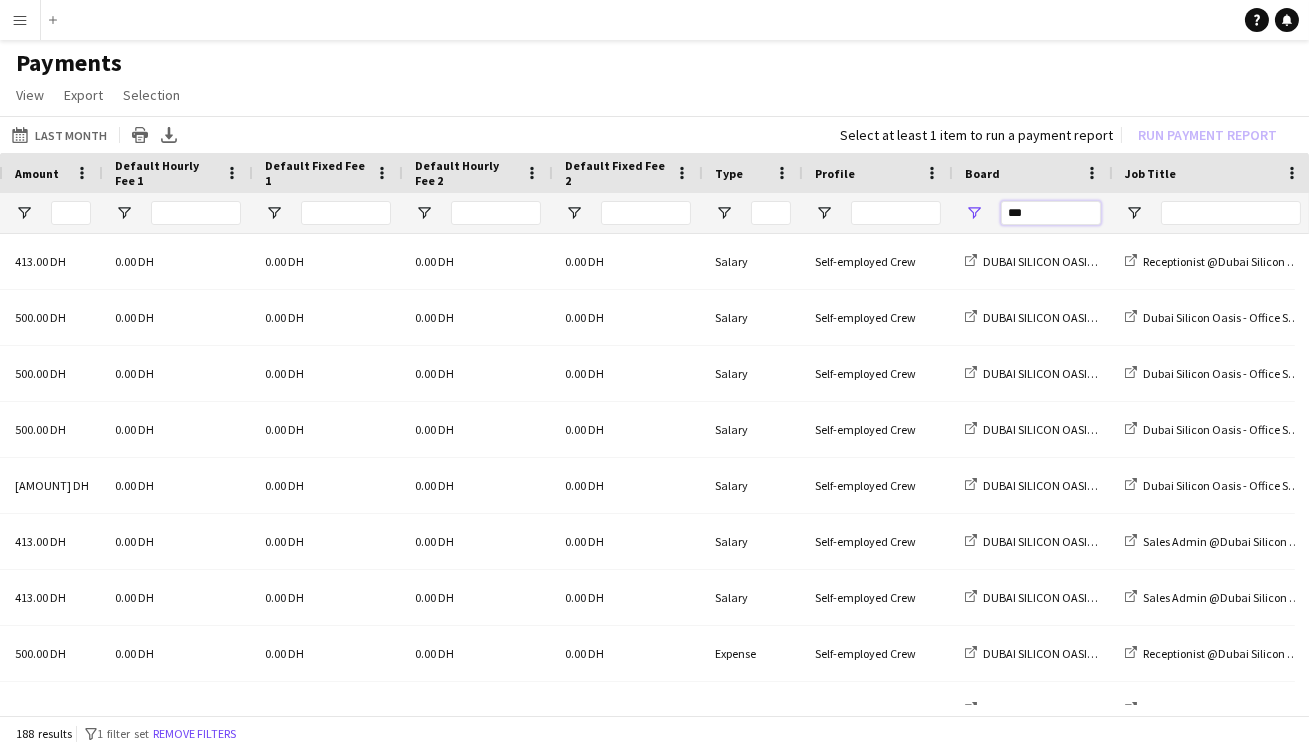 scroll, scrollTop: 0, scrollLeft: 12, axis: horizontal 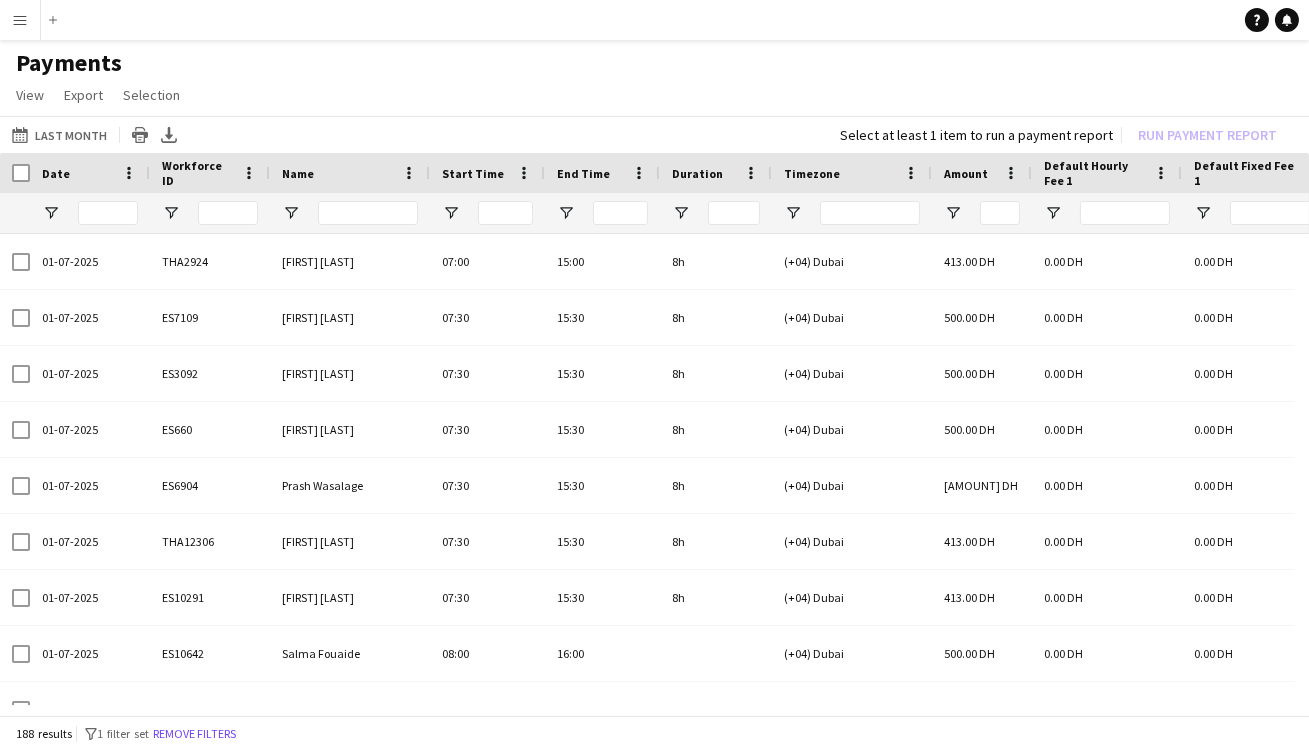 type on "***" 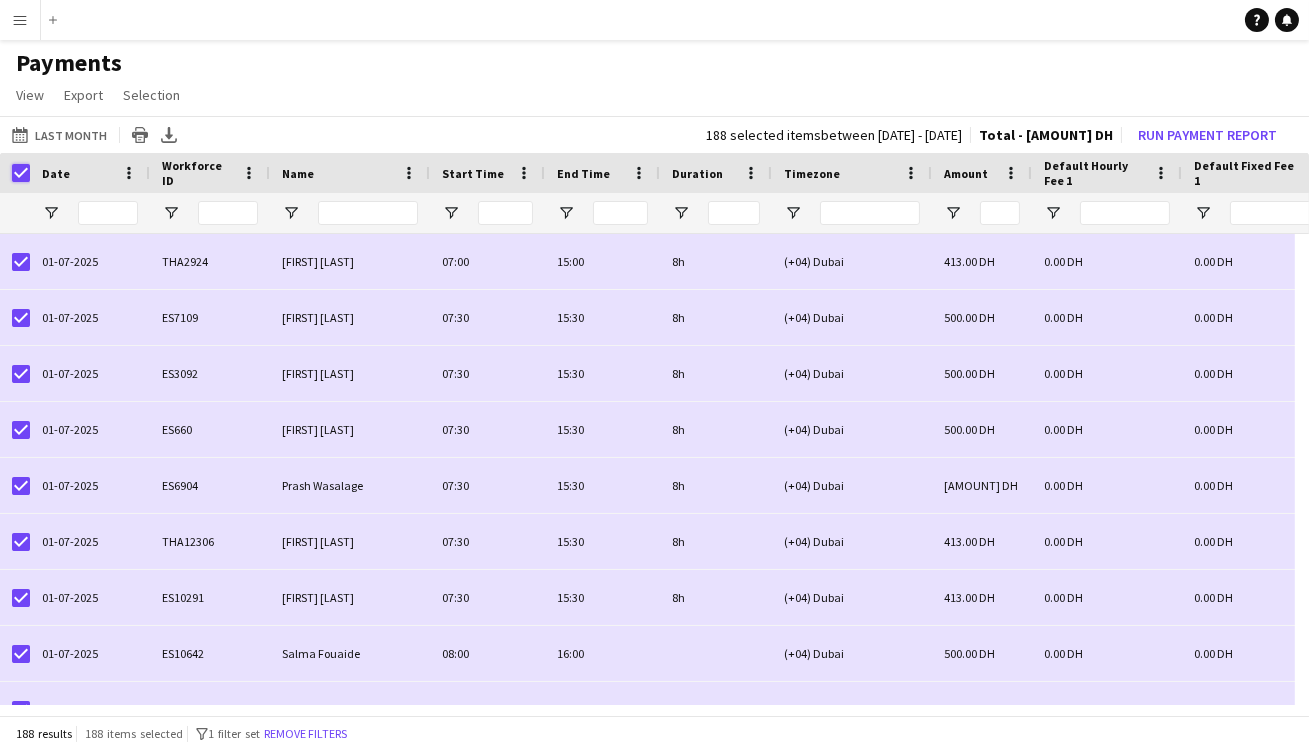 scroll, scrollTop: 70, scrollLeft: 0, axis: vertical 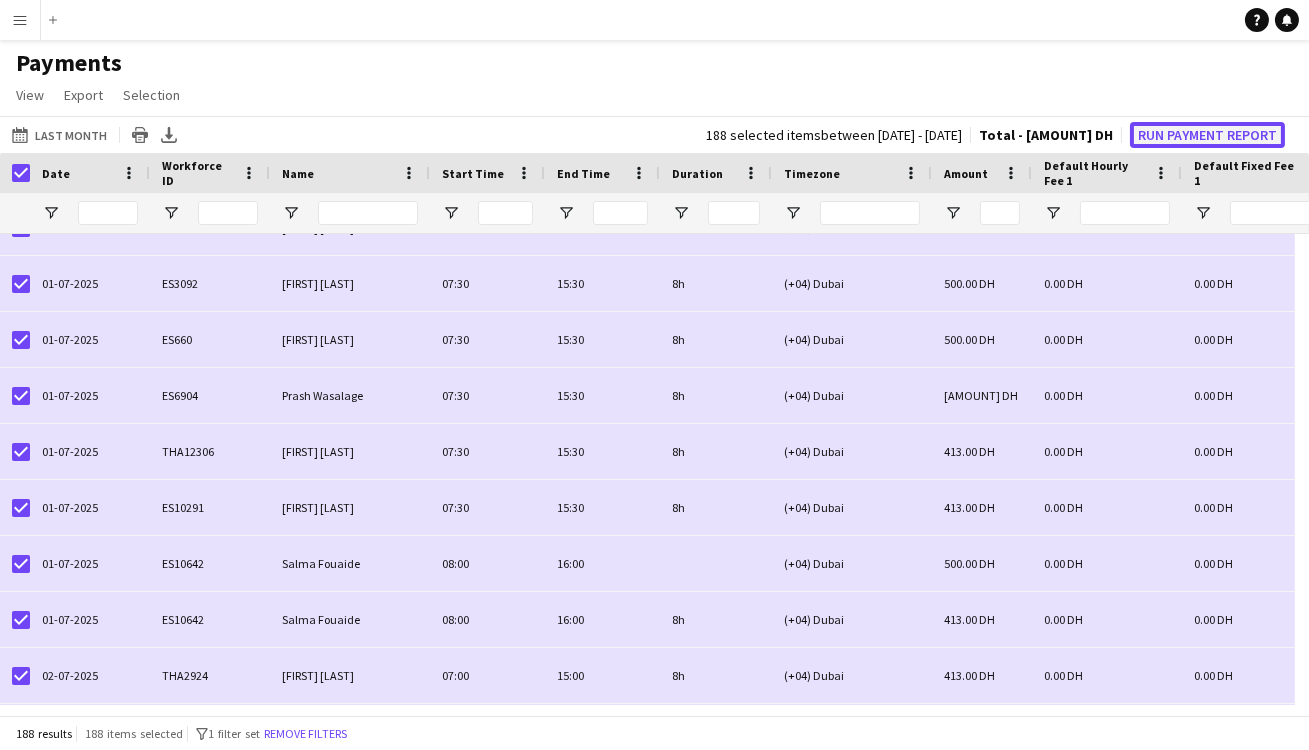 click on "Run Payment Report" 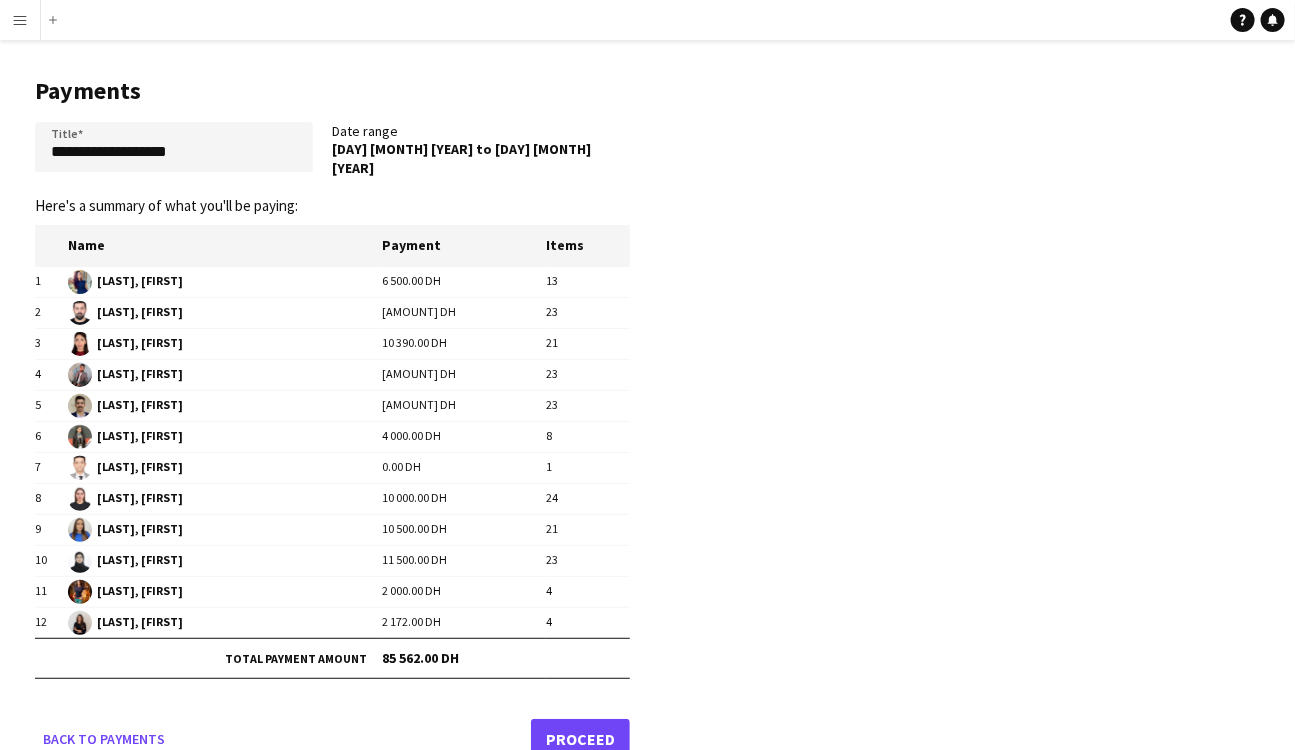 click on "**********" 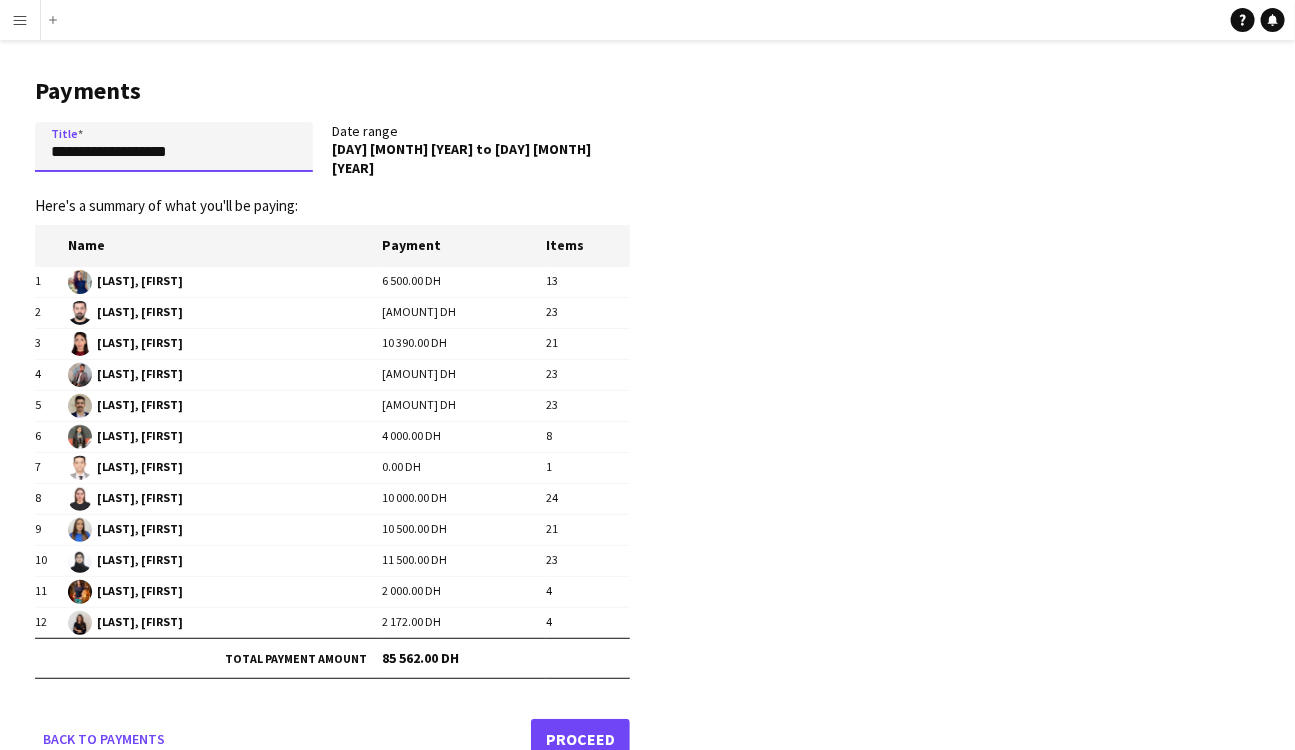 click on "**********" at bounding box center (174, 147) 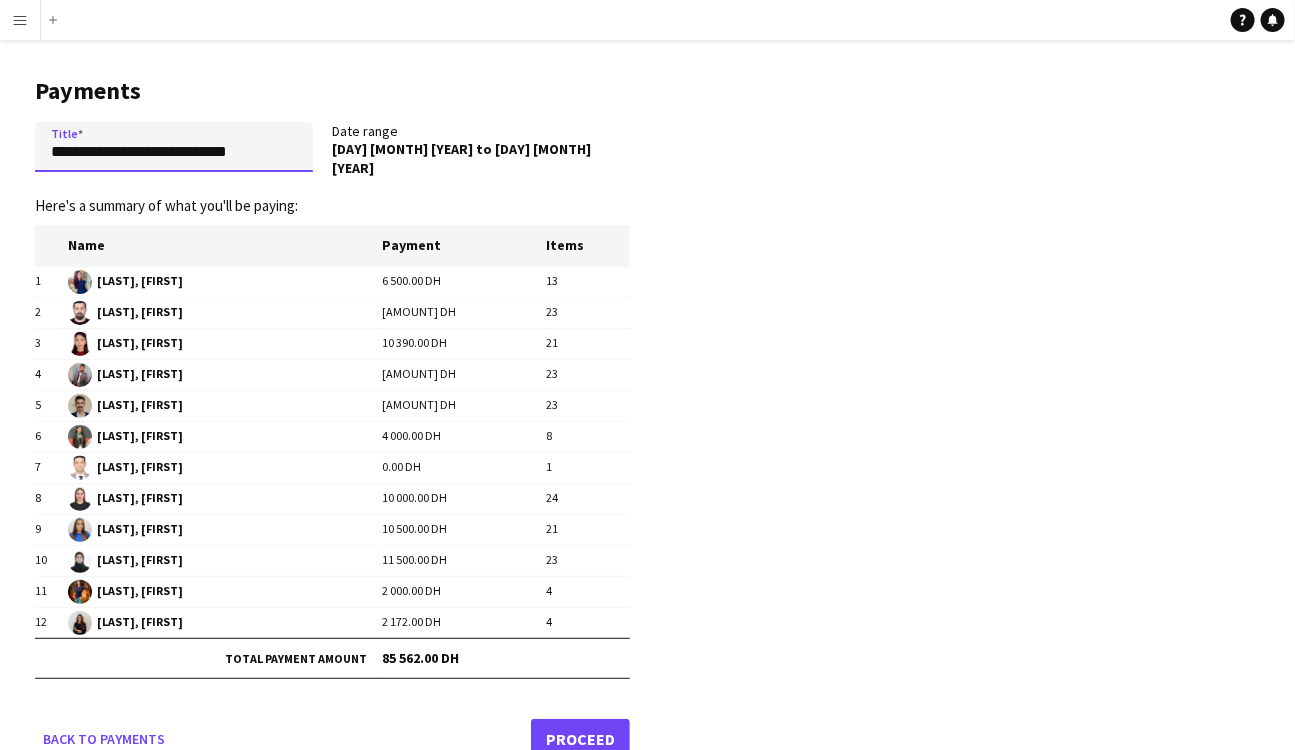 click on "**********" at bounding box center [174, 147] 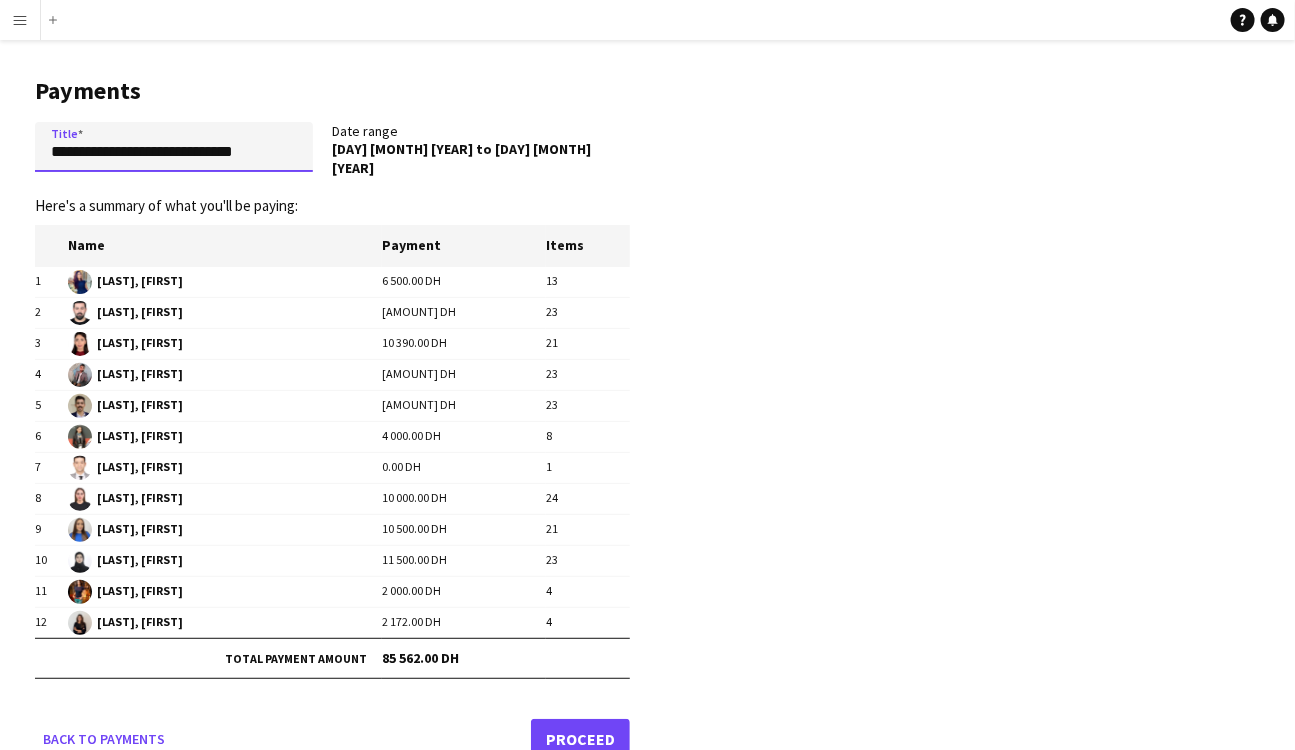 type on "**********" 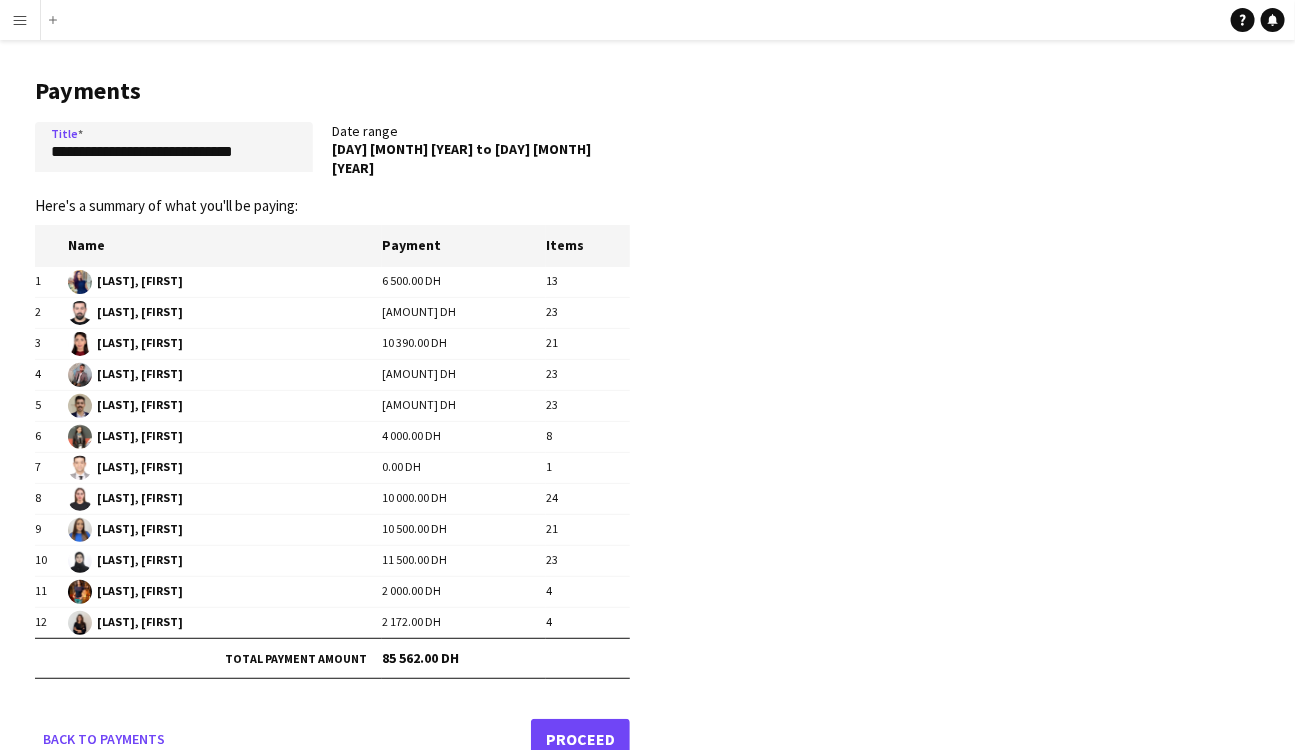 click on "Proceed" 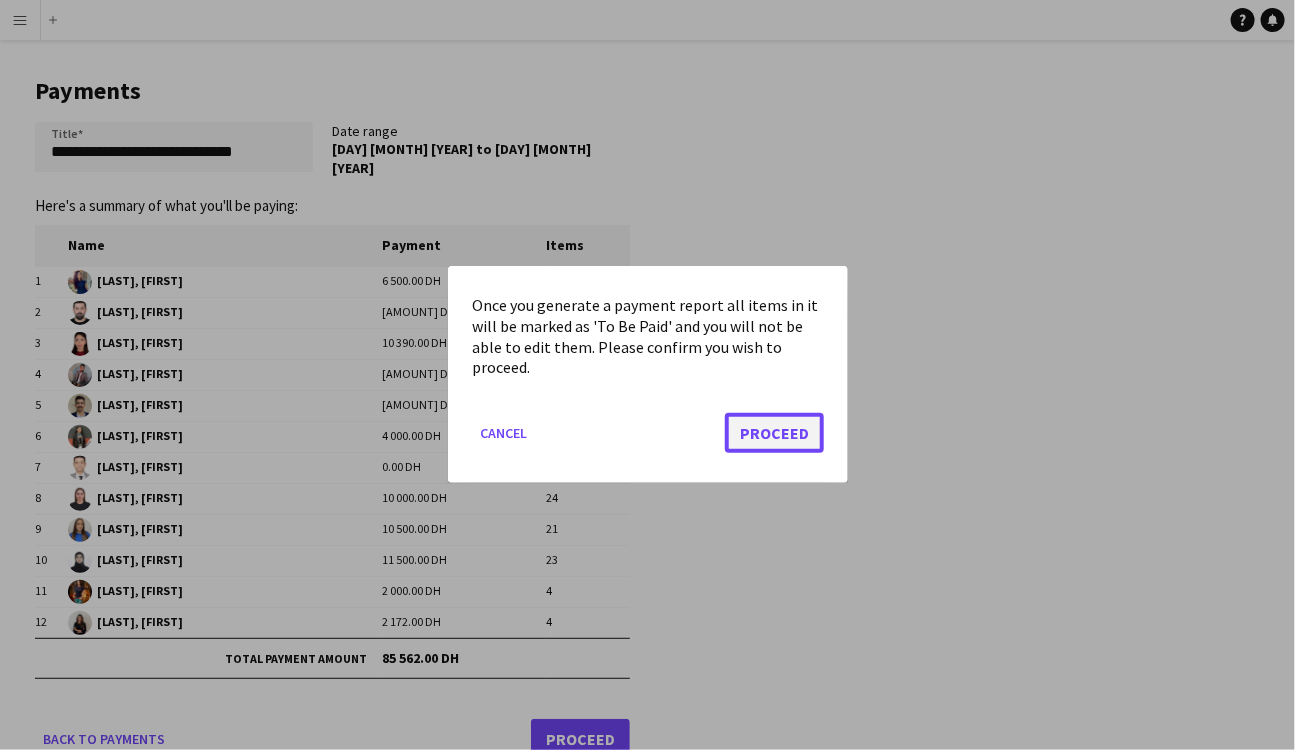 click on "Proceed" 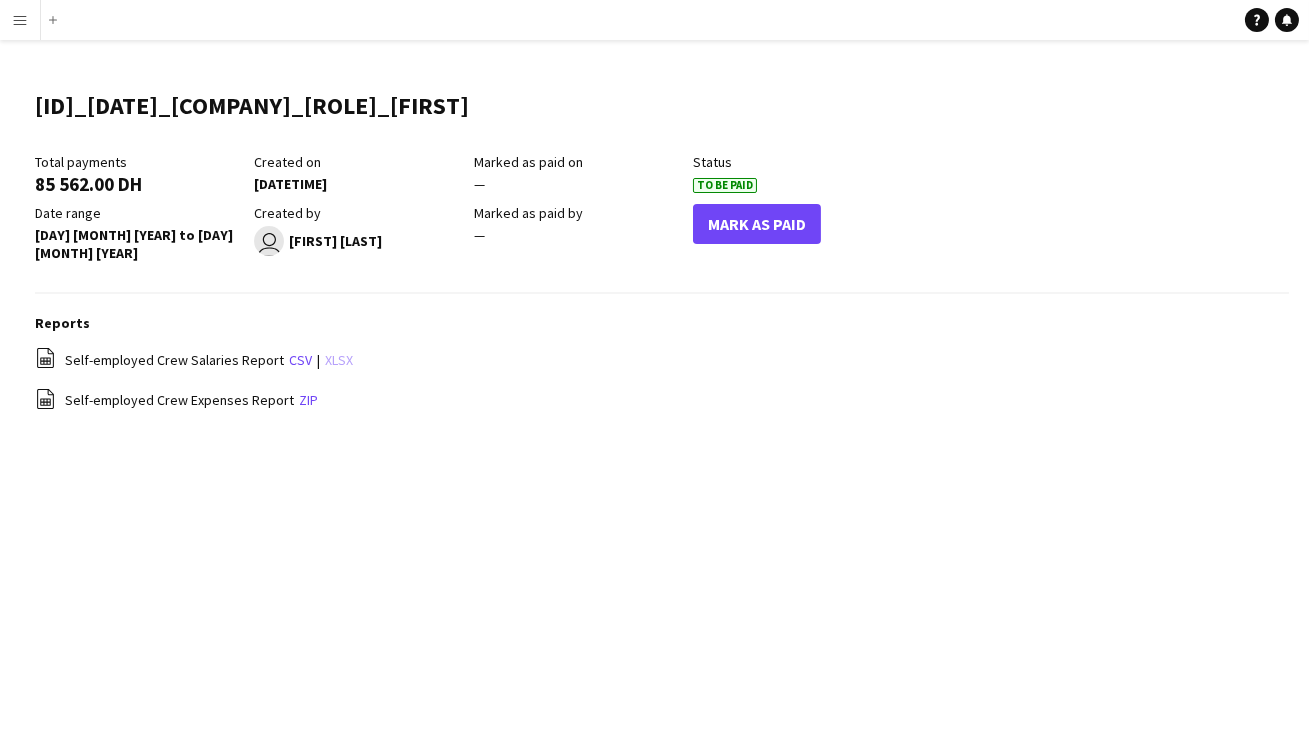 click on "xlsx" 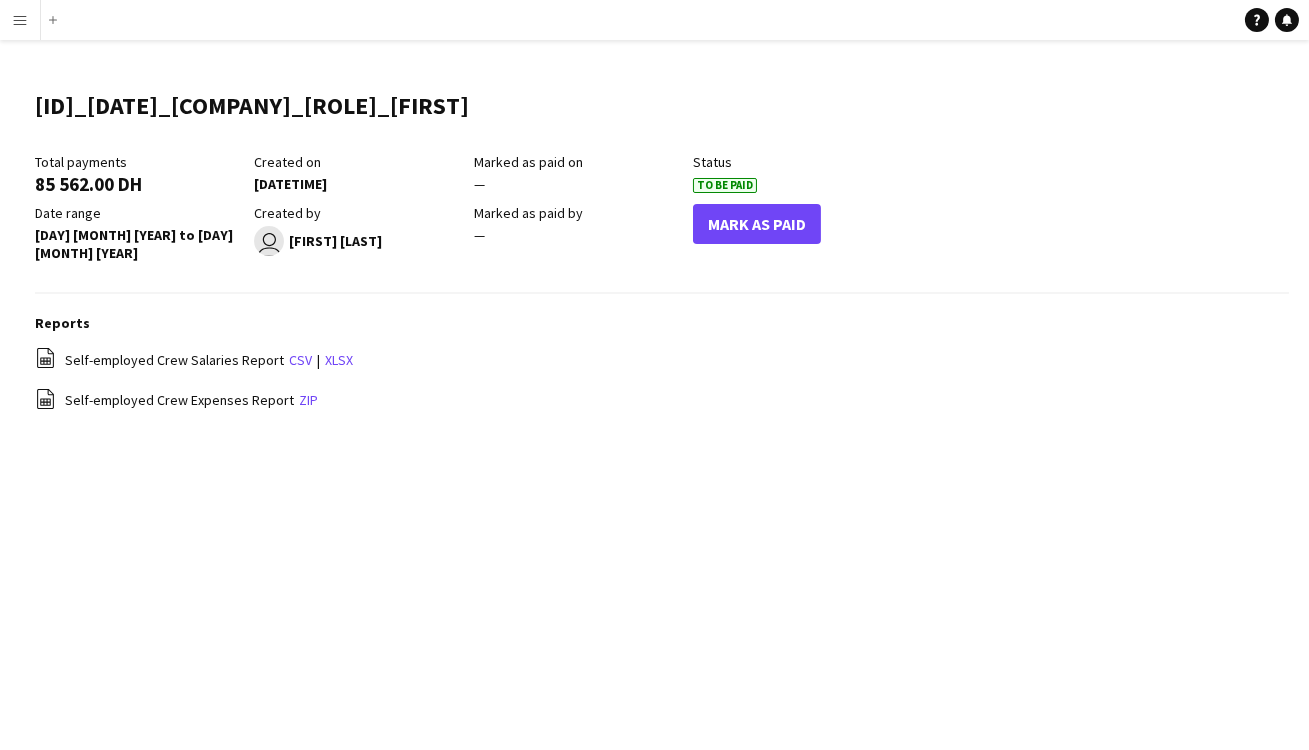 click on "Menu" at bounding box center [20, 20] 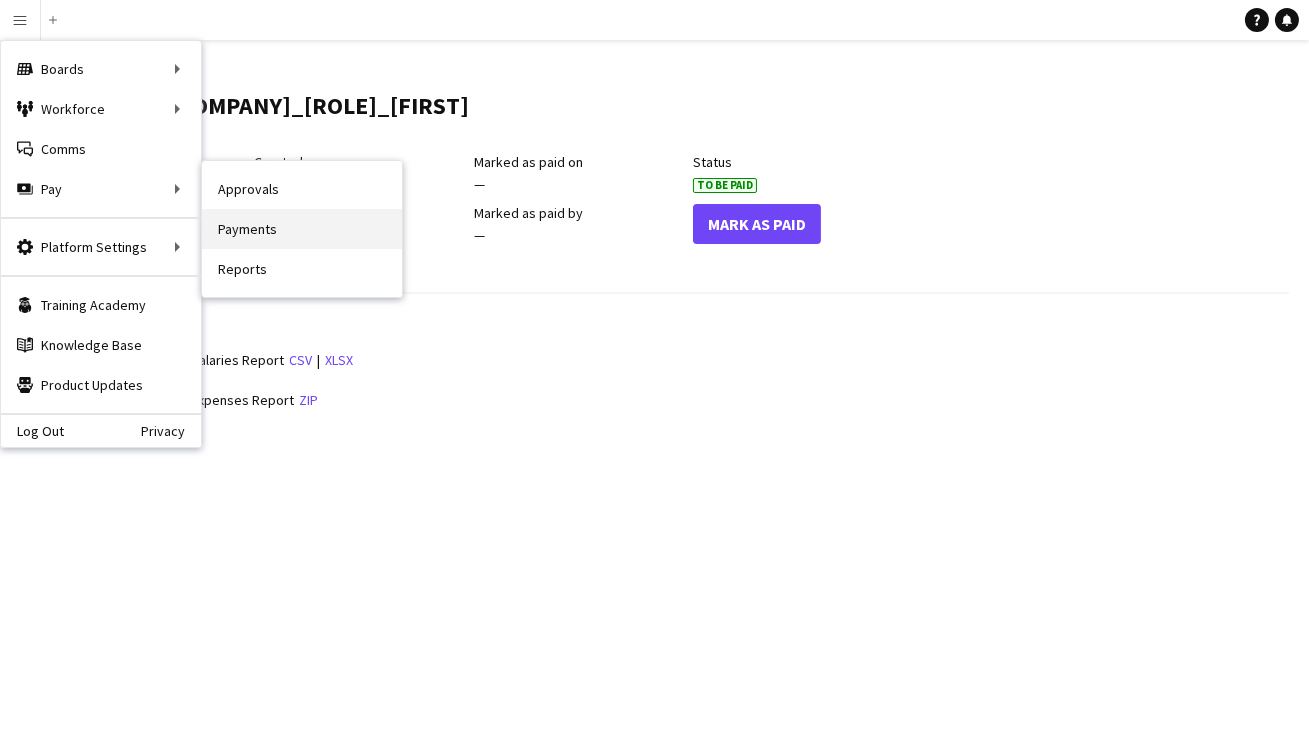 click on "Payments" at bounding box center [302, 229] 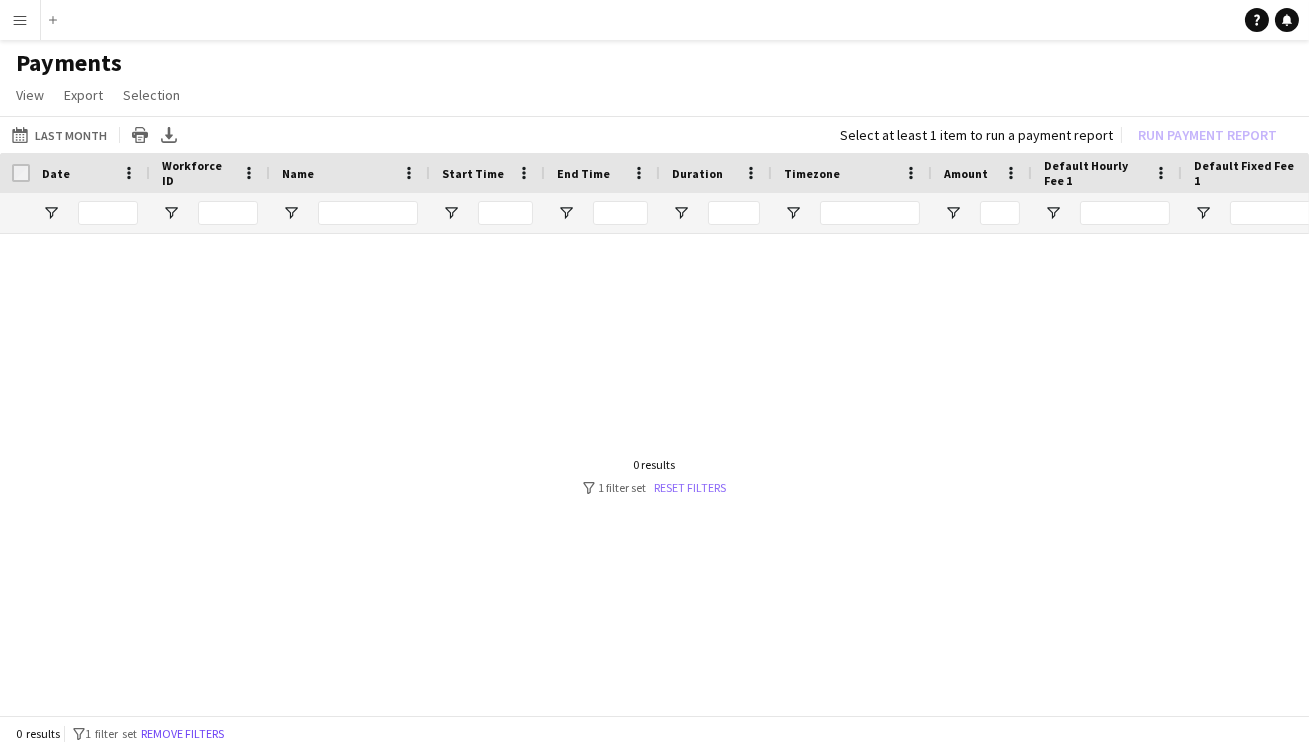 click on "Reset filters" at bounding box center (691, 487) 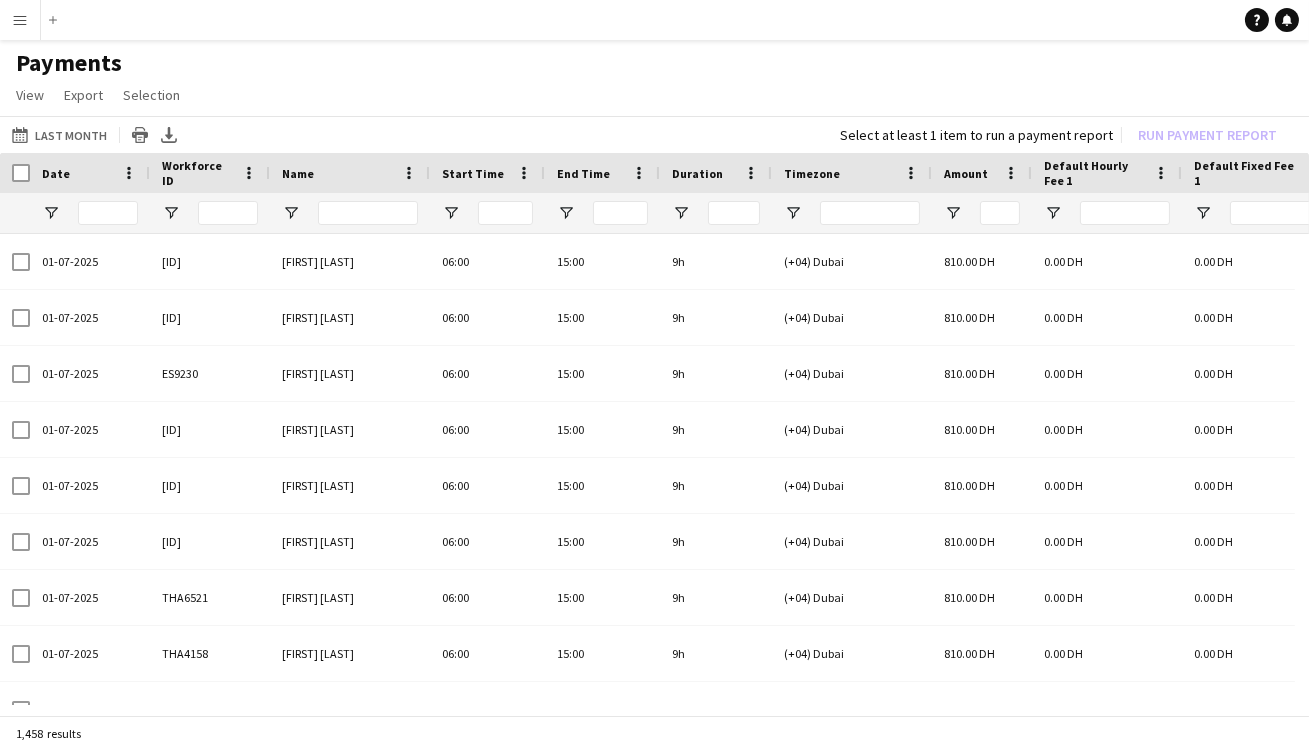 scroll, scrollTop: 0, scrollLeft: 333, axis: horizontal 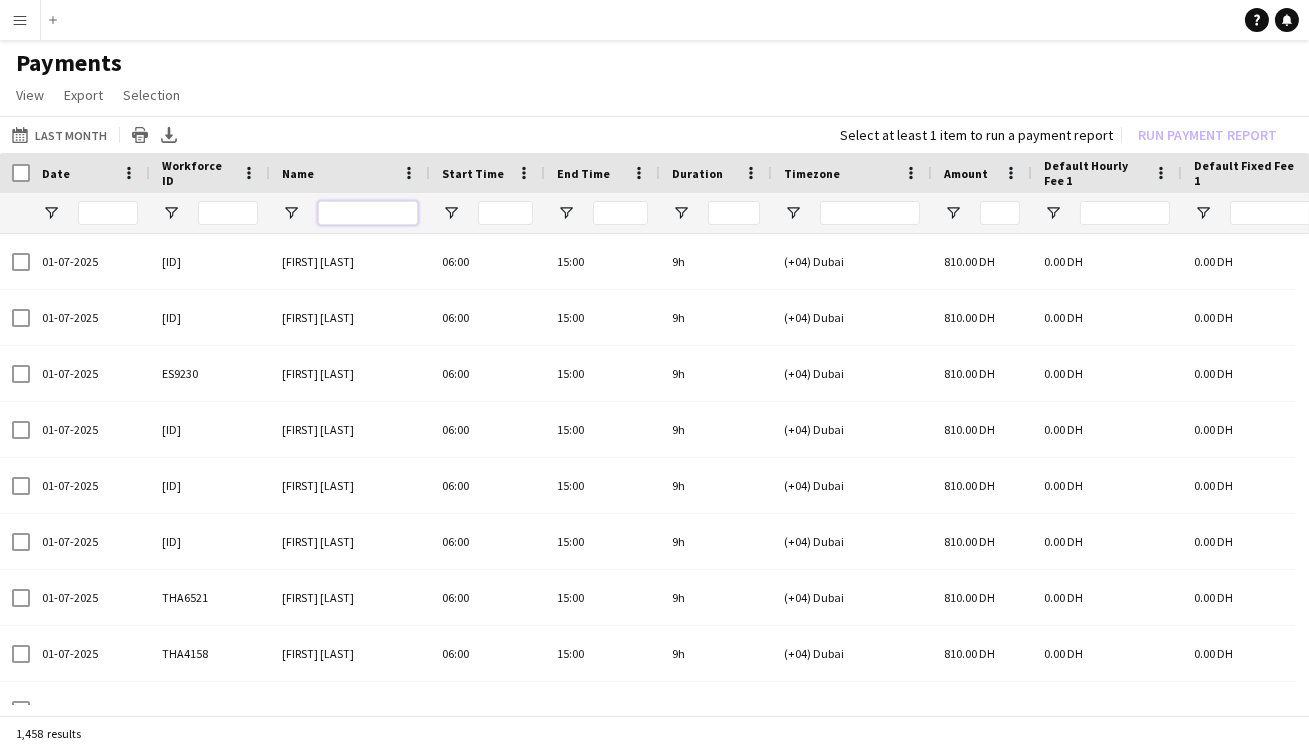 click at bounding box center [368, 213] 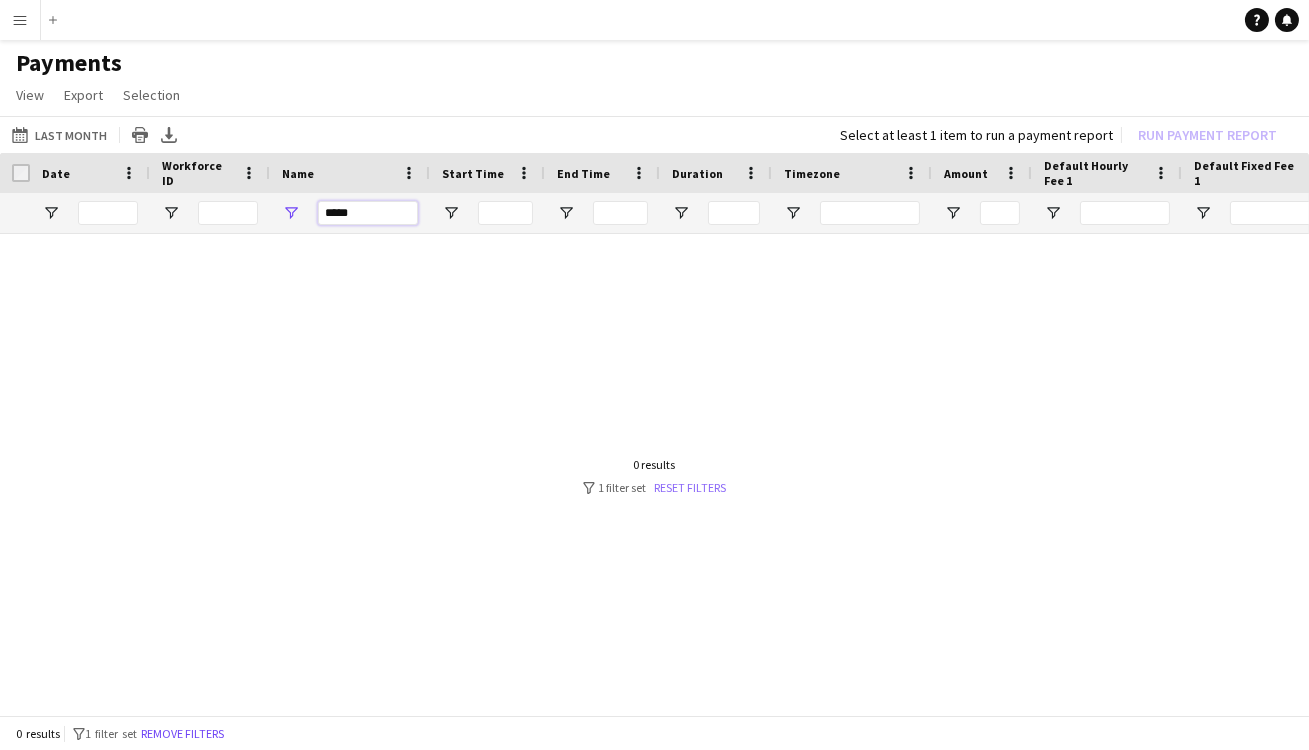 type on "*****" 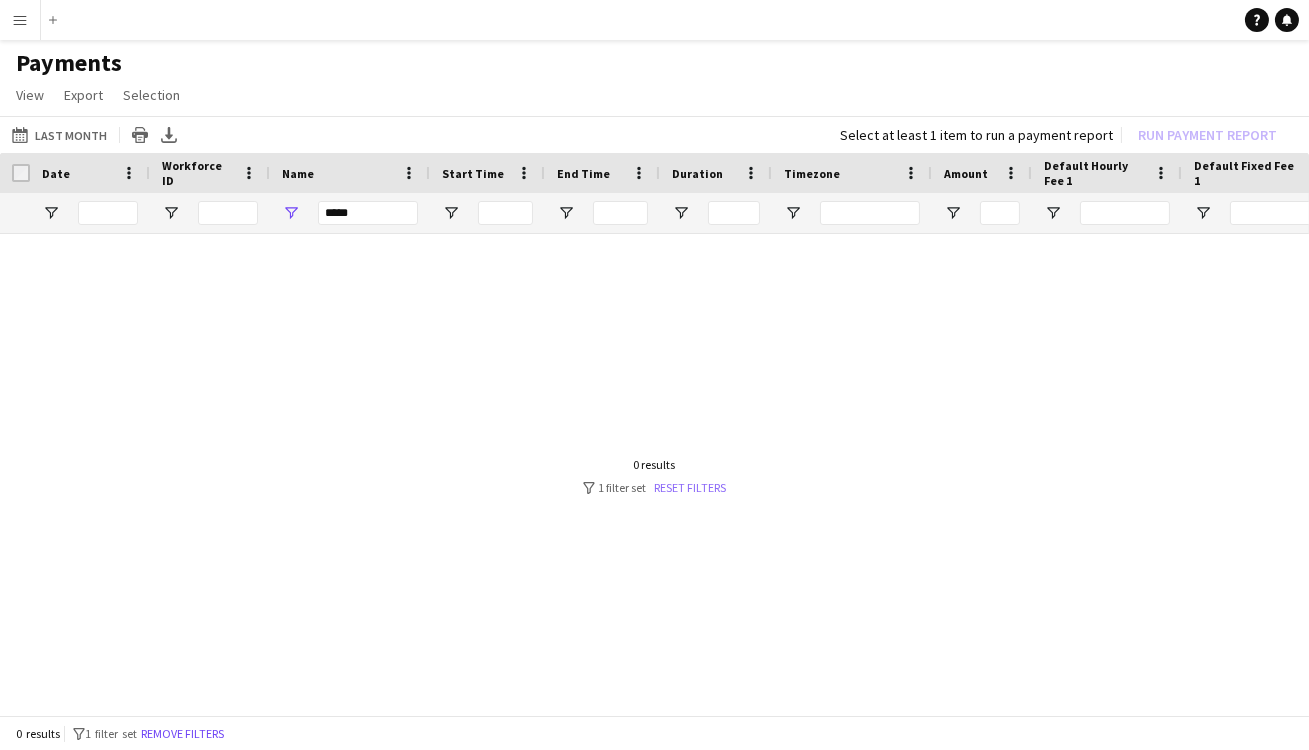 click on "Reset filters" at bounding box center [691, 487] 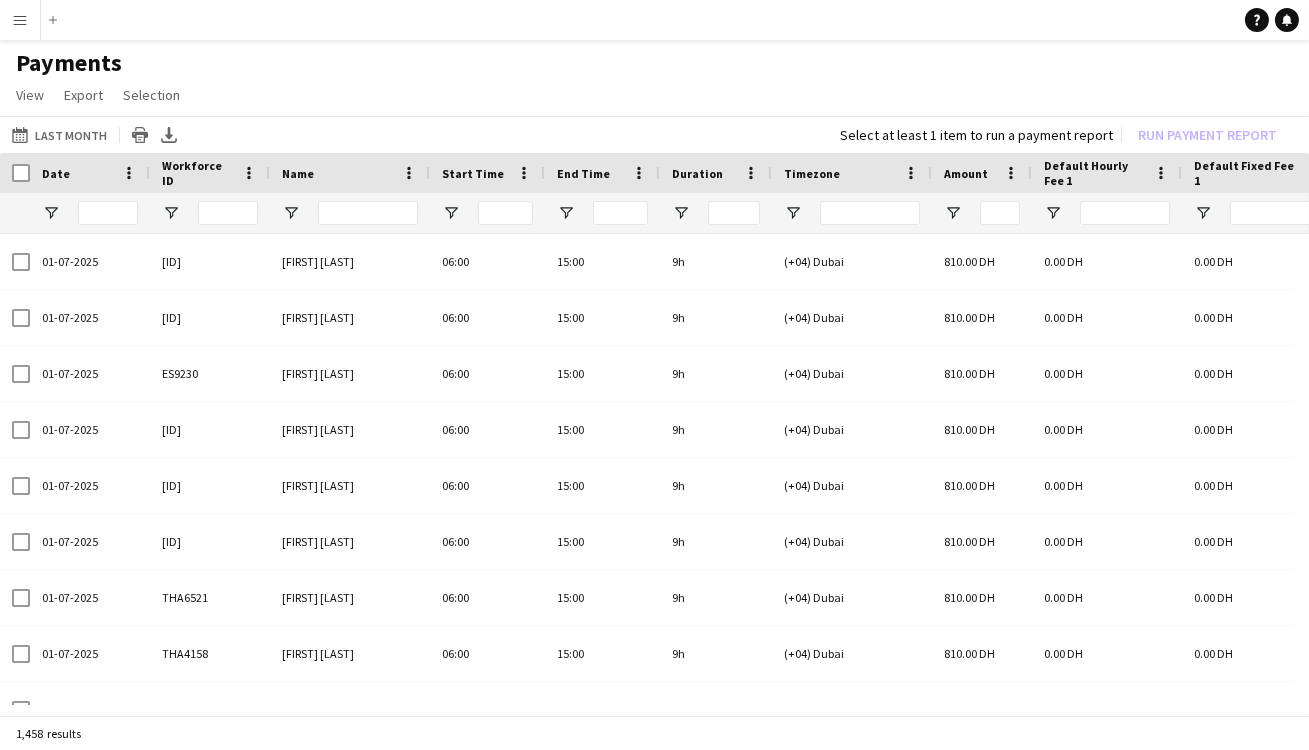 scroll, scrollTop: 0, scrollLeft: 849, axis: horizontal 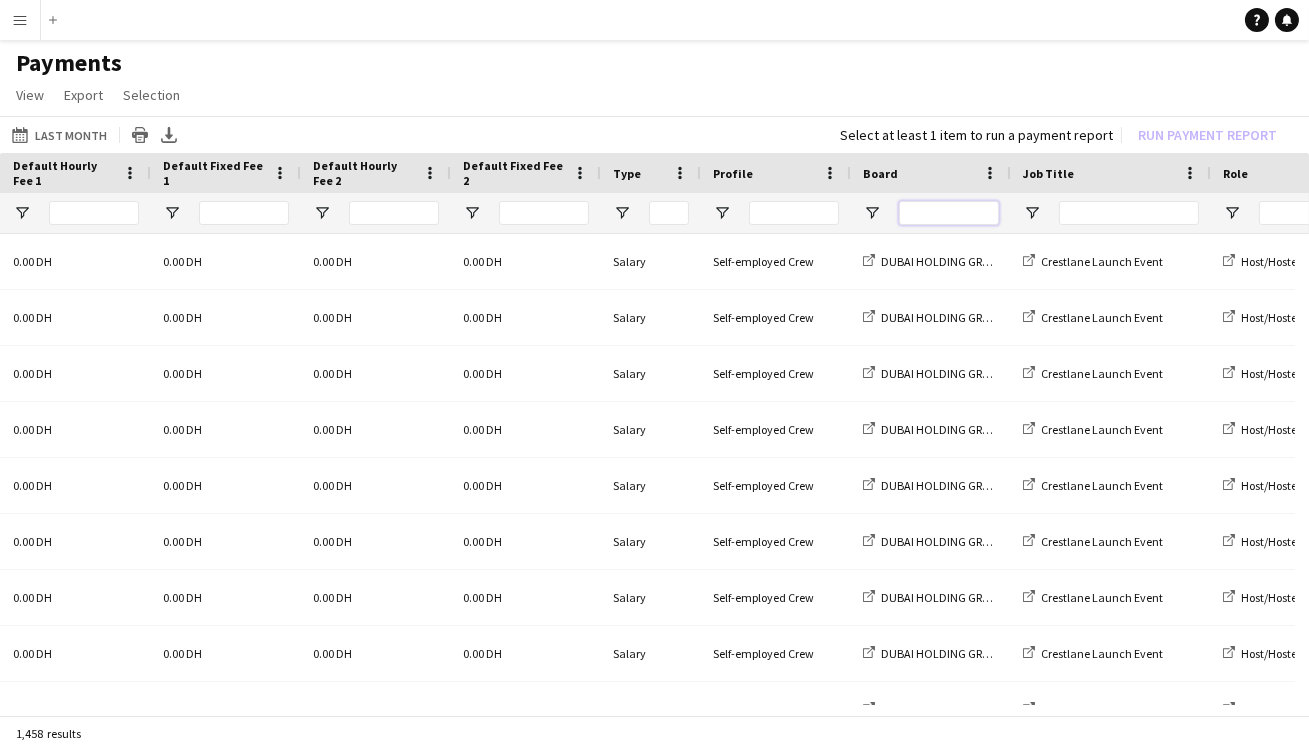 click at bounding box center (949, 213) 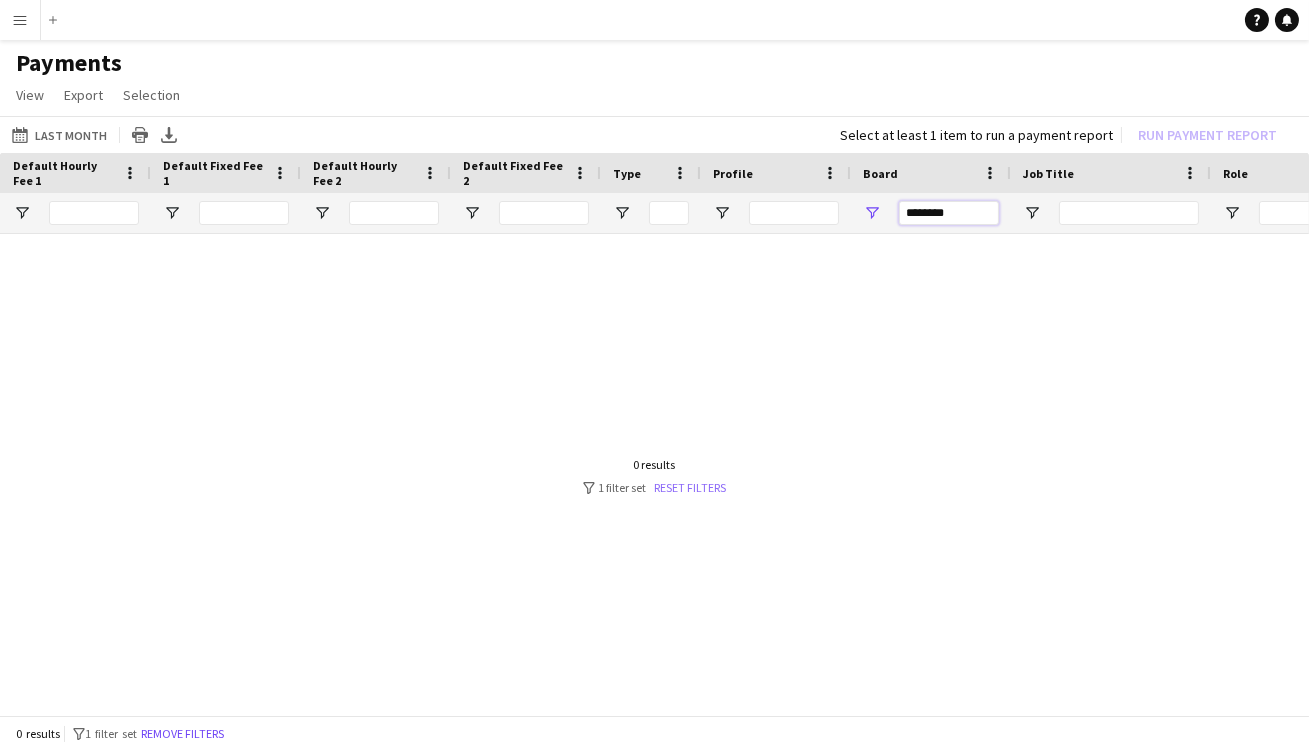 type on "********" 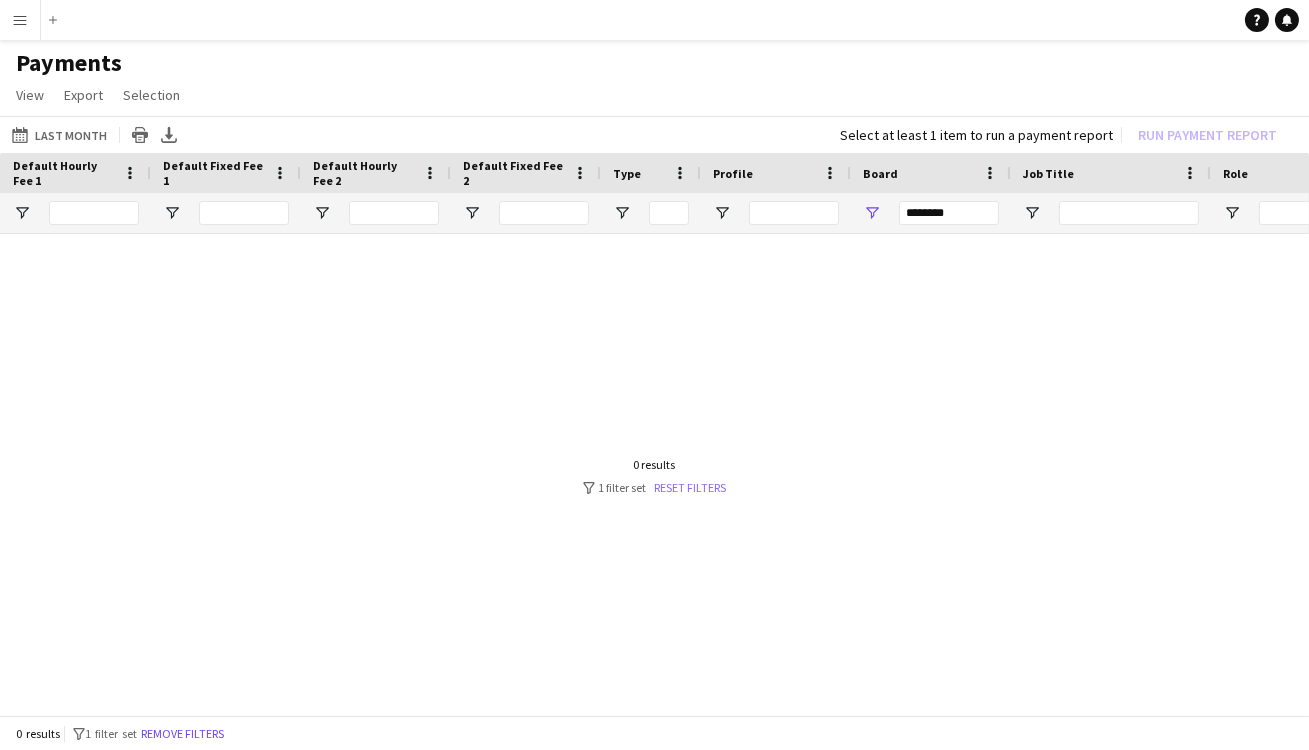 click on "Reset filters" at bounding box center [691, 487] 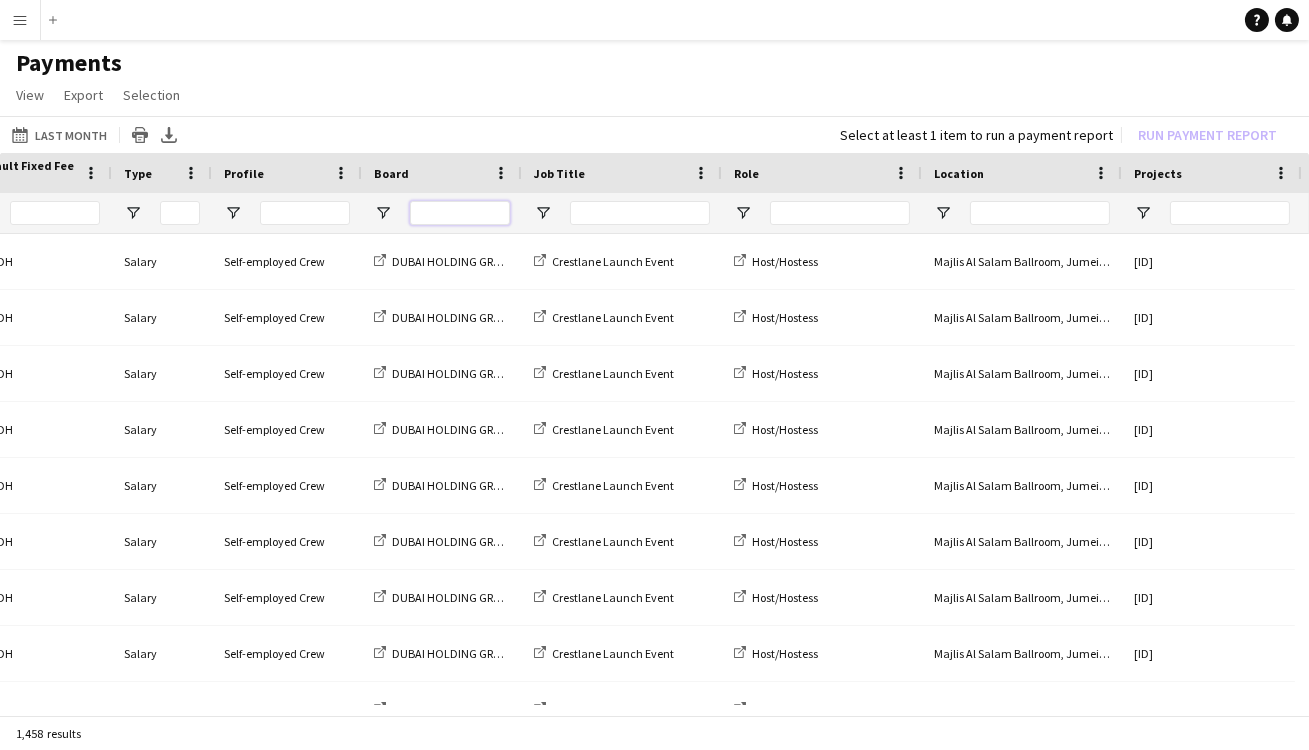 click at bounding box center [460, 213] 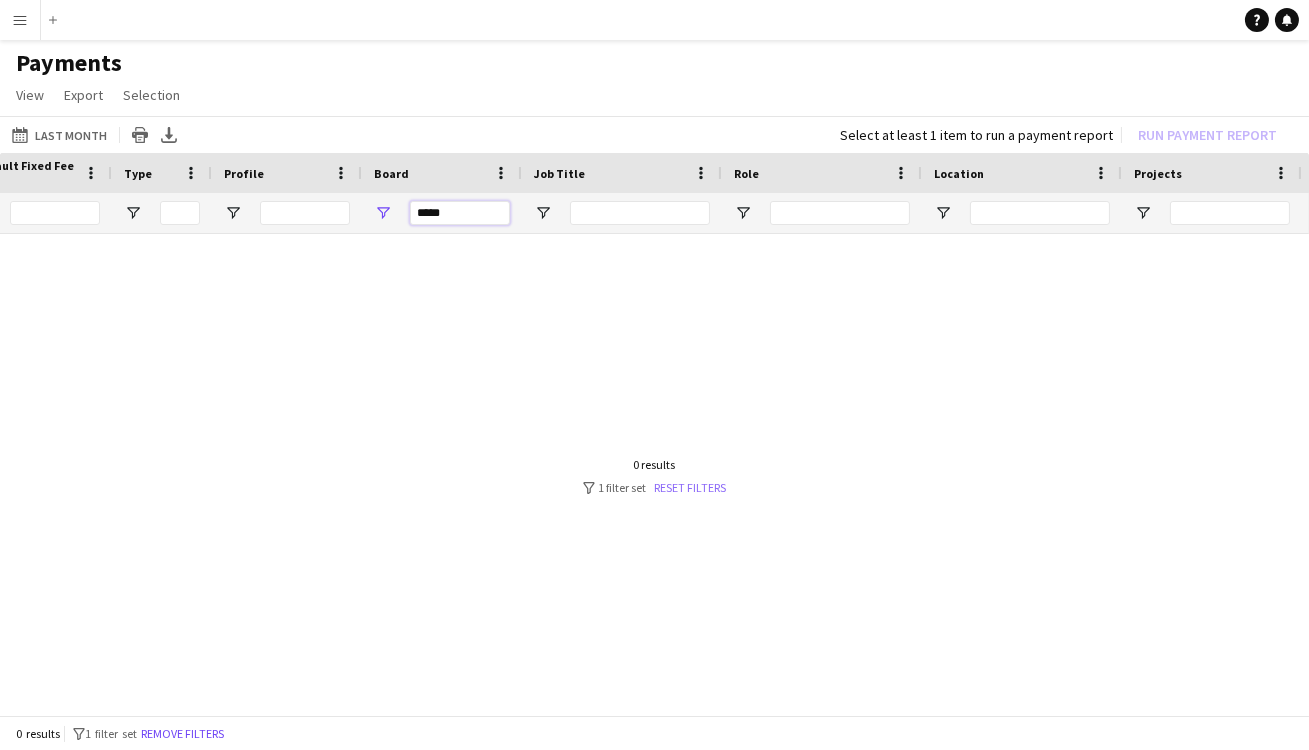 type on "*****" 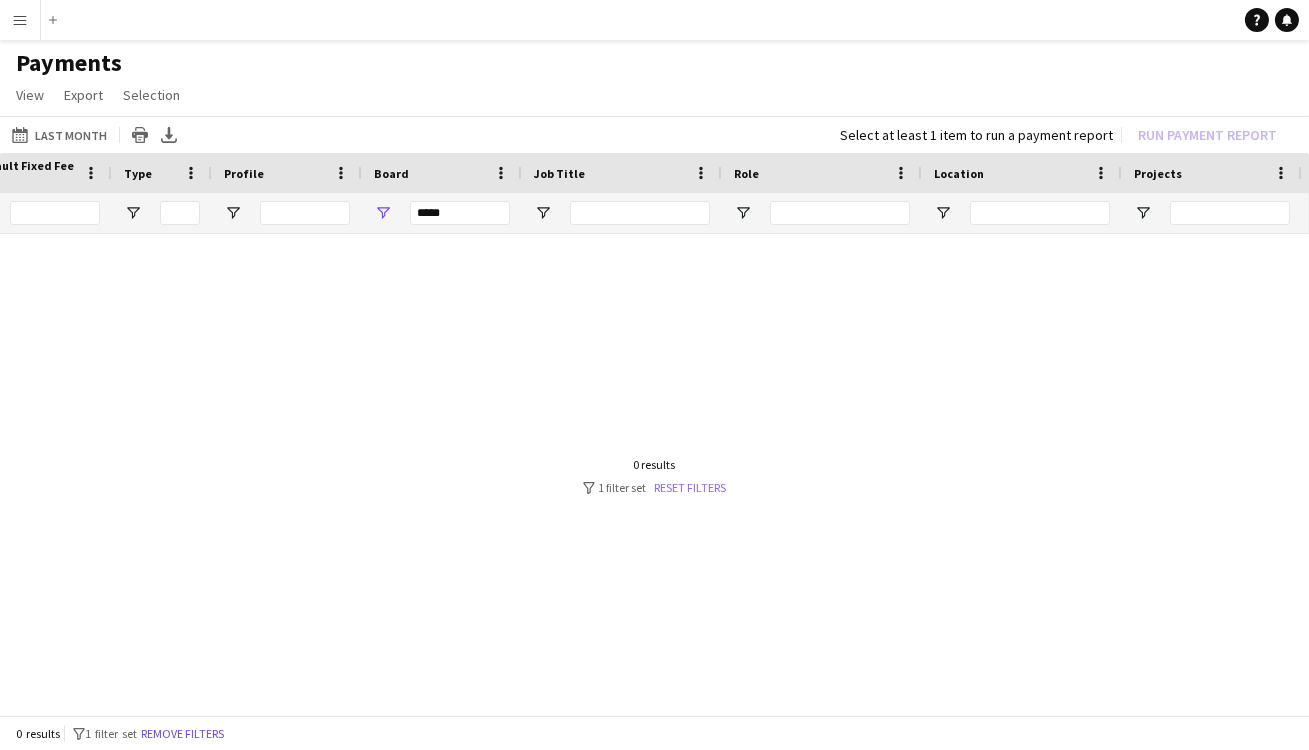 click on "Reset filters" at bounding box center (691, 487) 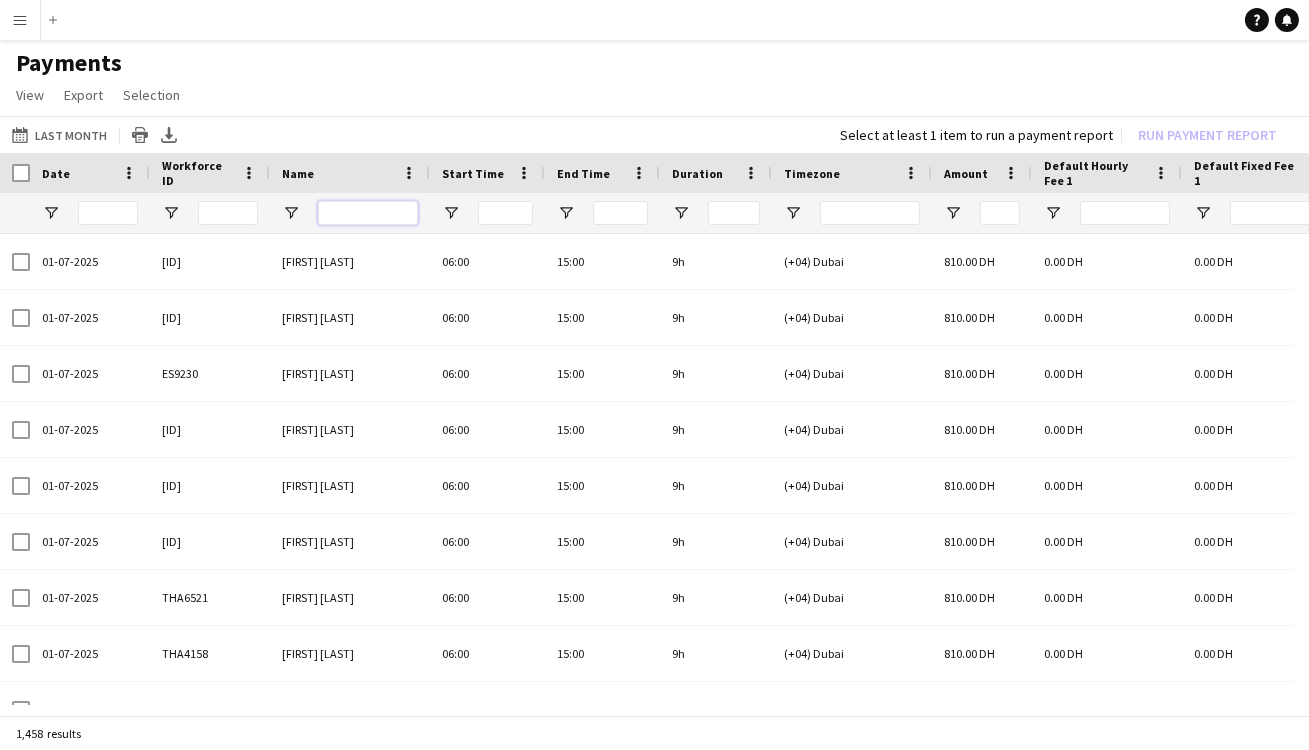 click at bounding box center [368, 213] 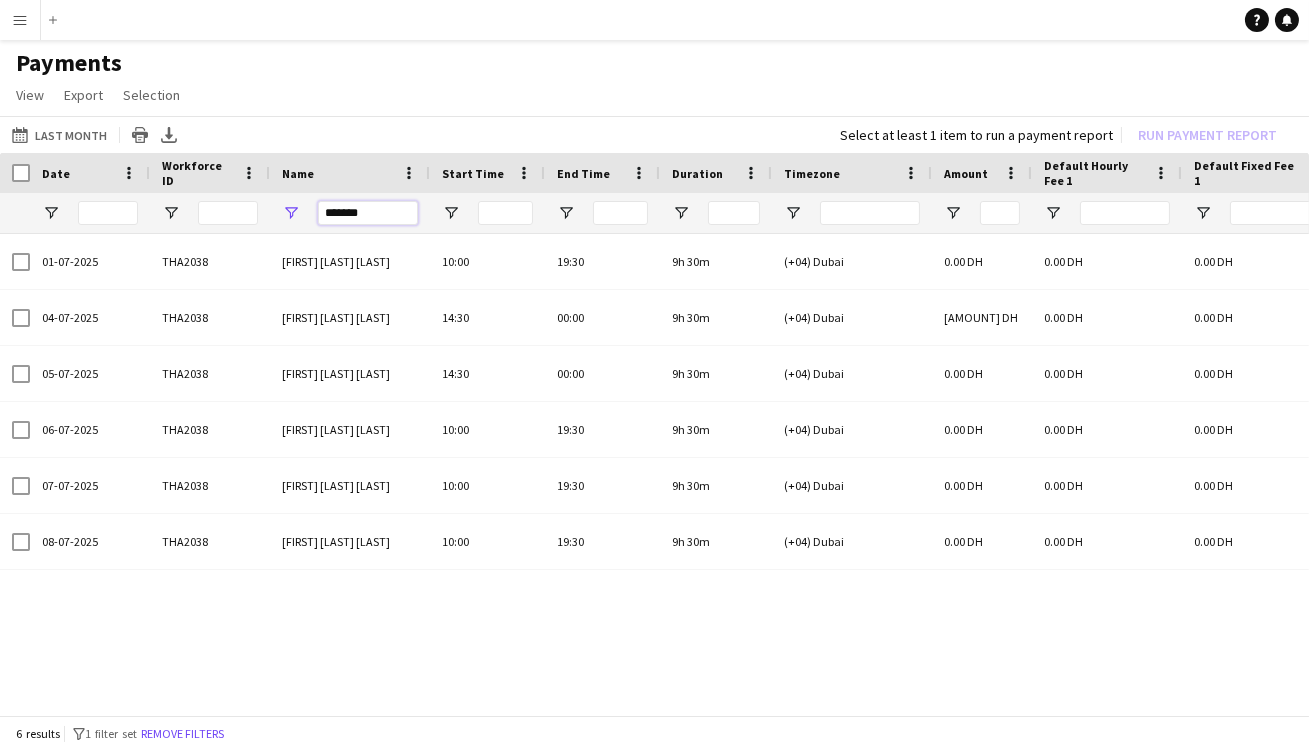 type on "*******" 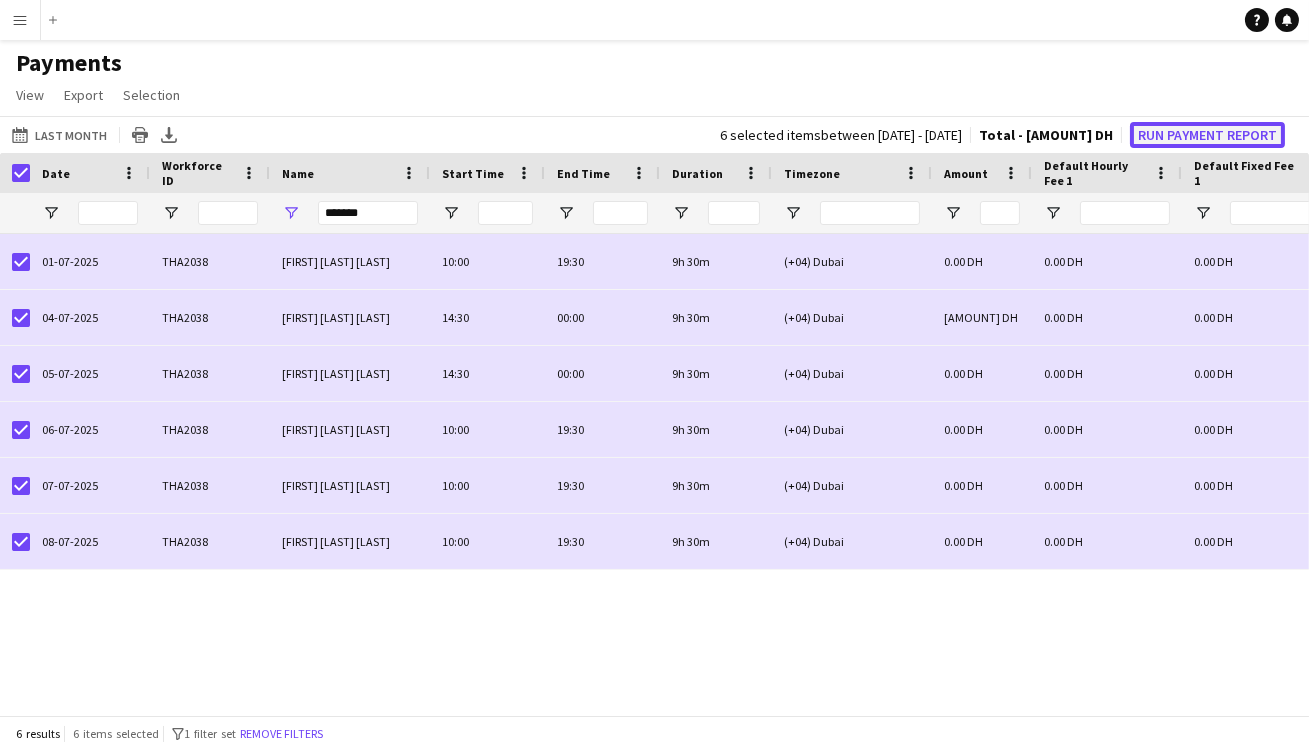 click on "Run Payment Report" 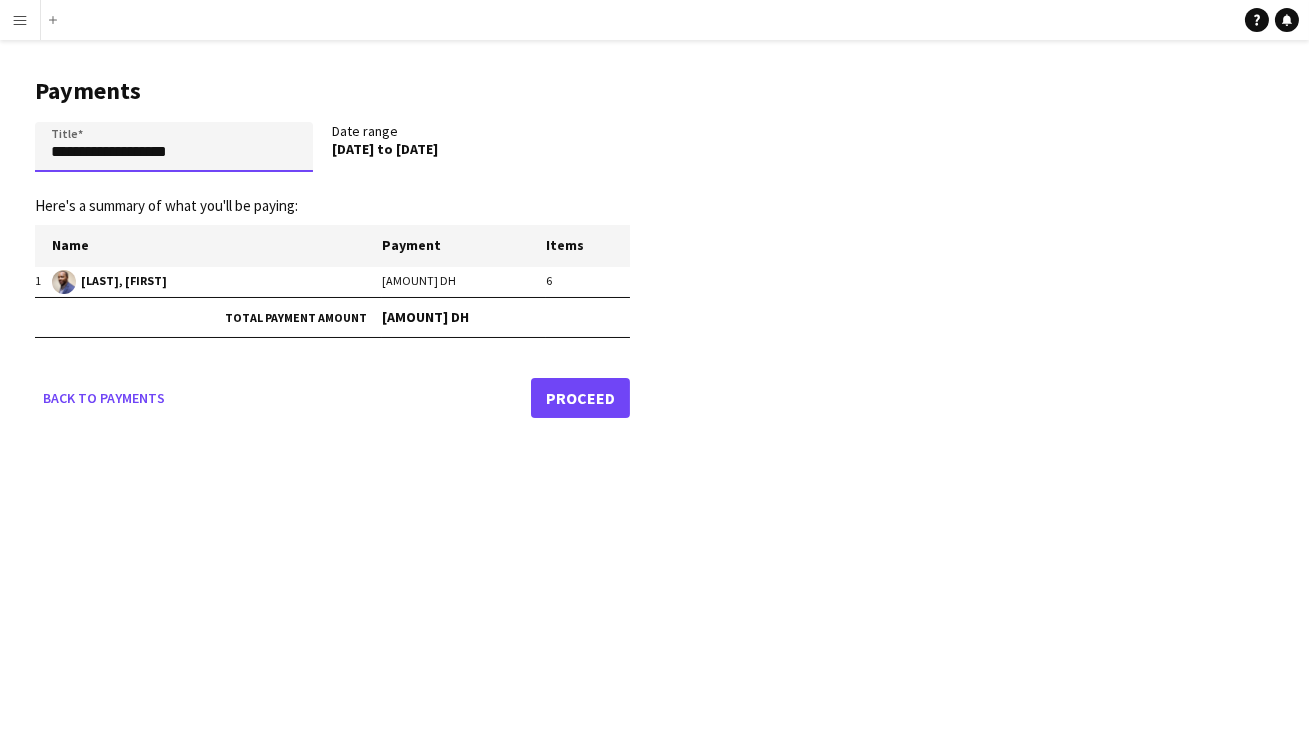 click on "**********" at bounding box center [174, 147] 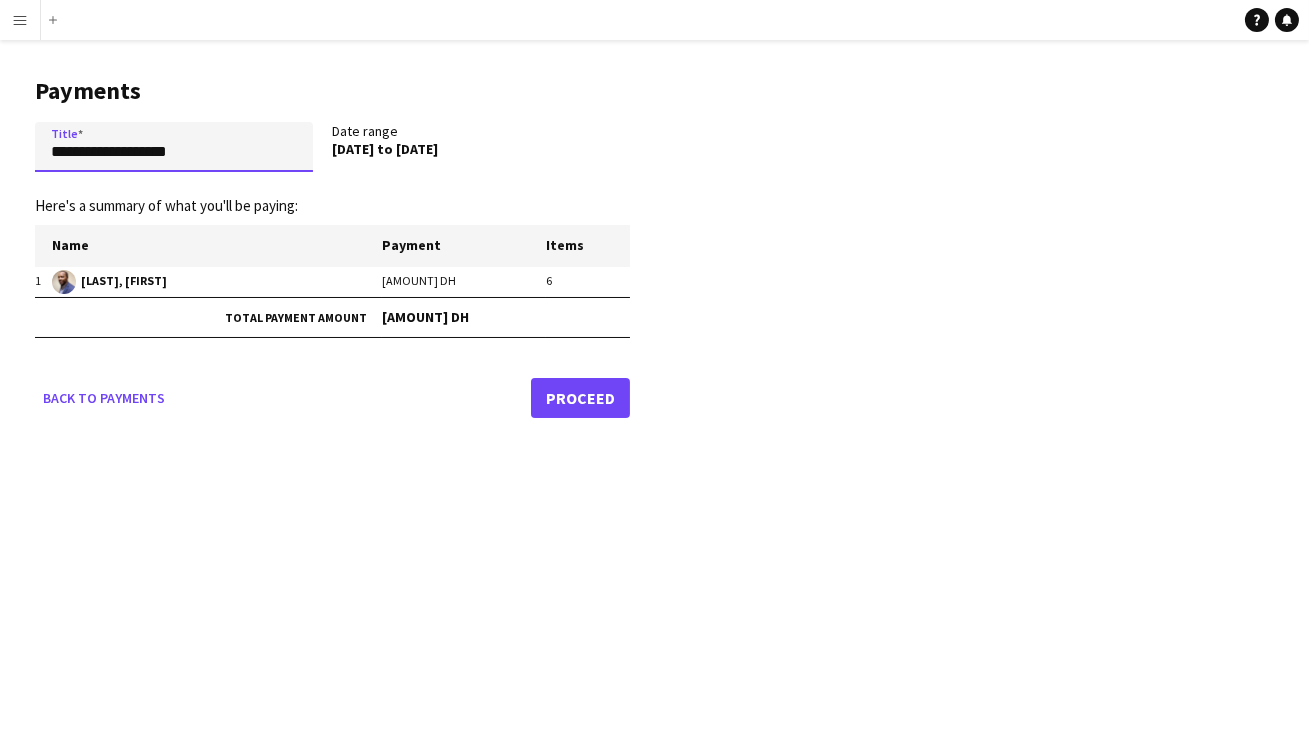 drag, startPoint x: 205, startPoint y: 151, endPoint x: 0, endPoint y: 152, distance: 205.00244 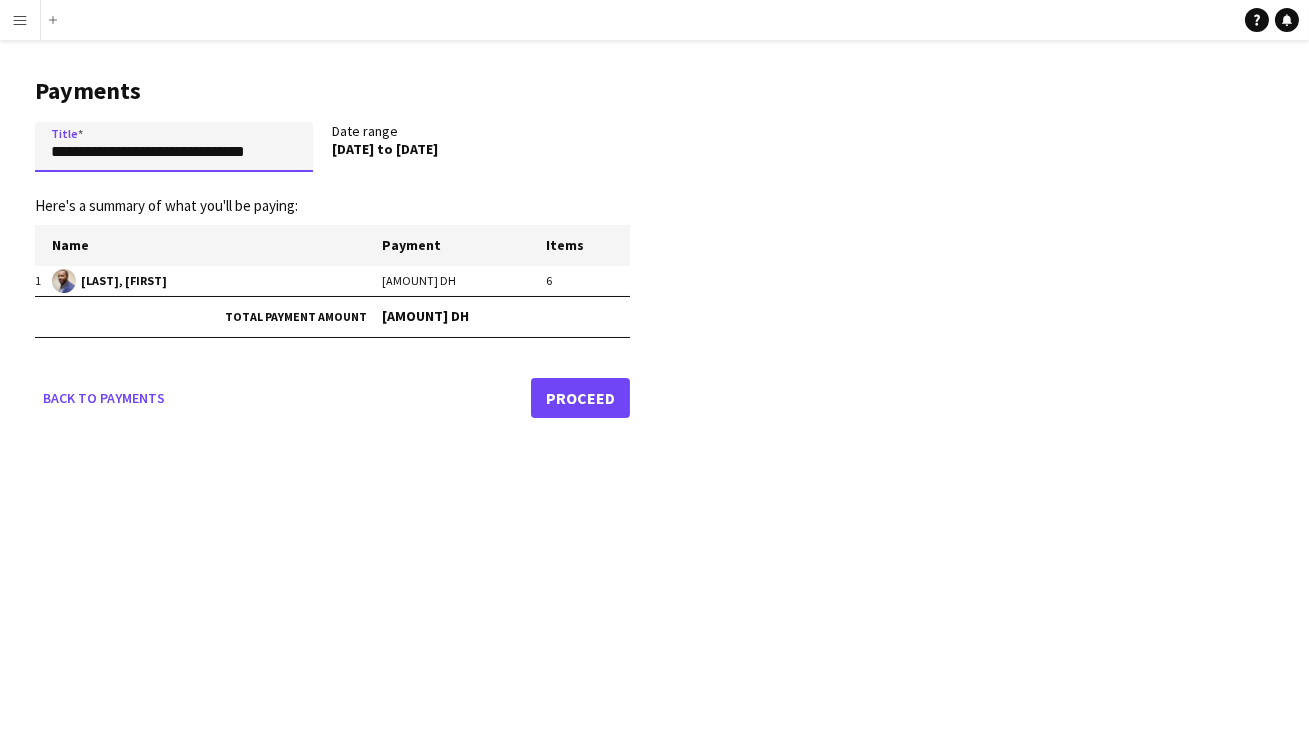 scroll, scrollTop: 0, scrollLeft: 0, axis: both 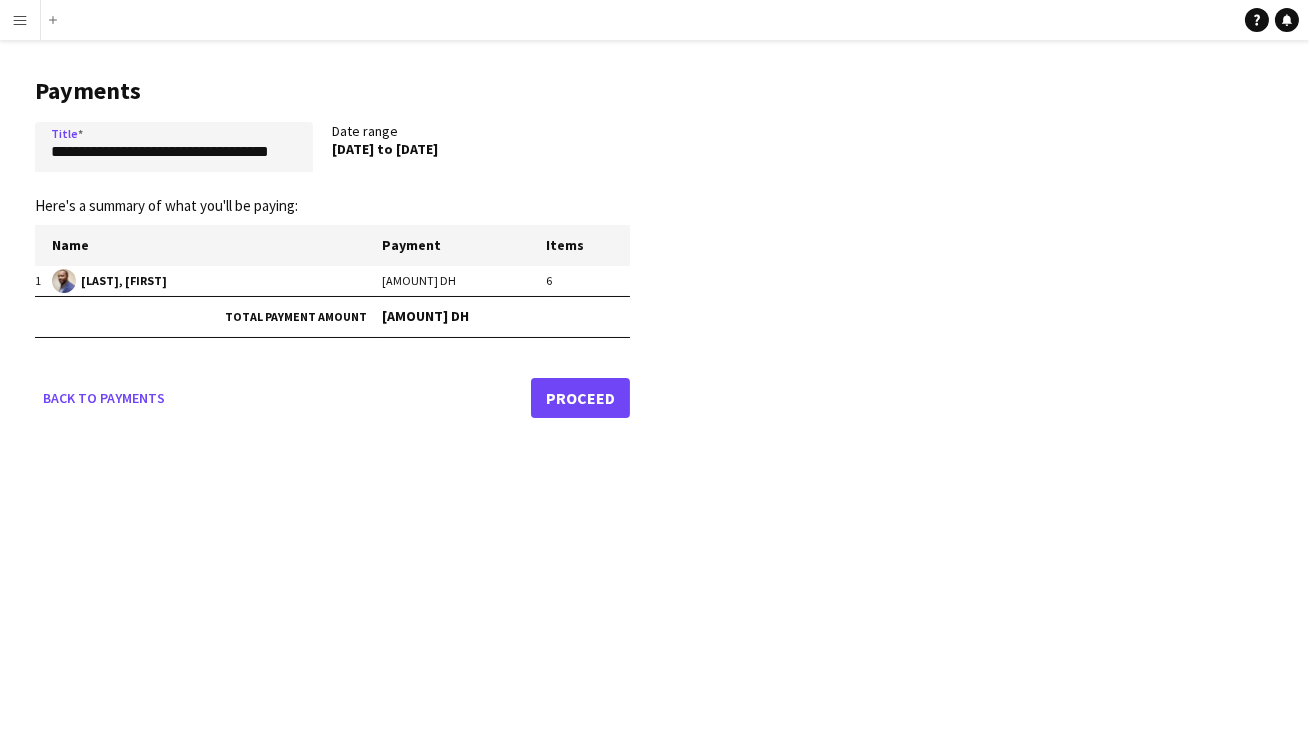 click on "Proceed" 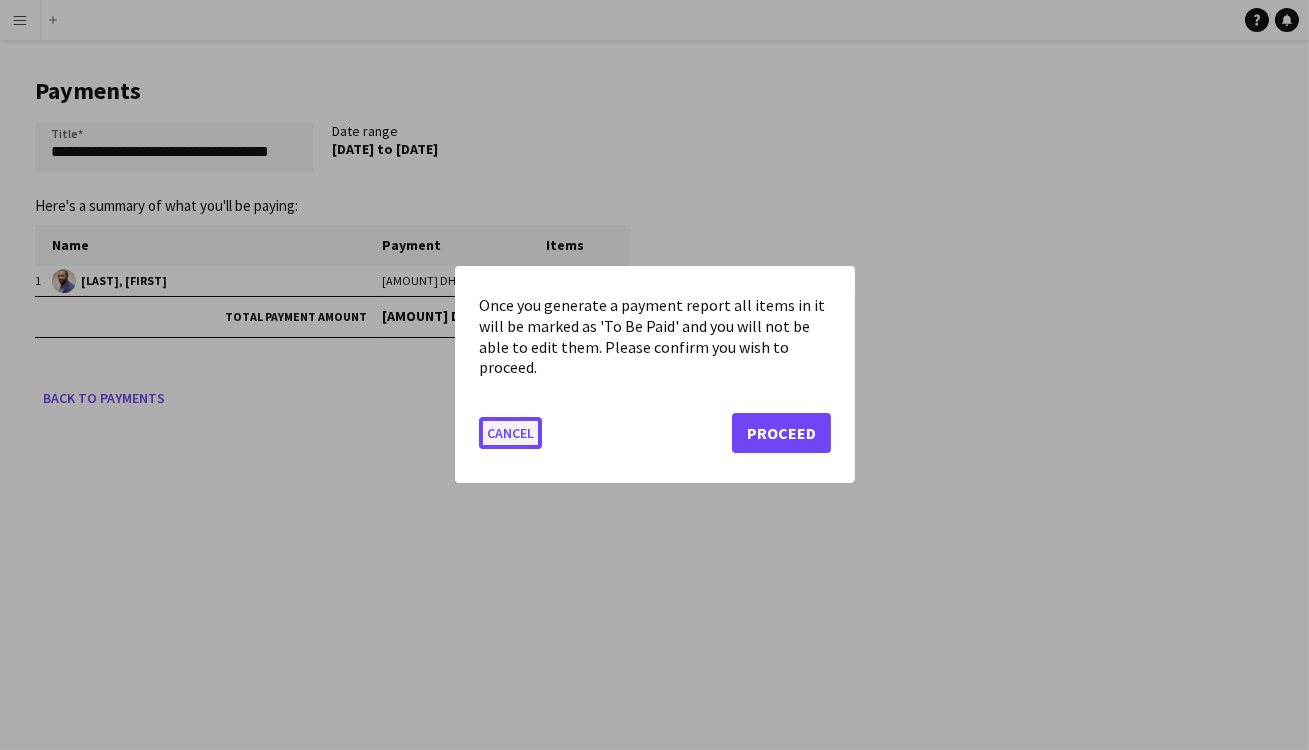 click on "Cancel" 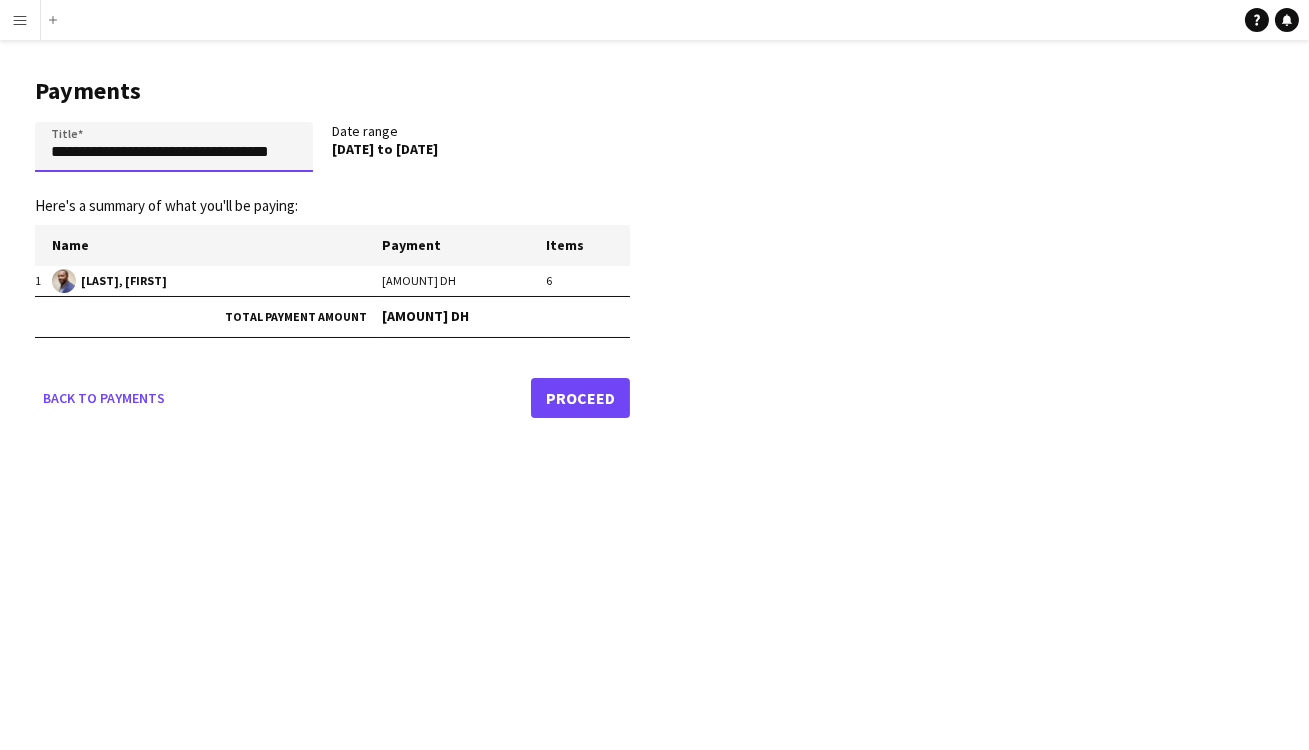 click on "**********" at bounding box center (174, 147) 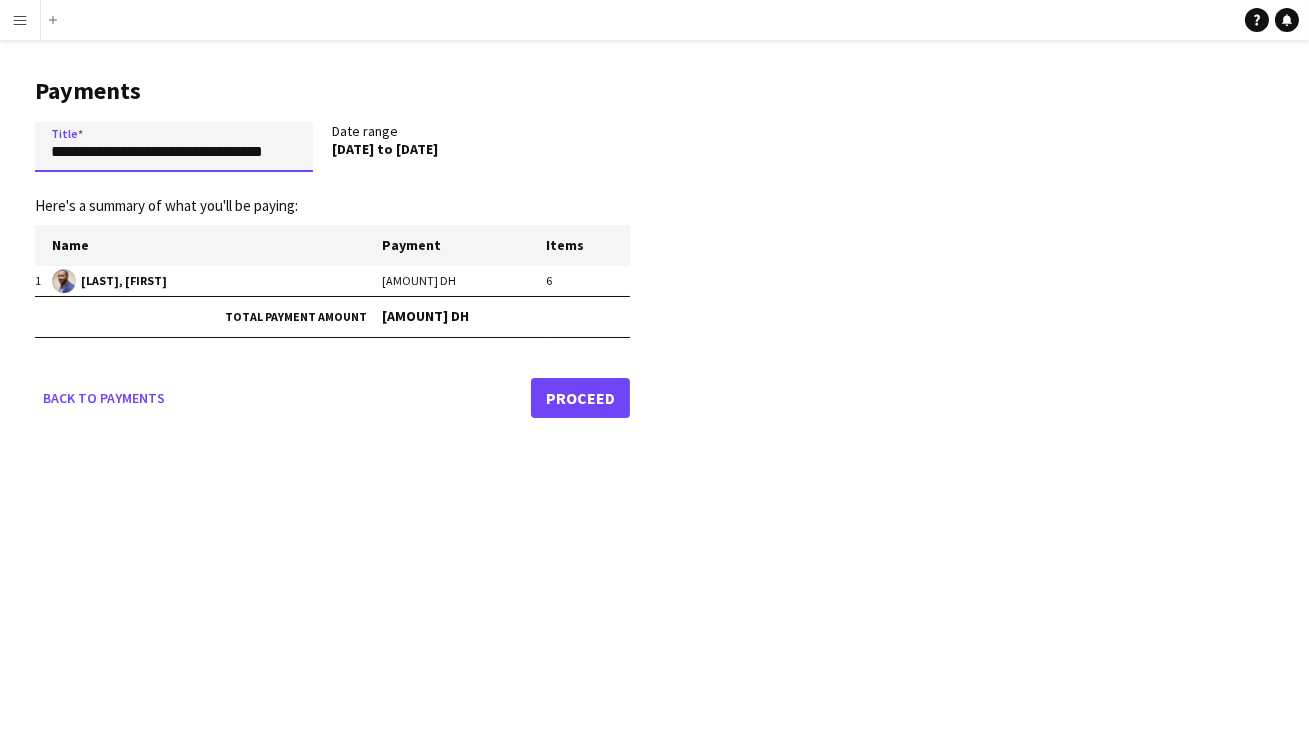 type on "**********" 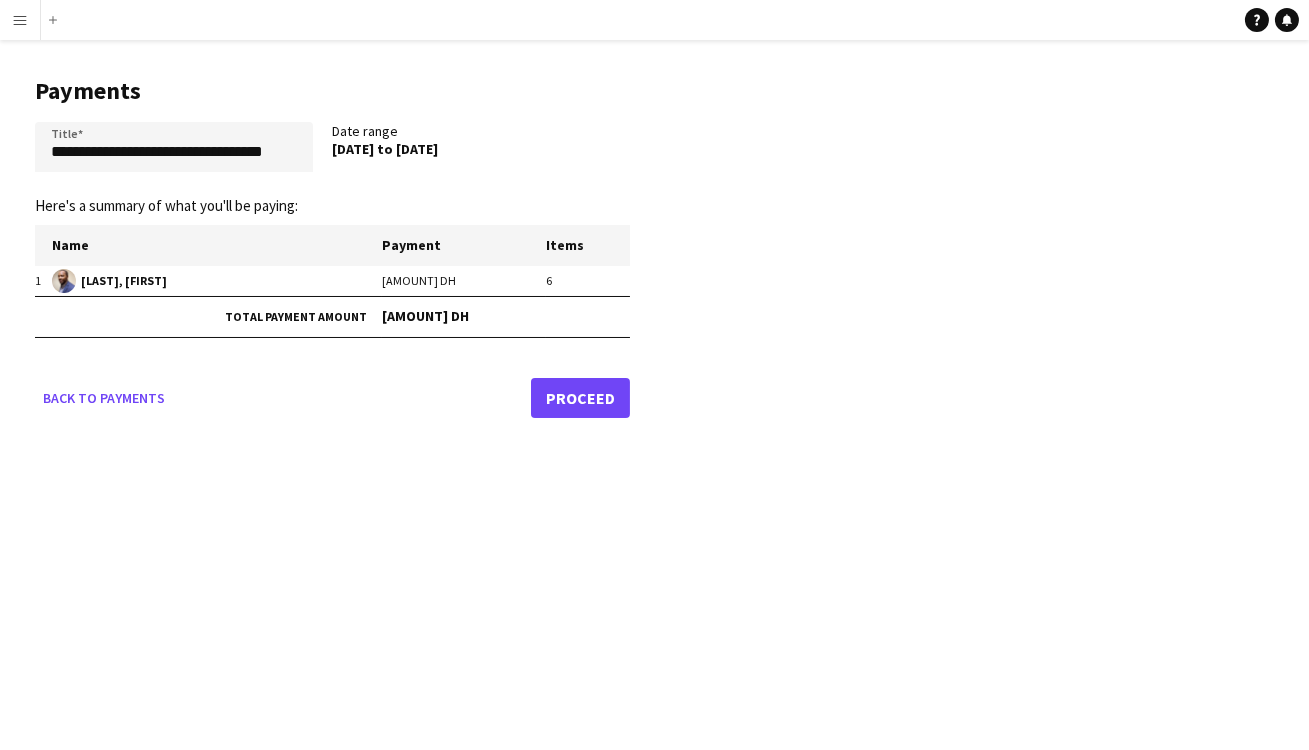 click on "Proceed" 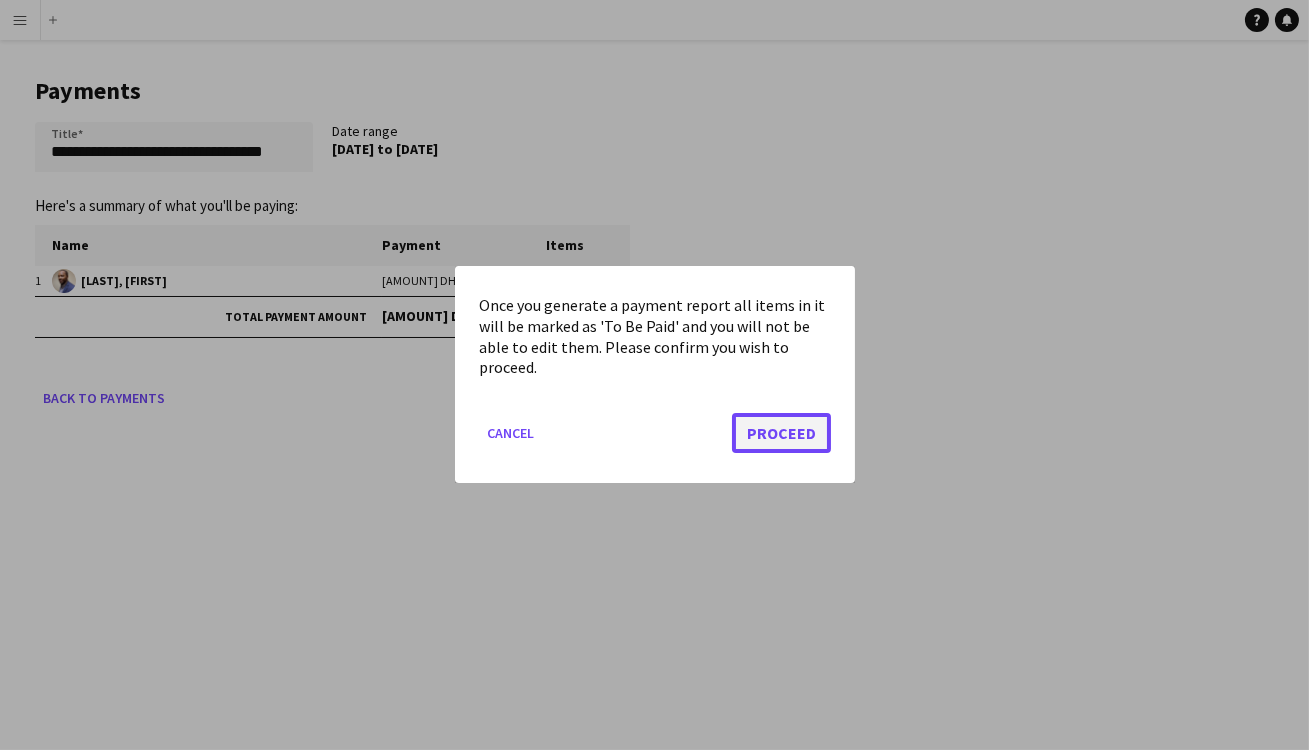 click on "Proceed" 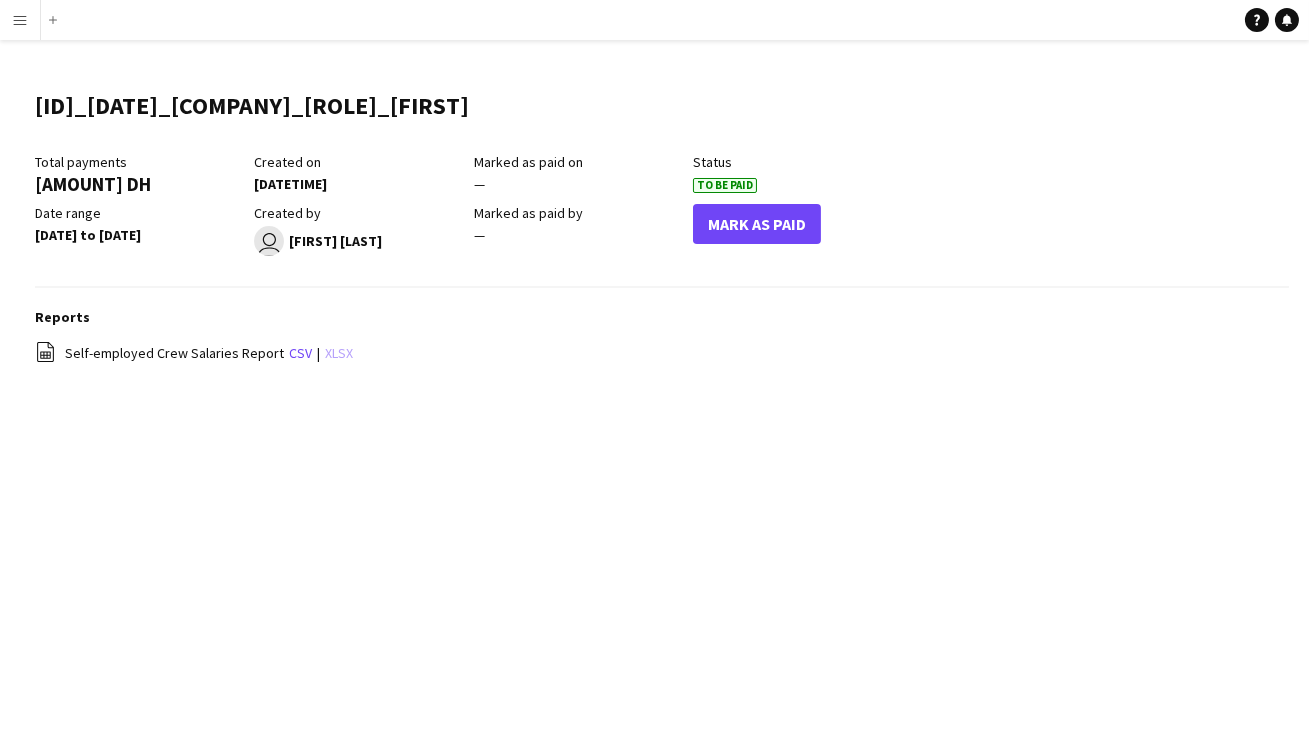 click on "xlsx" 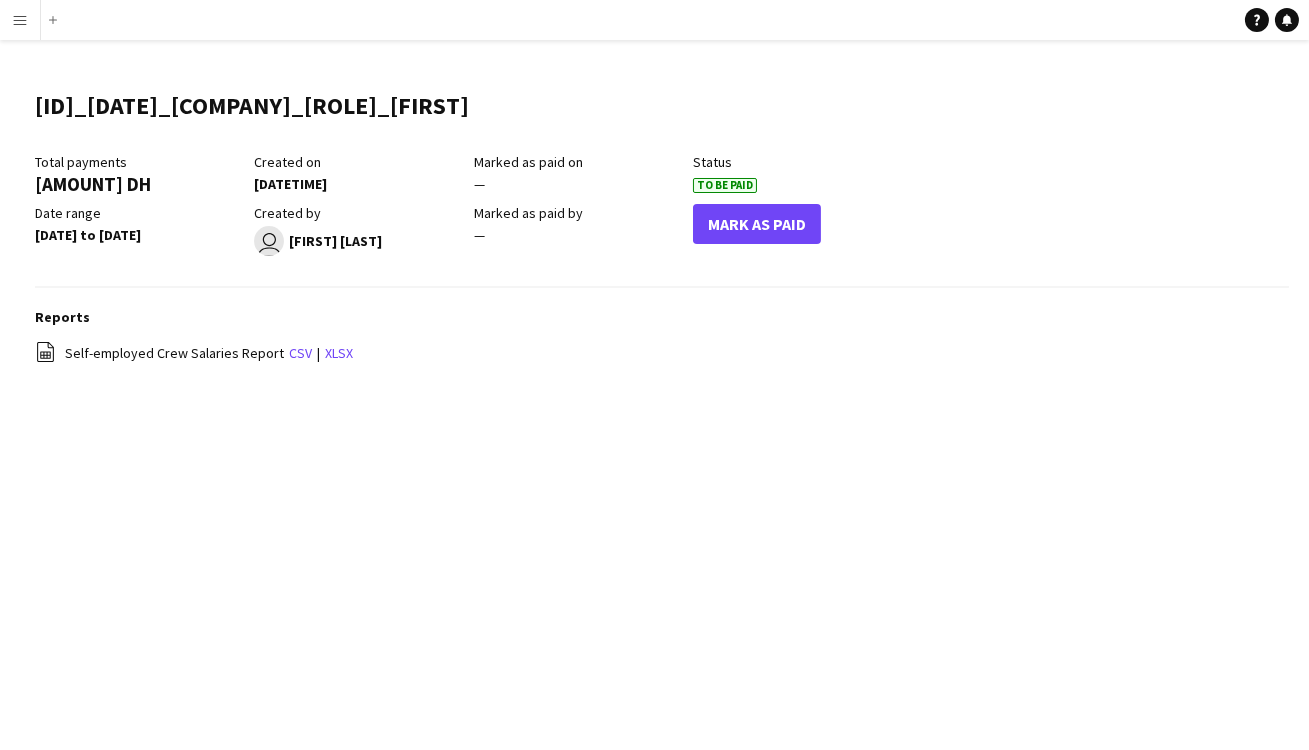 click on "Menu" at bounding box center (20, 20) 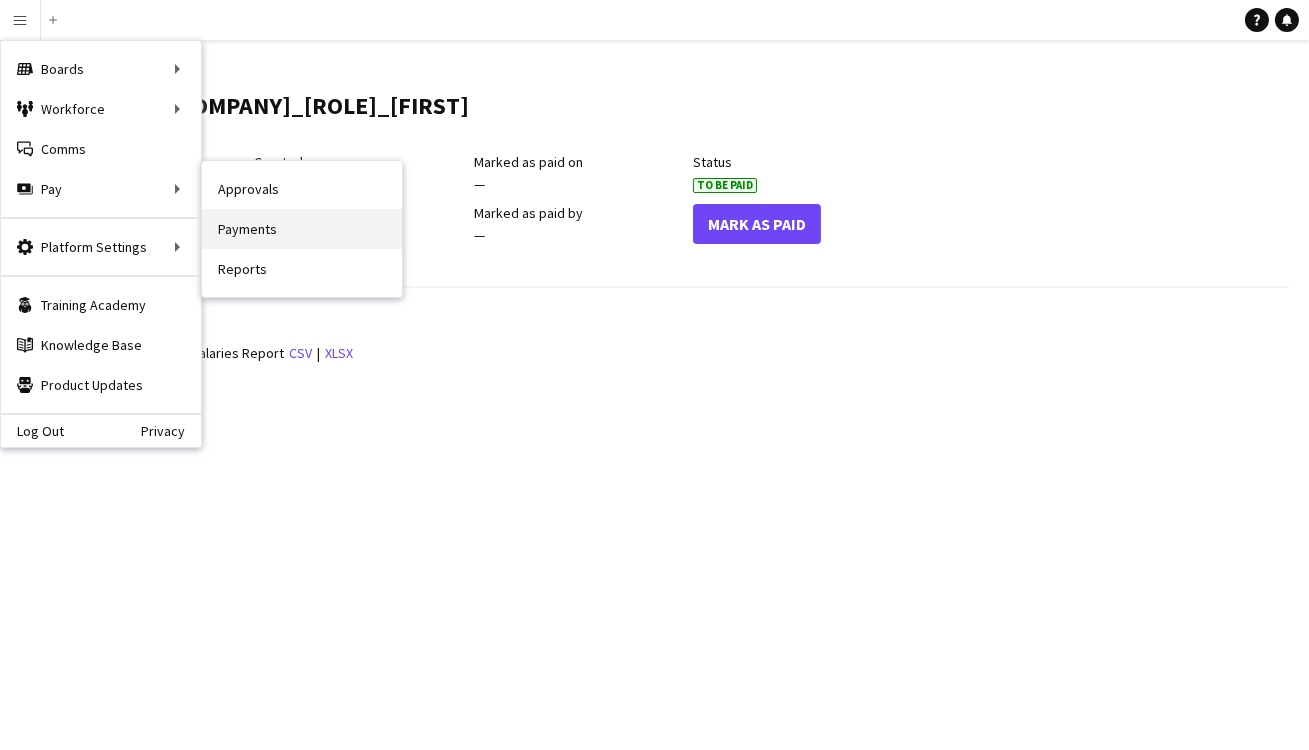 click on "Payments" at bounding box center [302, 229] 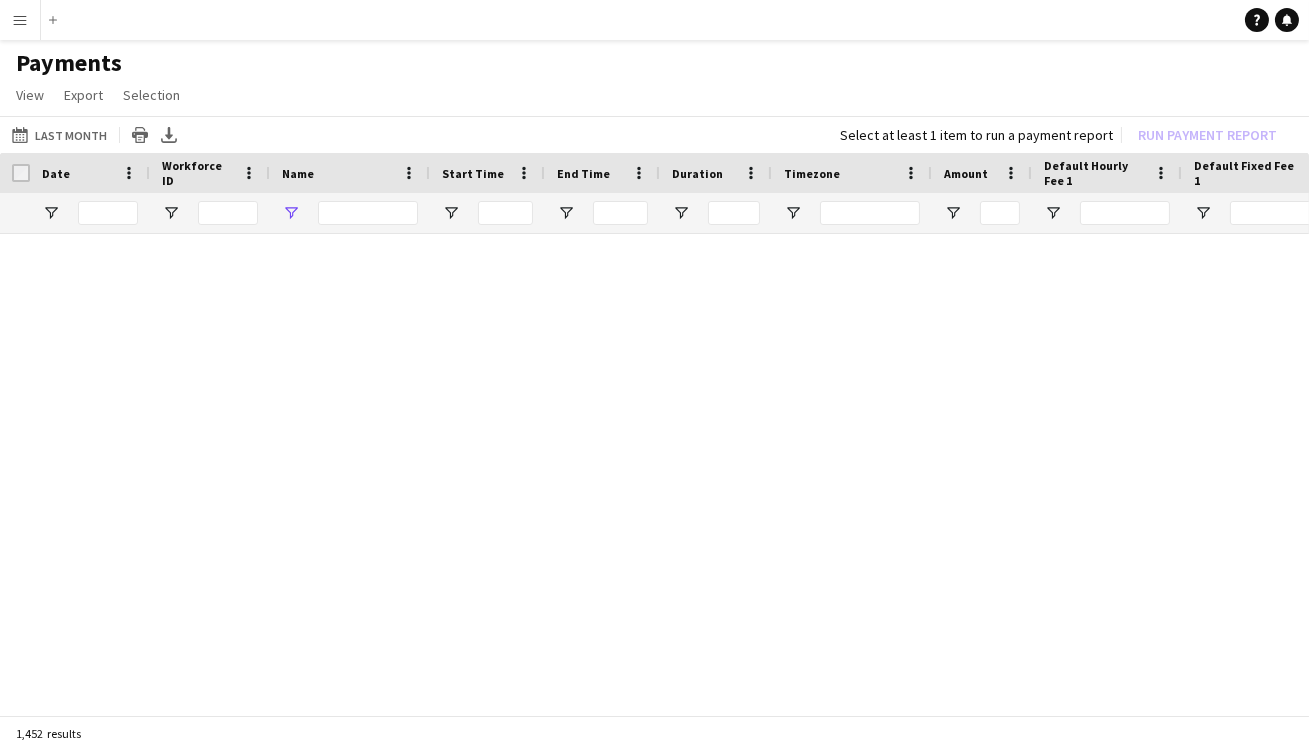 type on "*******" 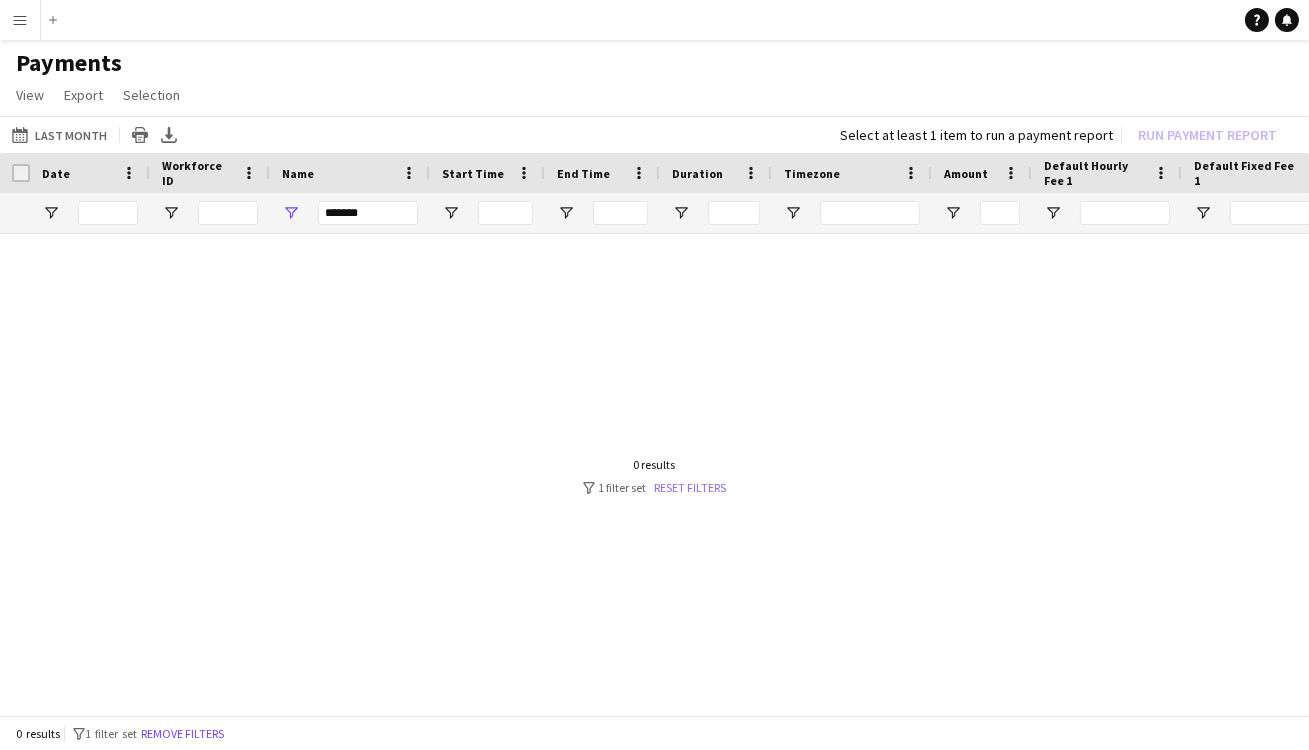 click on "Reset filters" at bounding box center [691, 487] 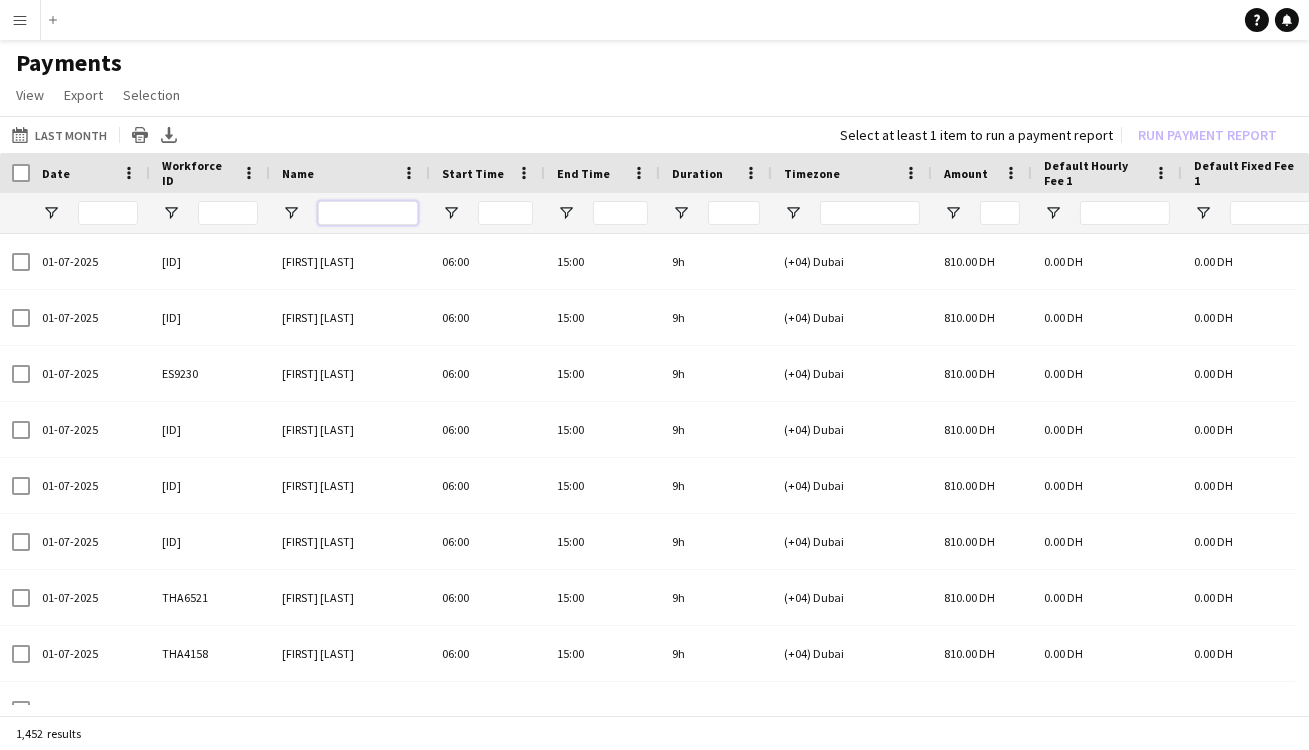 click at bounding box center [368, 213] 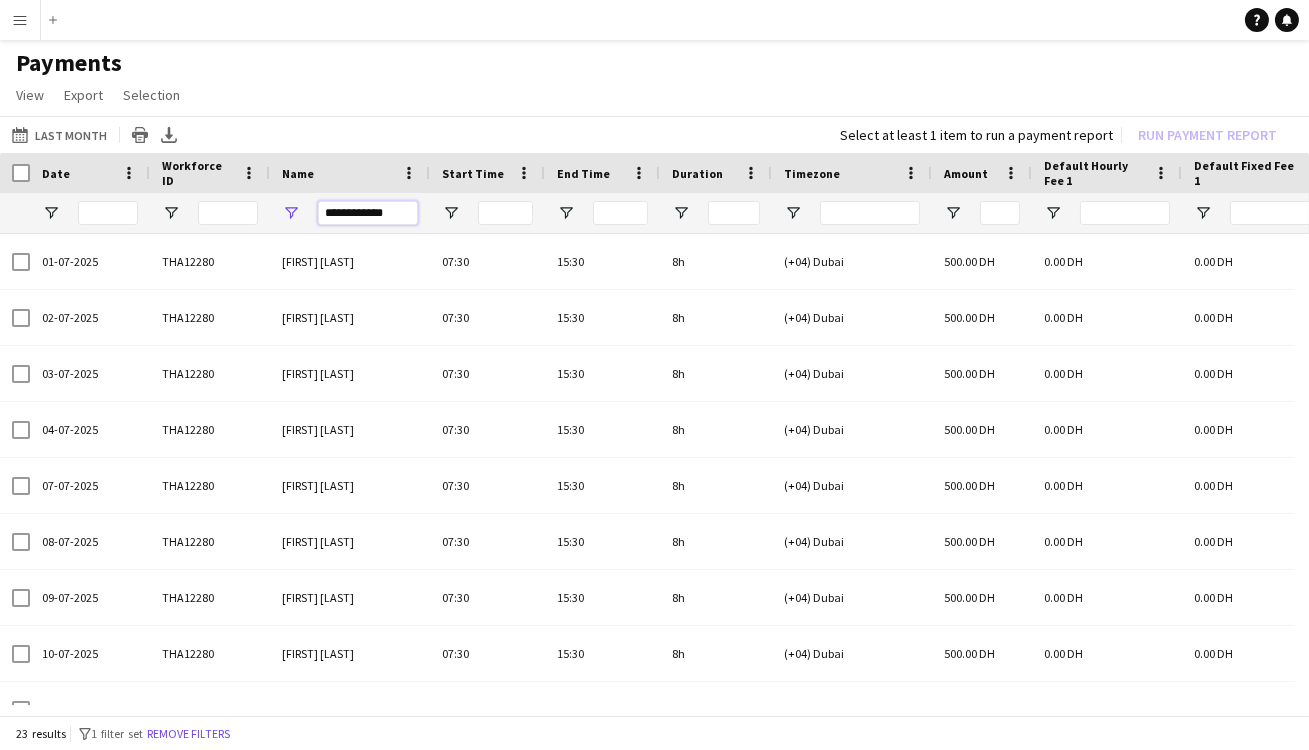 type on "**********" 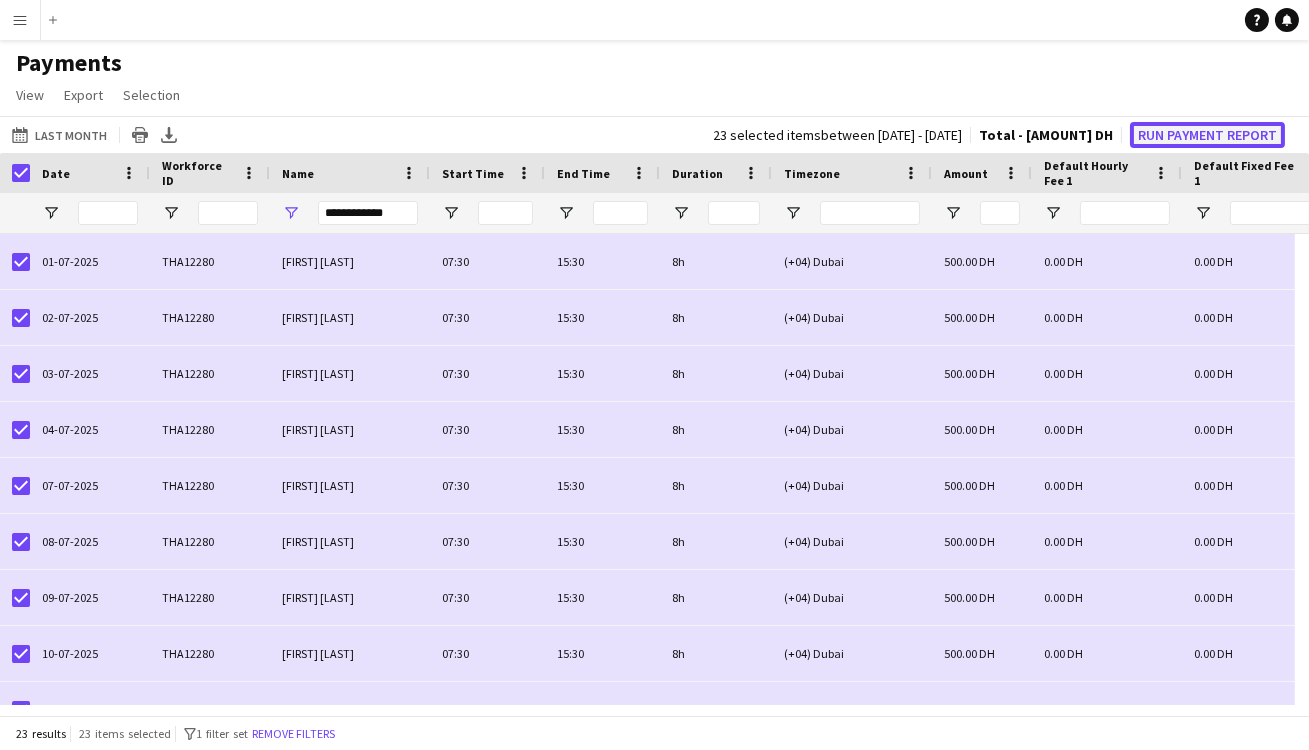 click on "Run Payment Report" 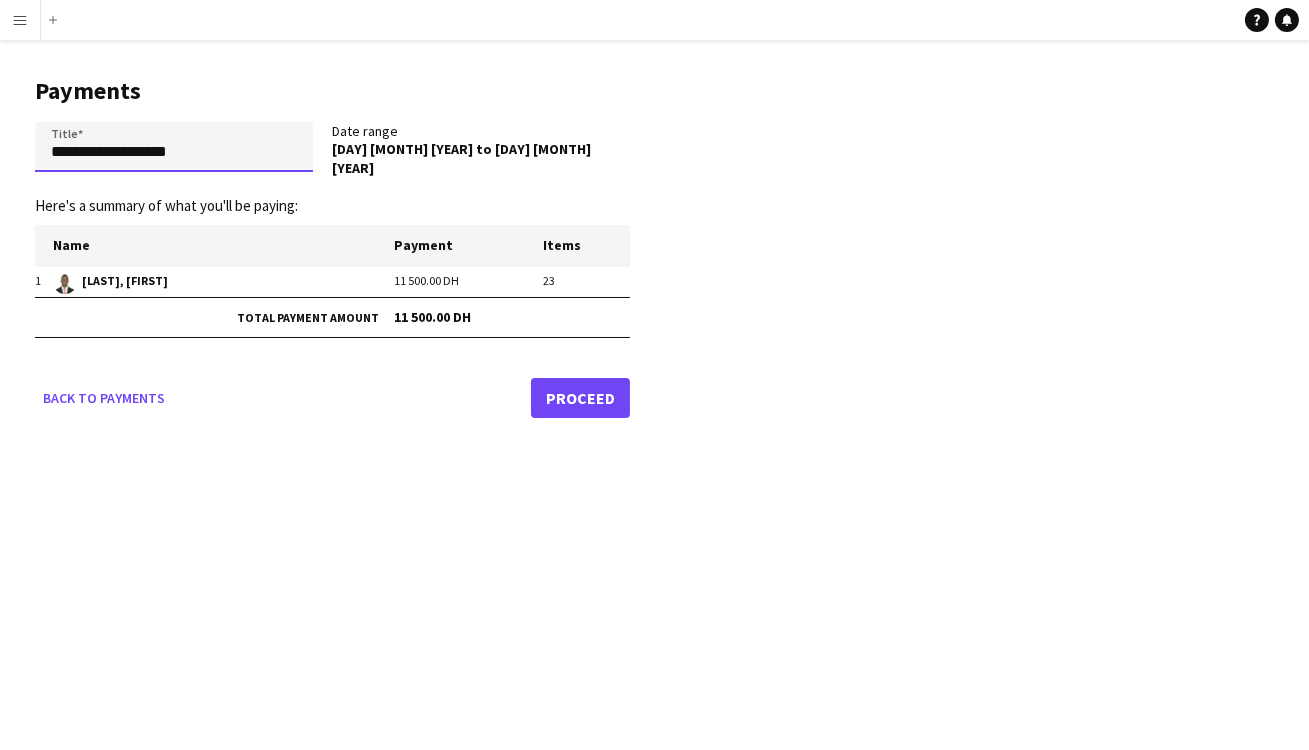 click on "**********" at bounding box center (174, 147) 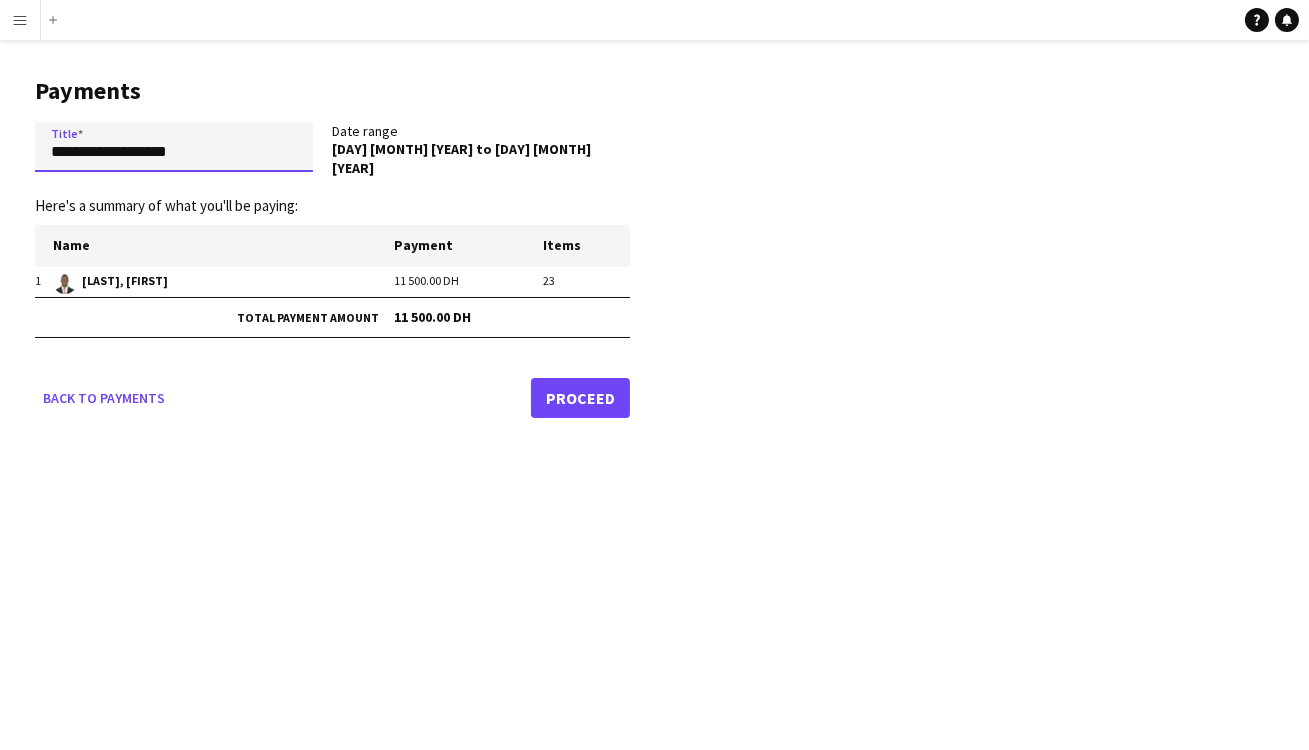 drag, startPoint x: 204, startPoint y: 155, endPoint x: 0, endPoint y: 155, distance: 204 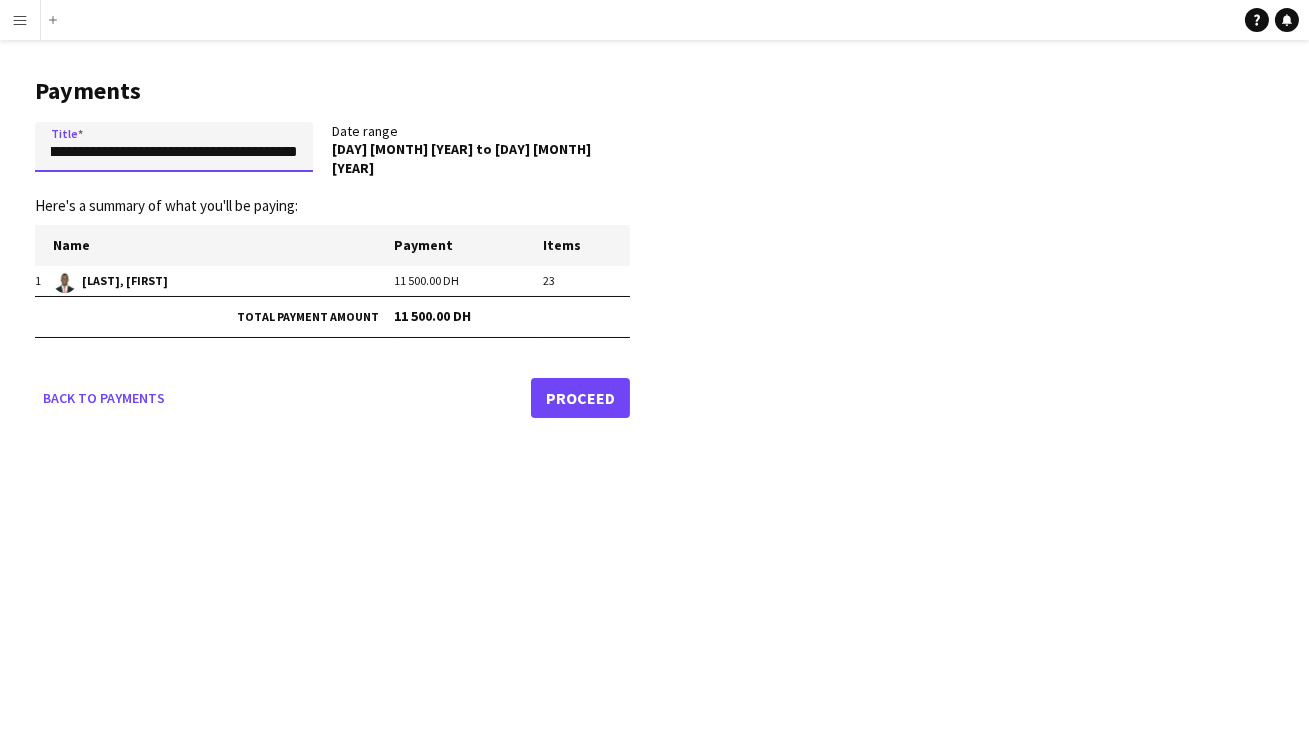 scroll, scrollTop: 0, scrollLeft: 0, axis: both 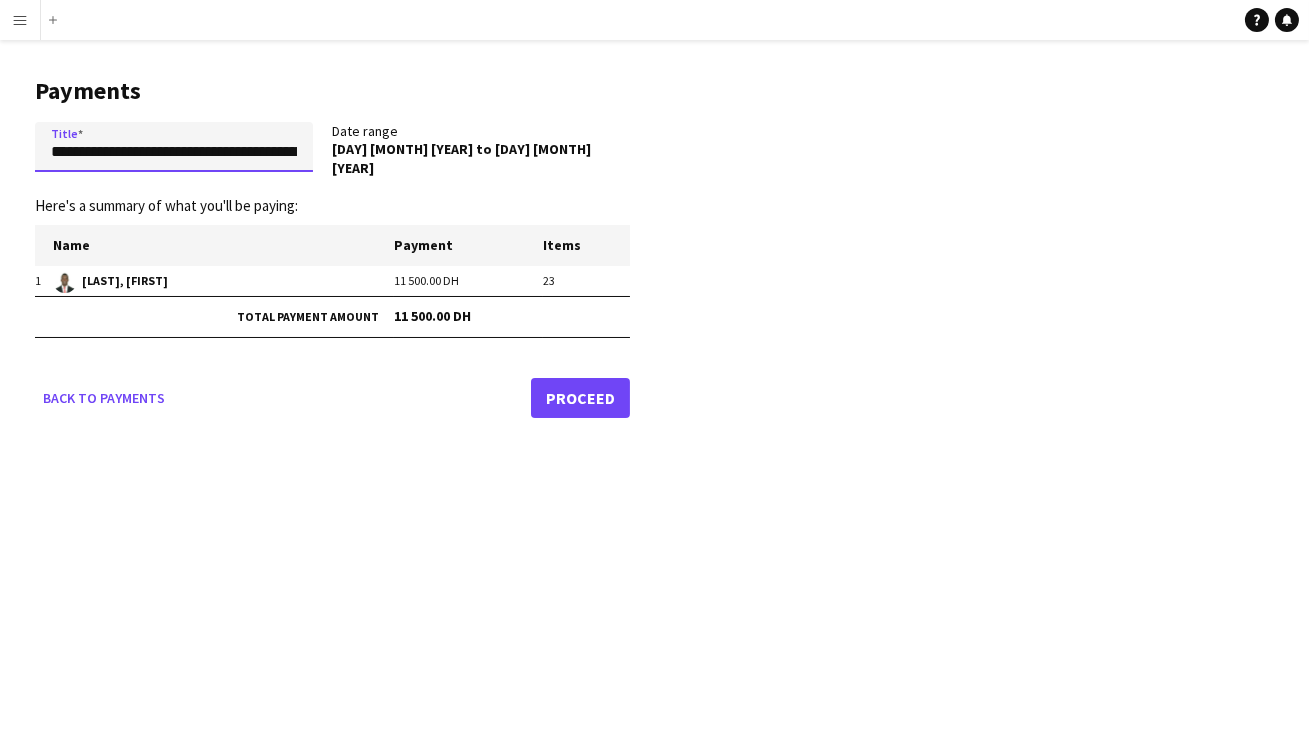 click on "**********" at bounding box center [174, 147] 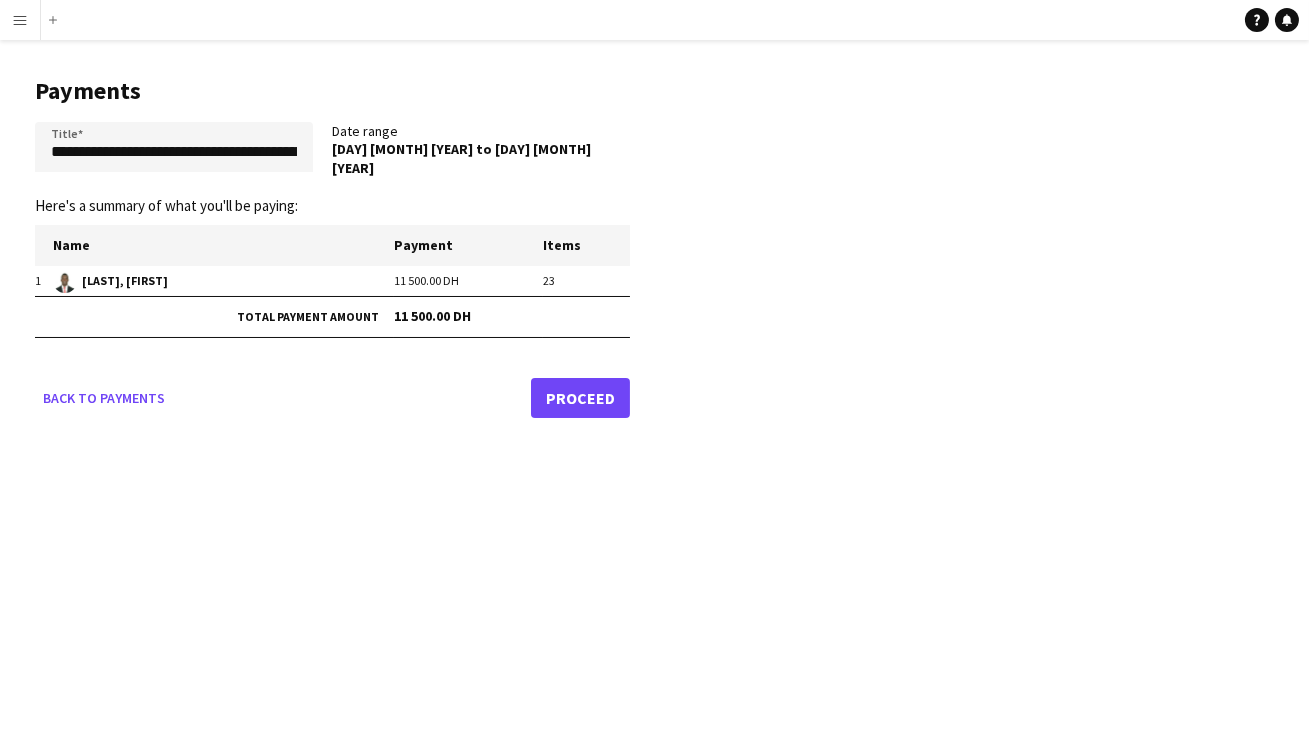 click on "Proceed" 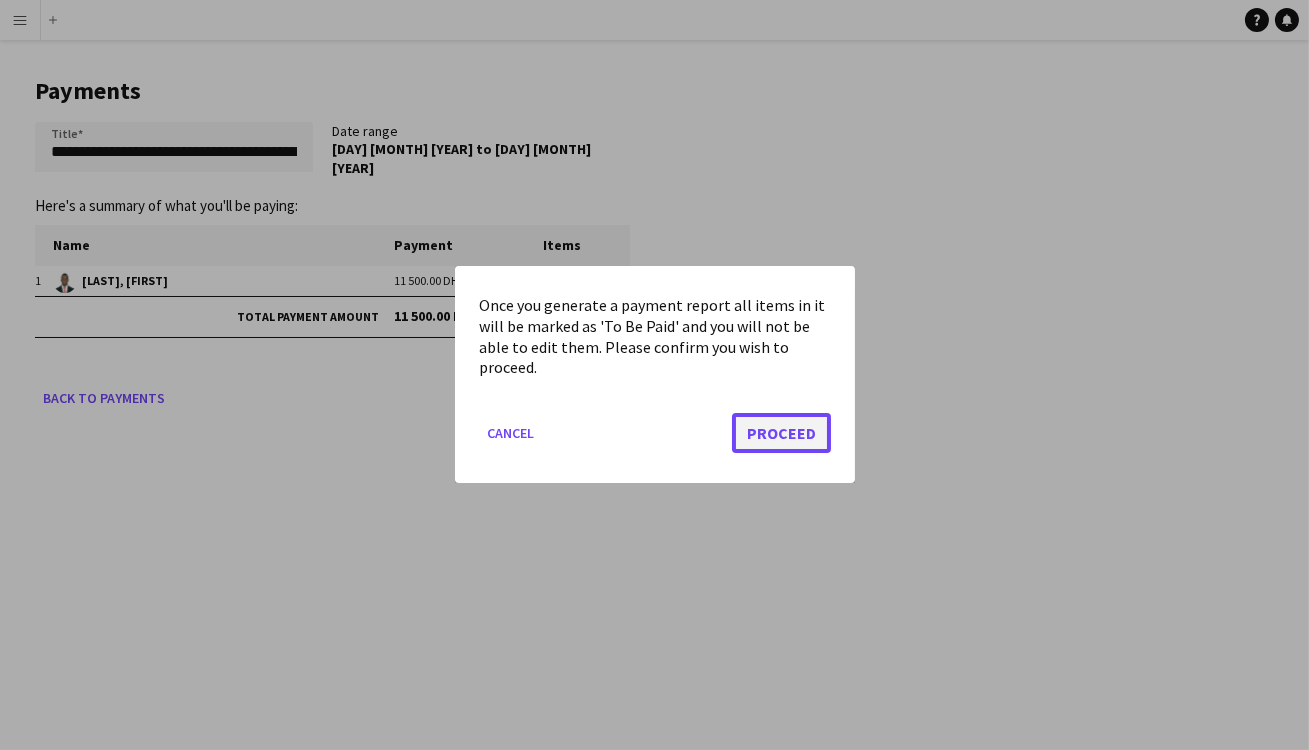 click on "Proceed" 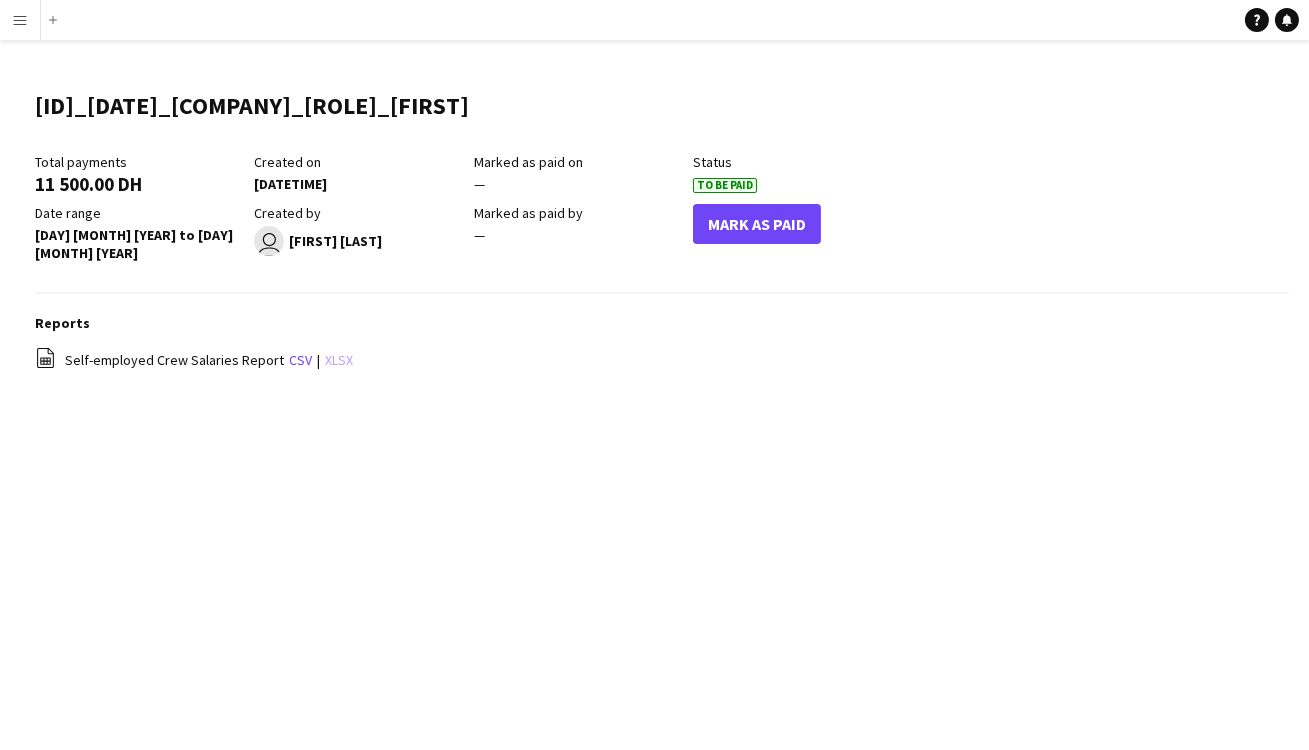 click on "xlsx" 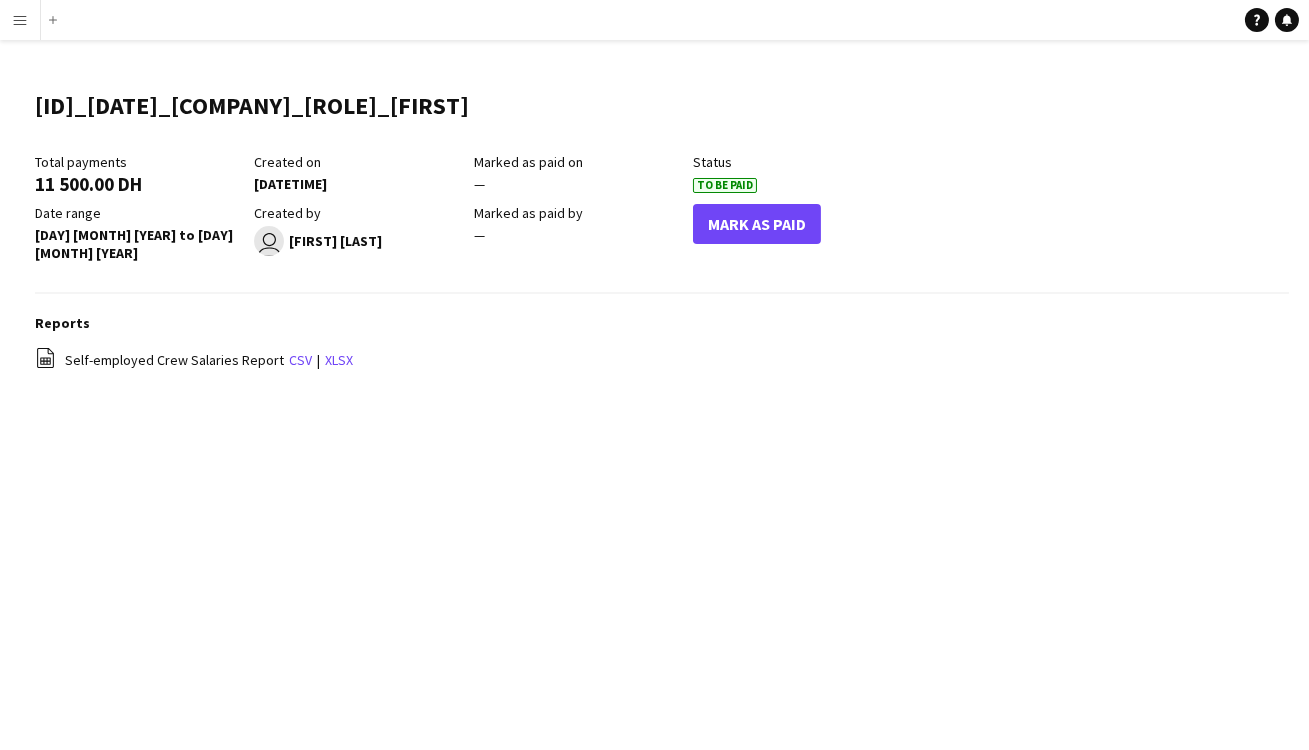 click on "Menu" at bounding box center (20, 20) 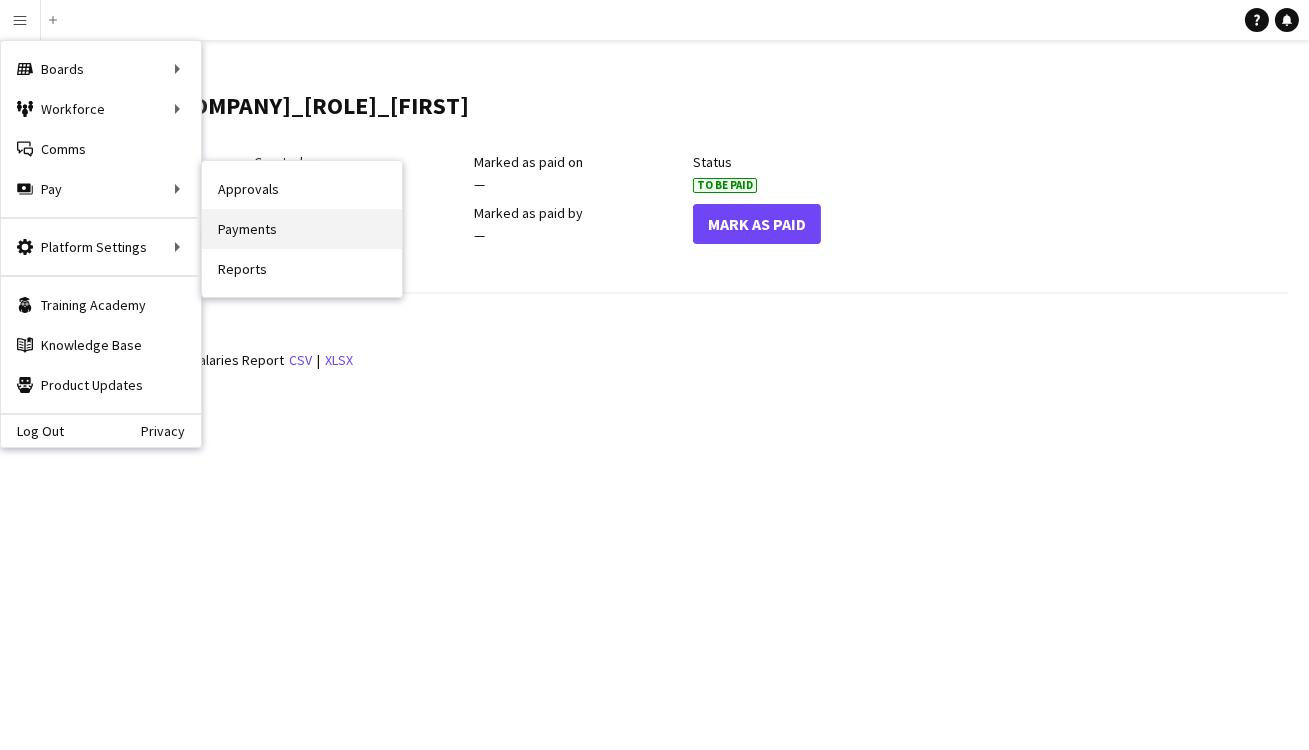 click on "Payments" at bounding box center (302, 229) 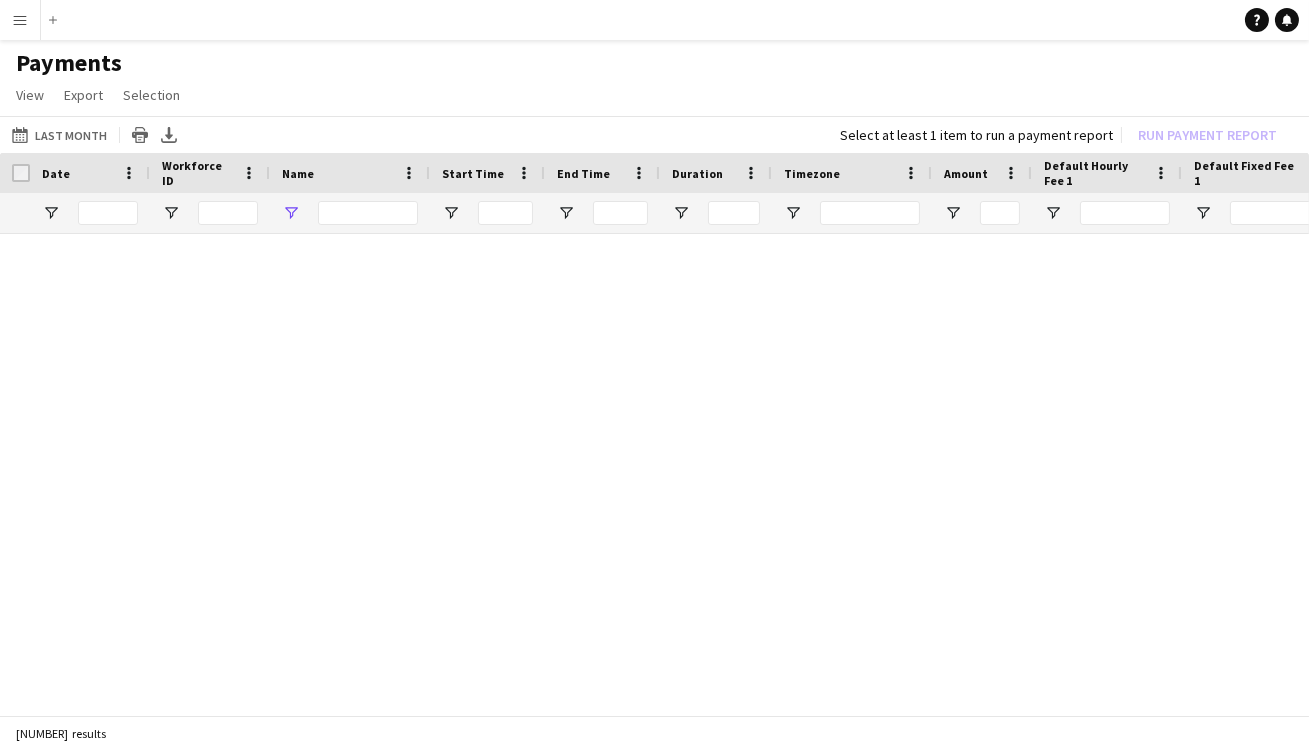 type on "**********" 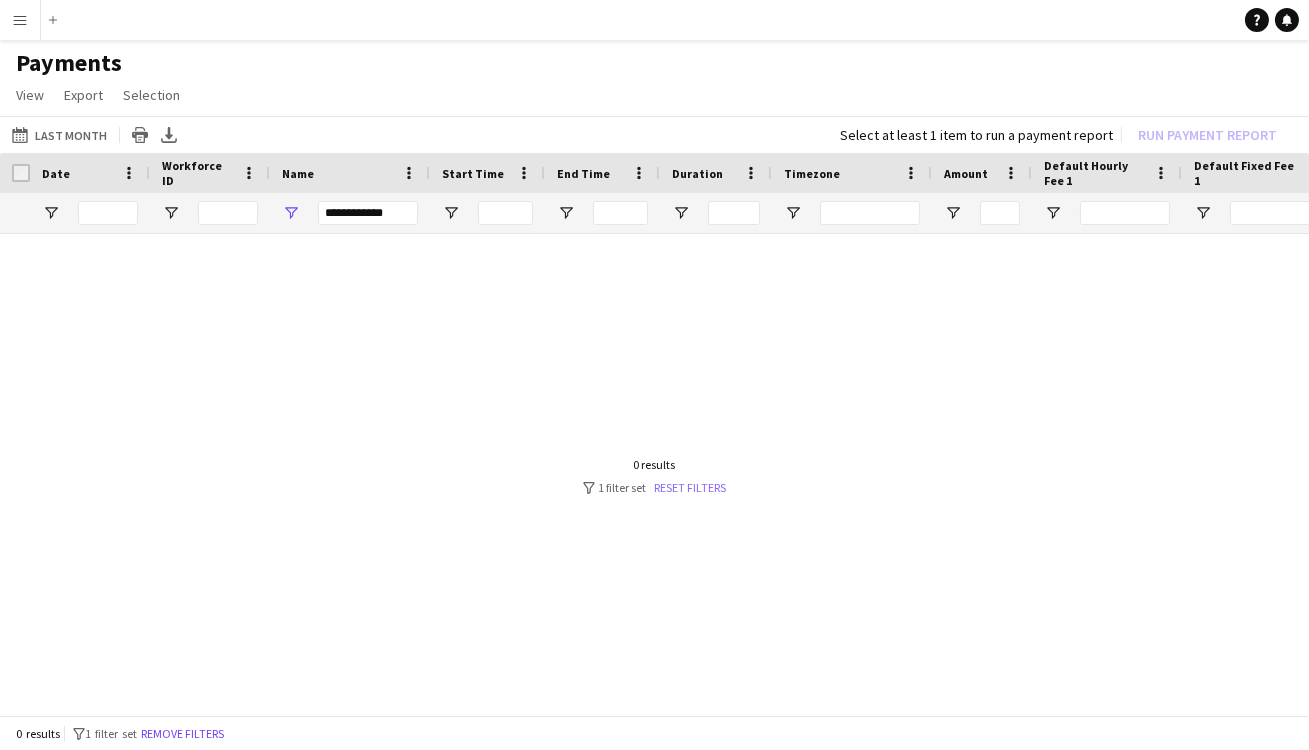 click on "Reset filters" at bounding box center [691, 487] 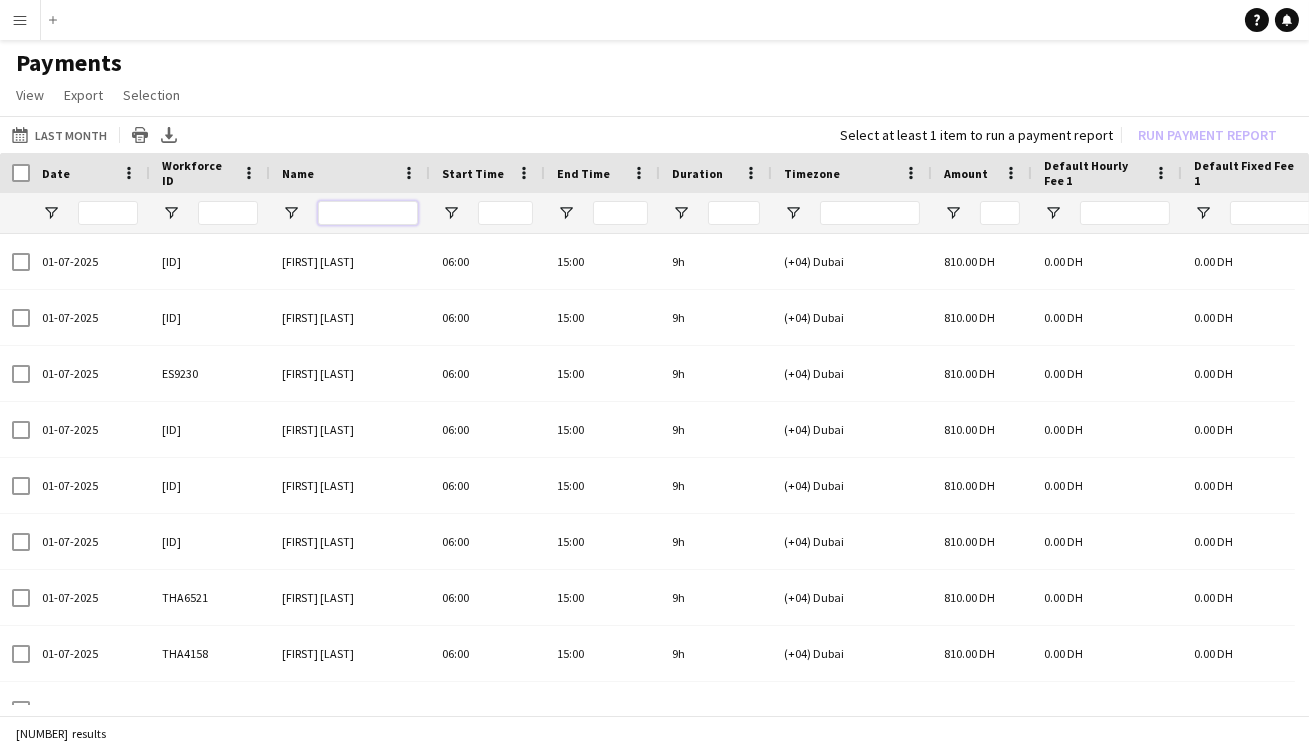 click at bounding box center (368, 213) 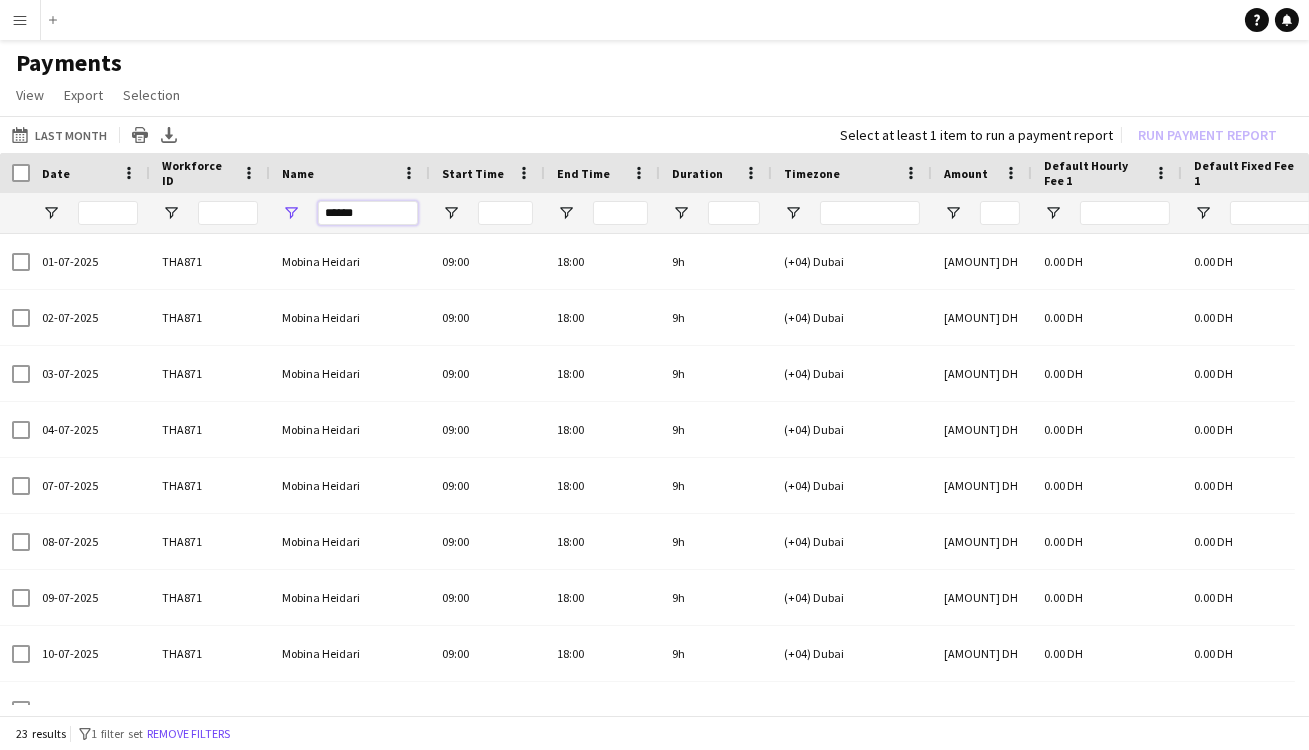 type on "******" 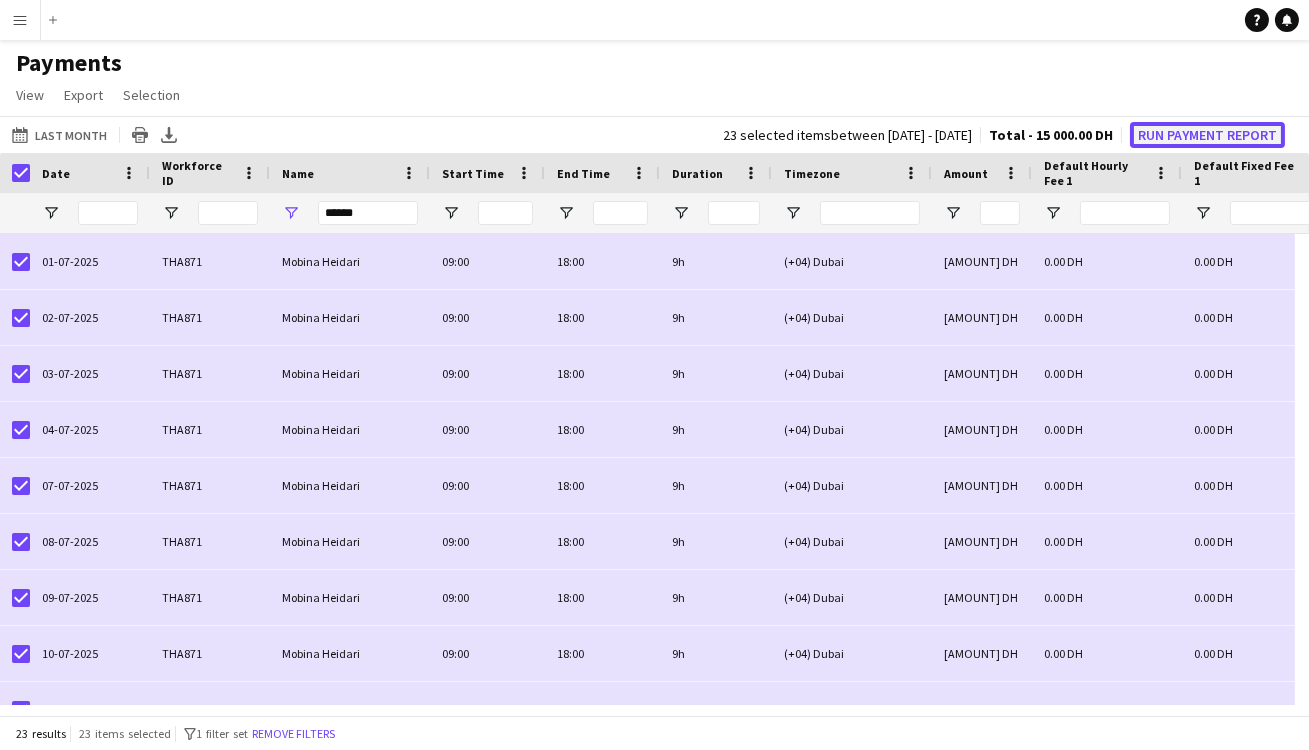 click on "Run Payment Report" 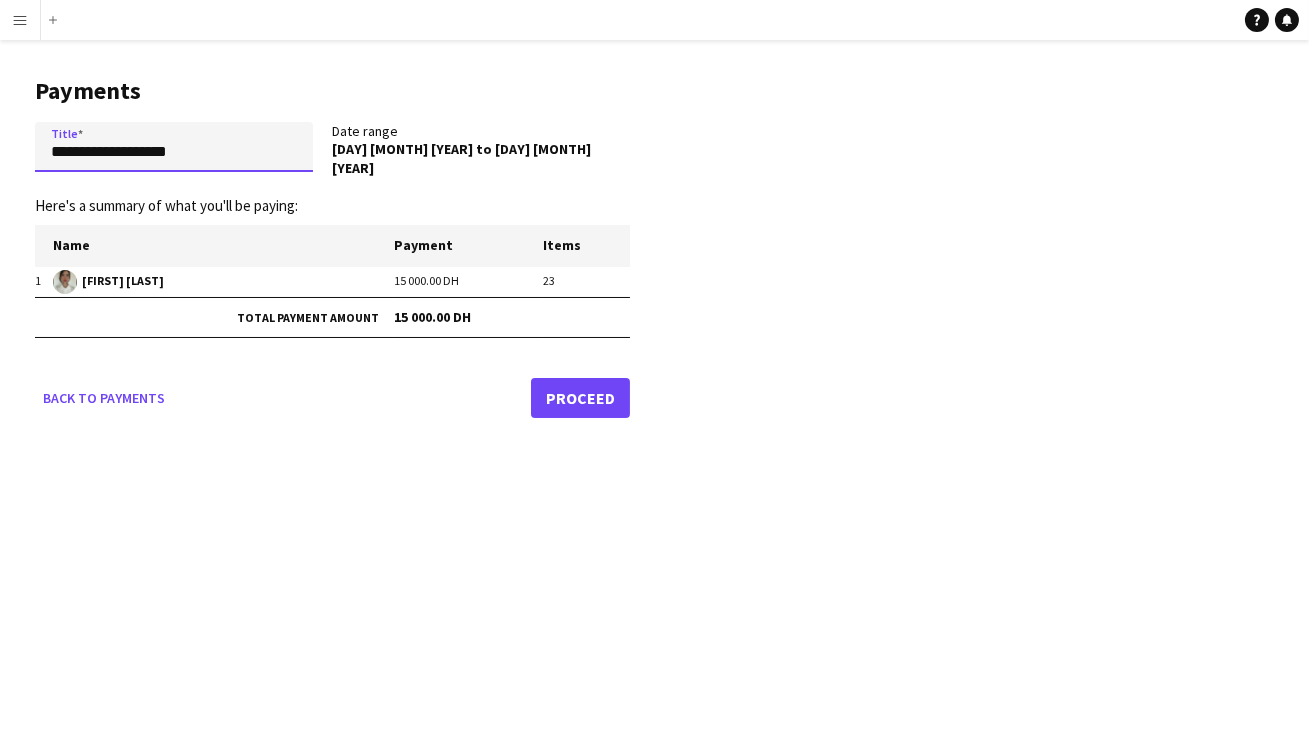 click on "**********" 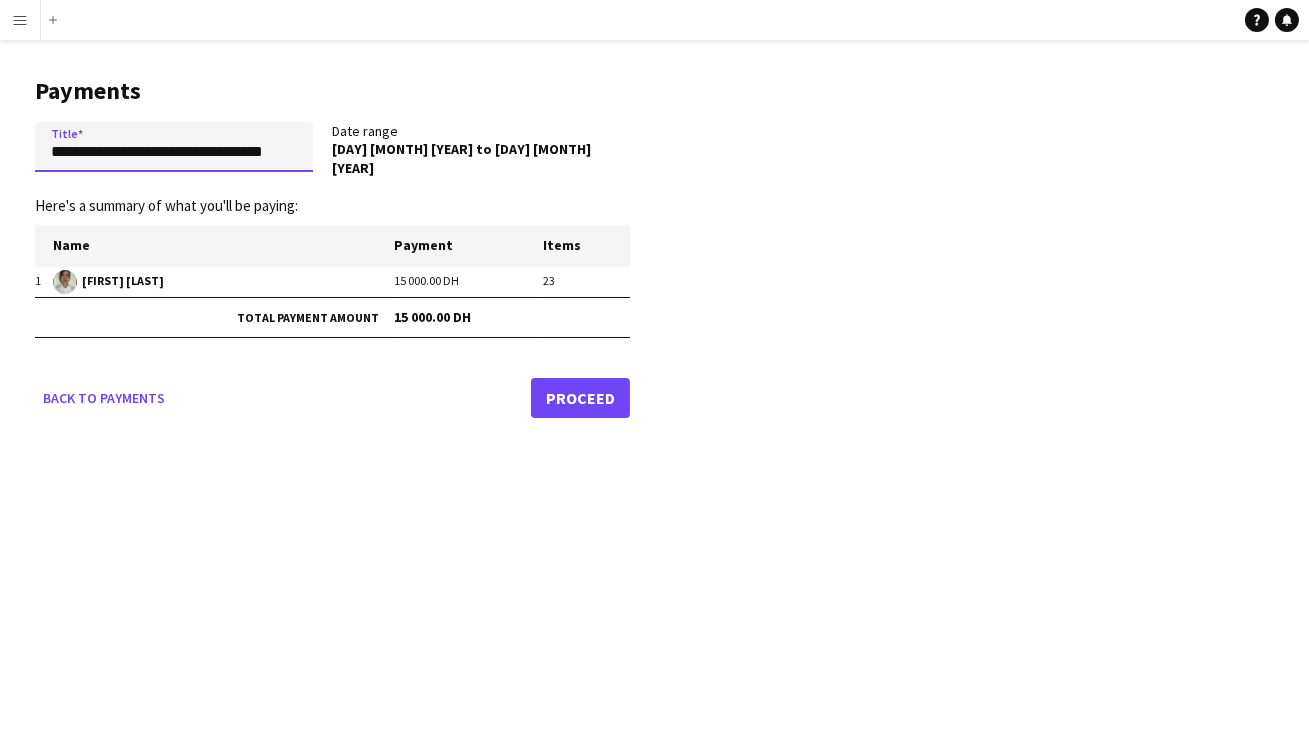 scroll, scrollTop: 0, scrollLeft: 25, axis: horizontal 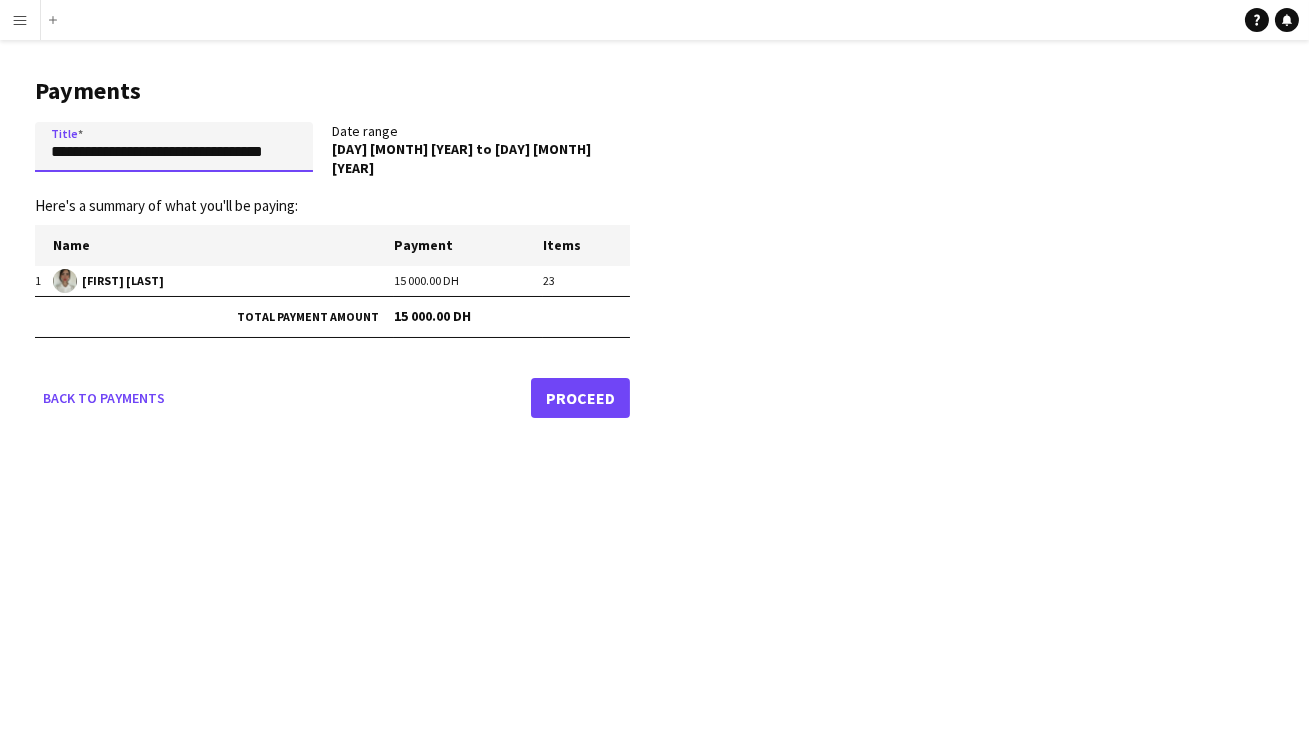 click on "**********" at bounding box center [174, 147] 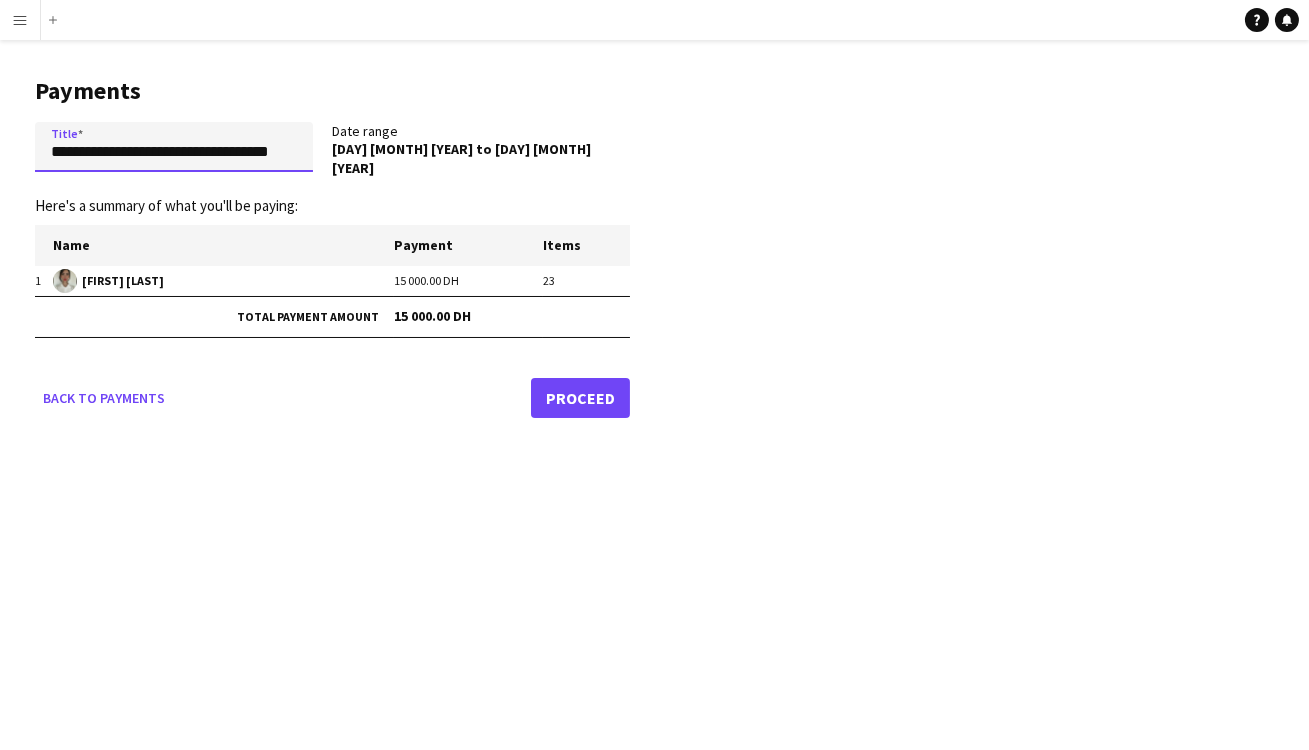 scroll, scrollTop: 0, scrollLeft: 28, axis: horizontal 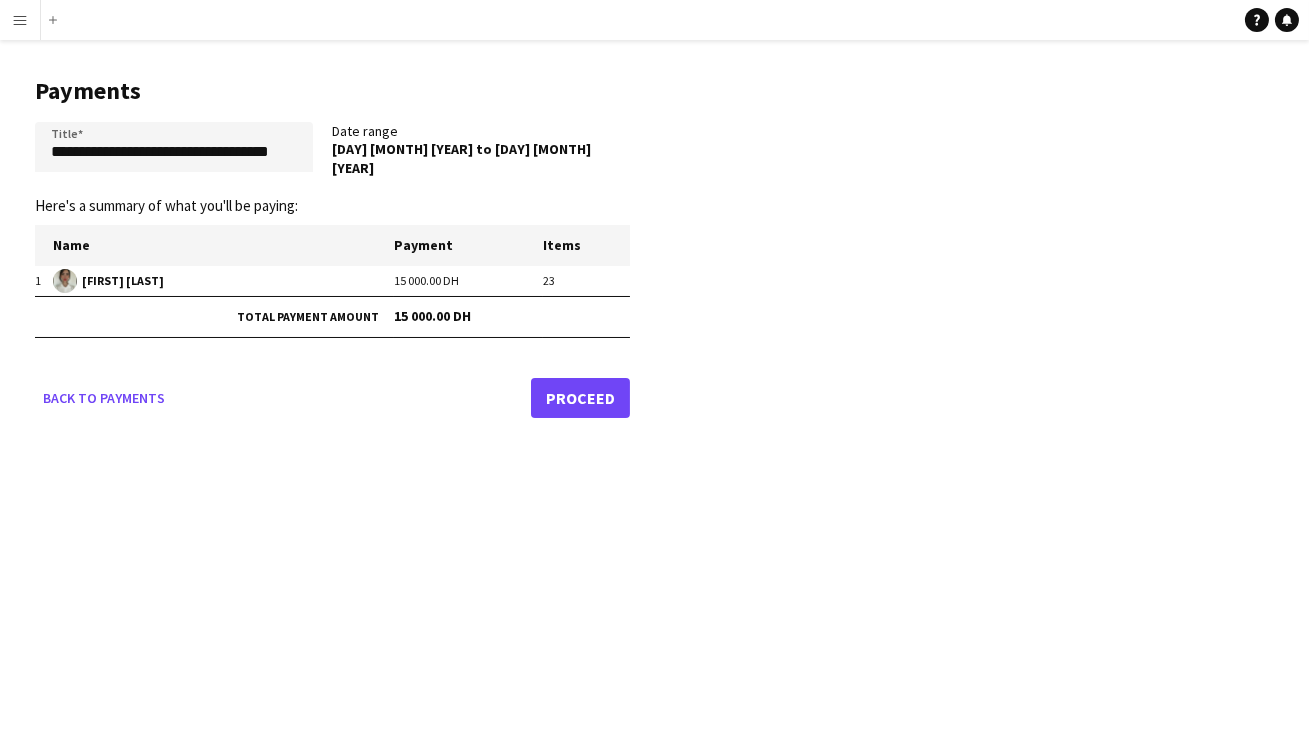 click on "Proceed" 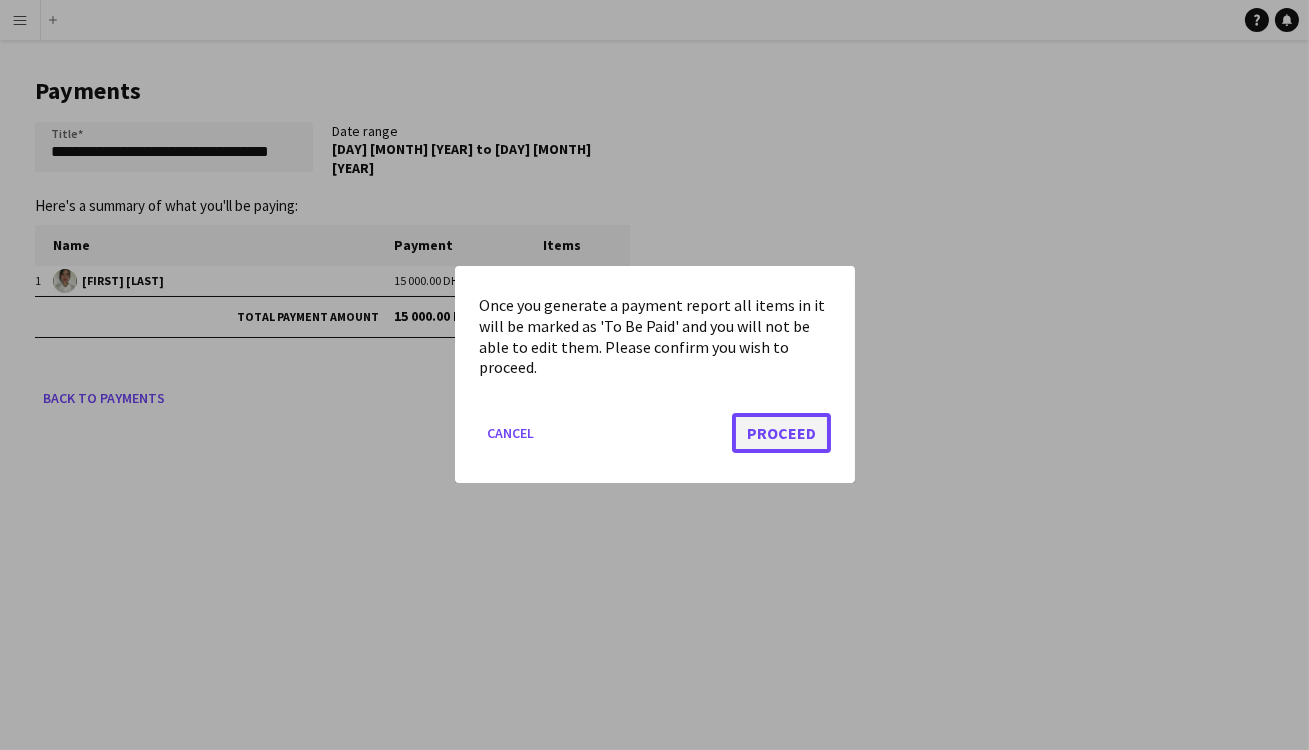 click on "Proceed" 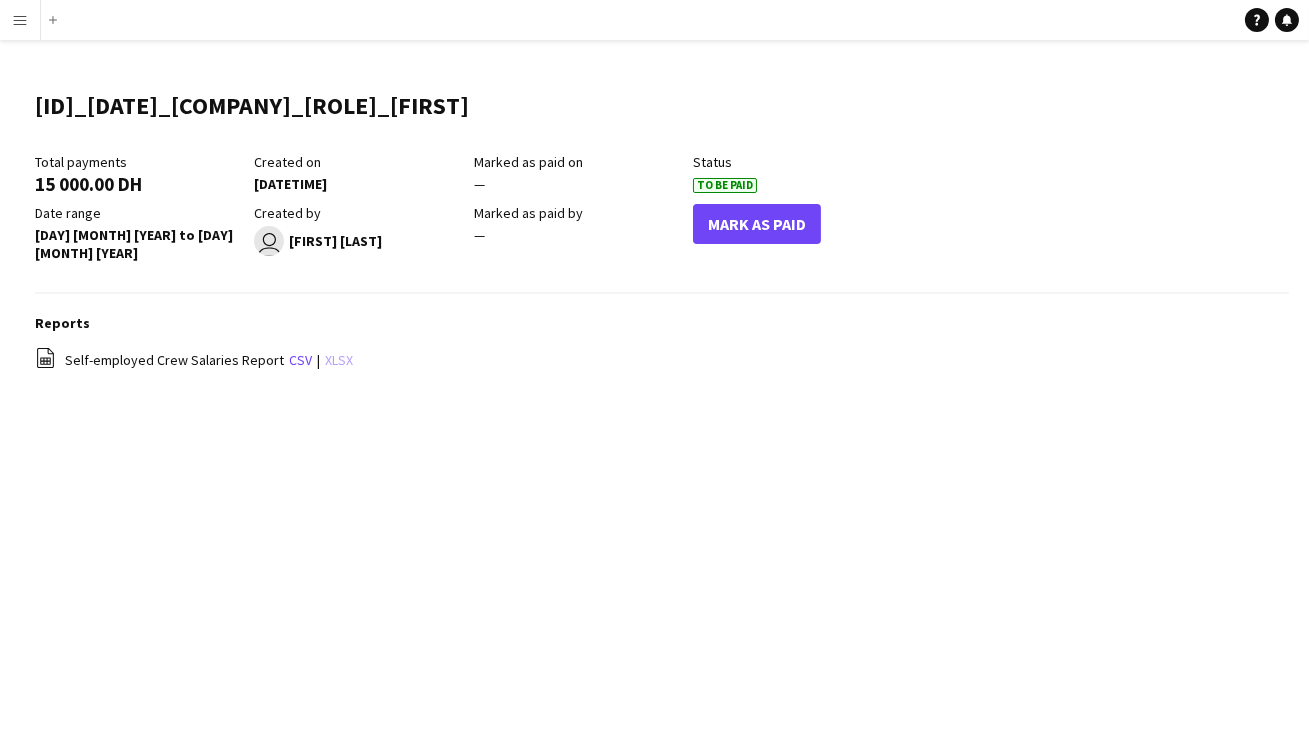 click on "xlsx" 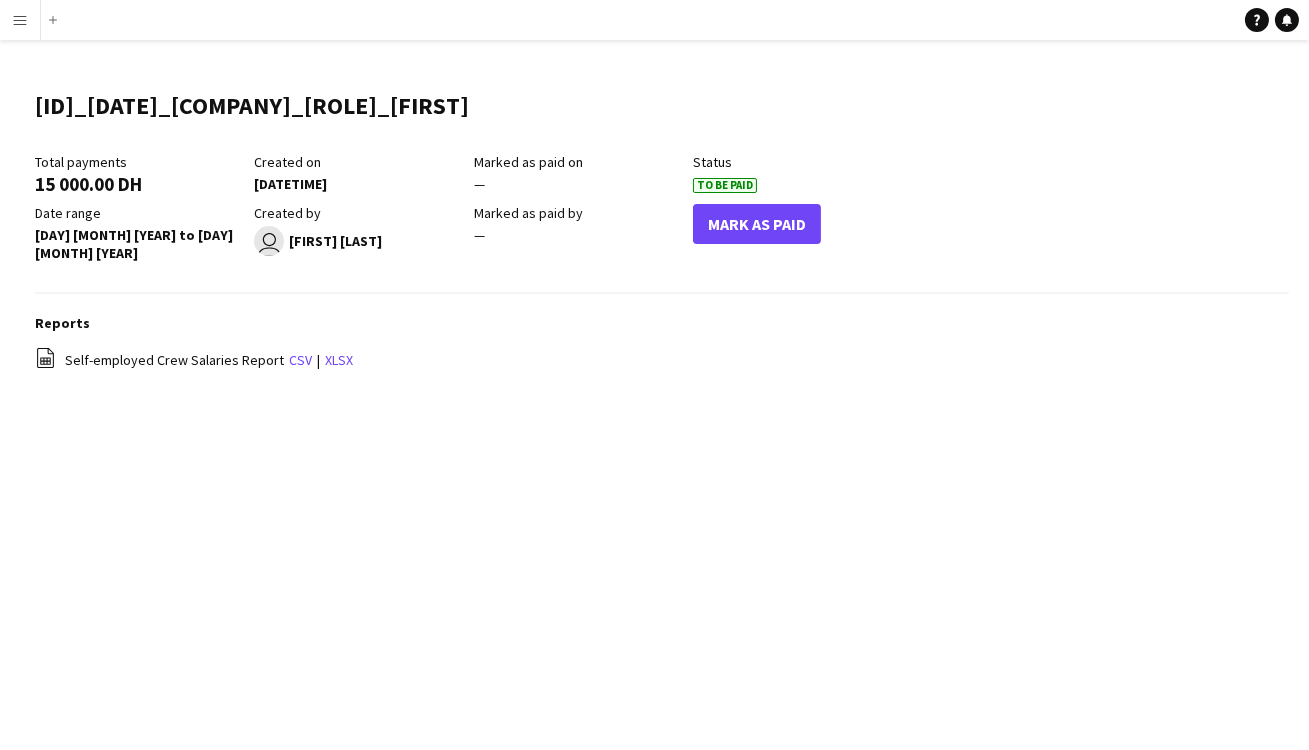 click on "Menu" at bounding box center (20, 20) 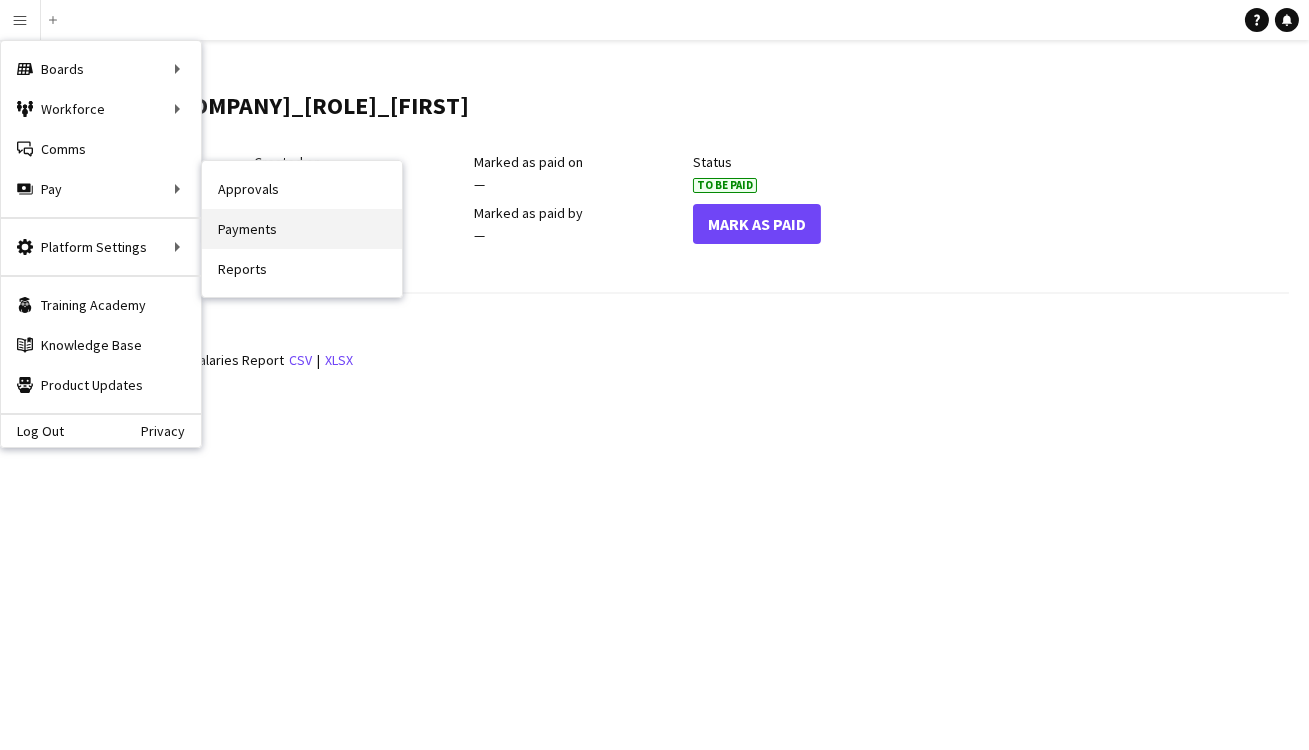 click on "Payments" at bounding box center (302, 229) 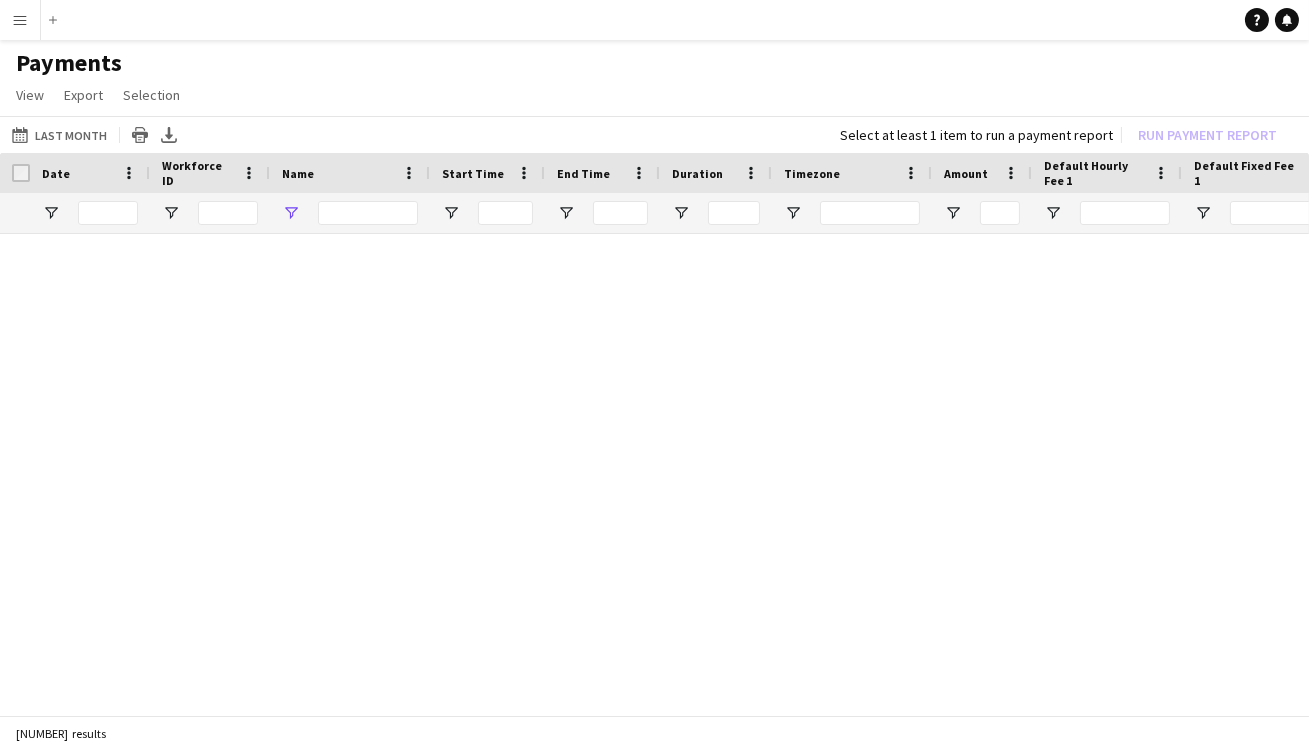 type on "******" 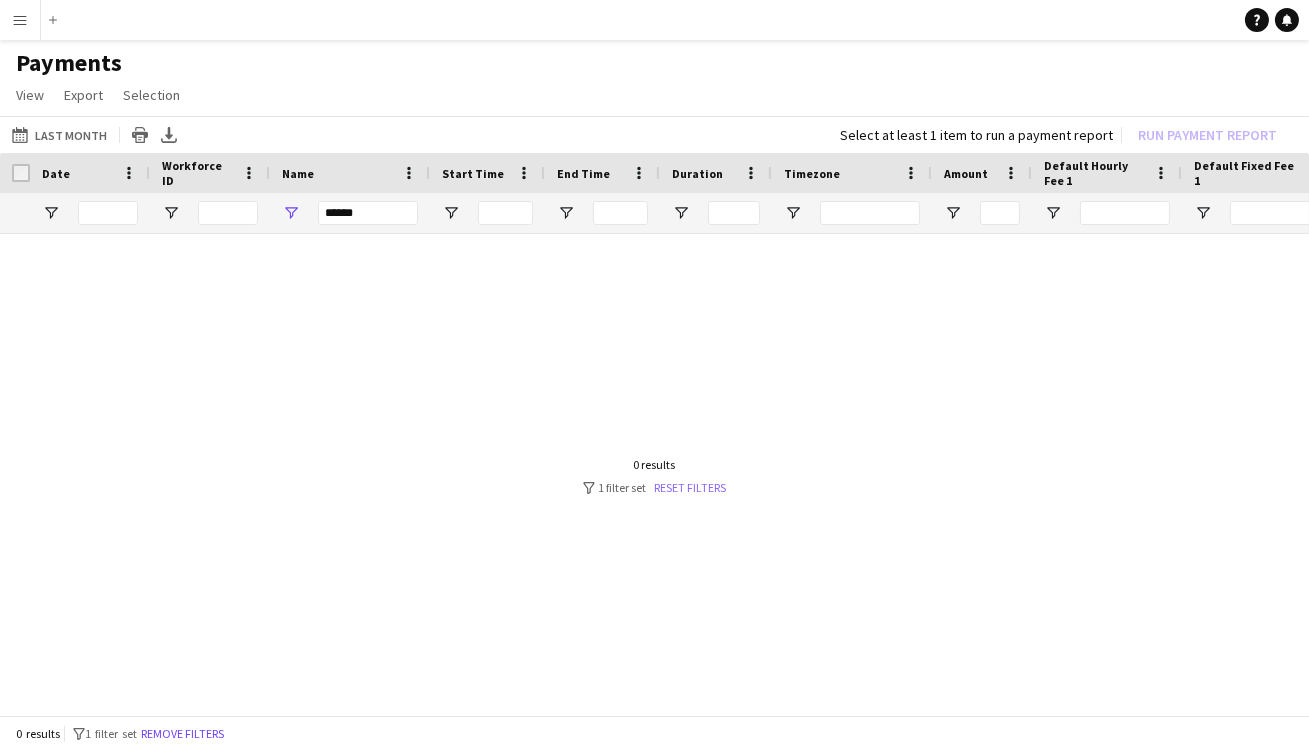 click on "Reset filters" at bounding box center (691, 487) 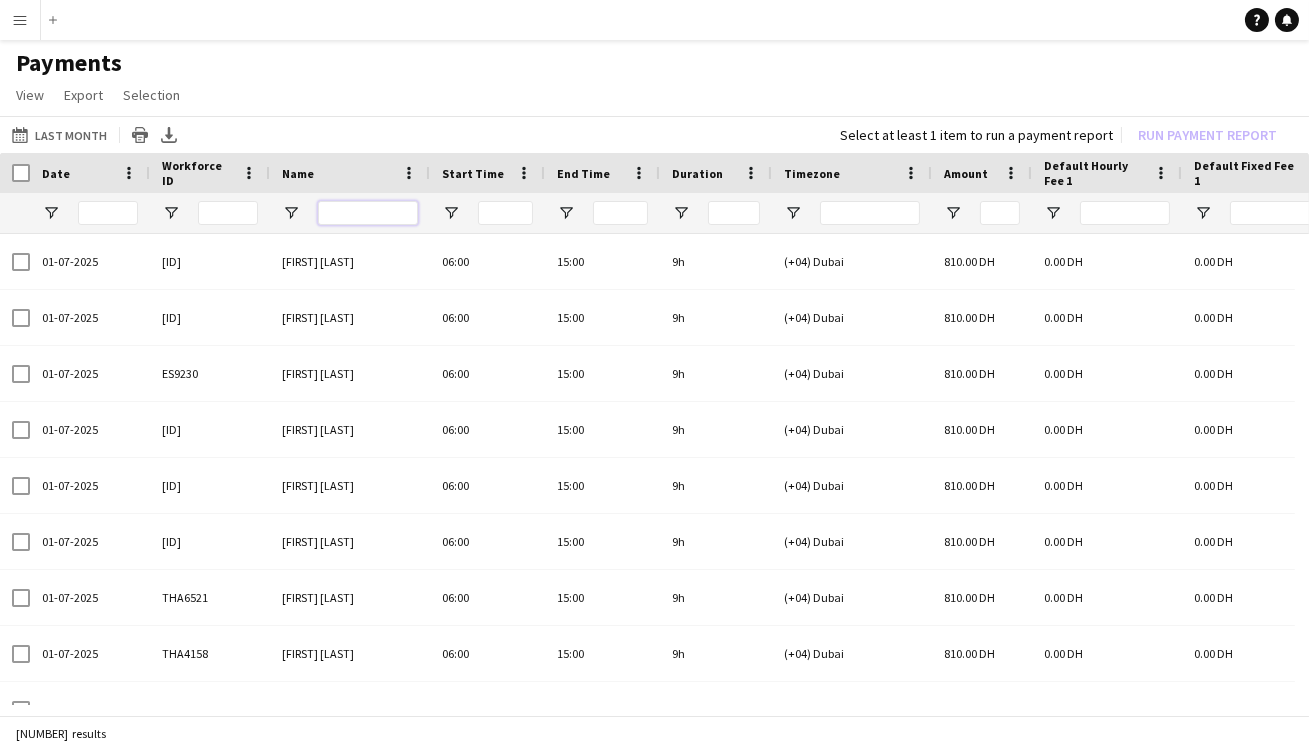 click at bounding box center (368, 213) 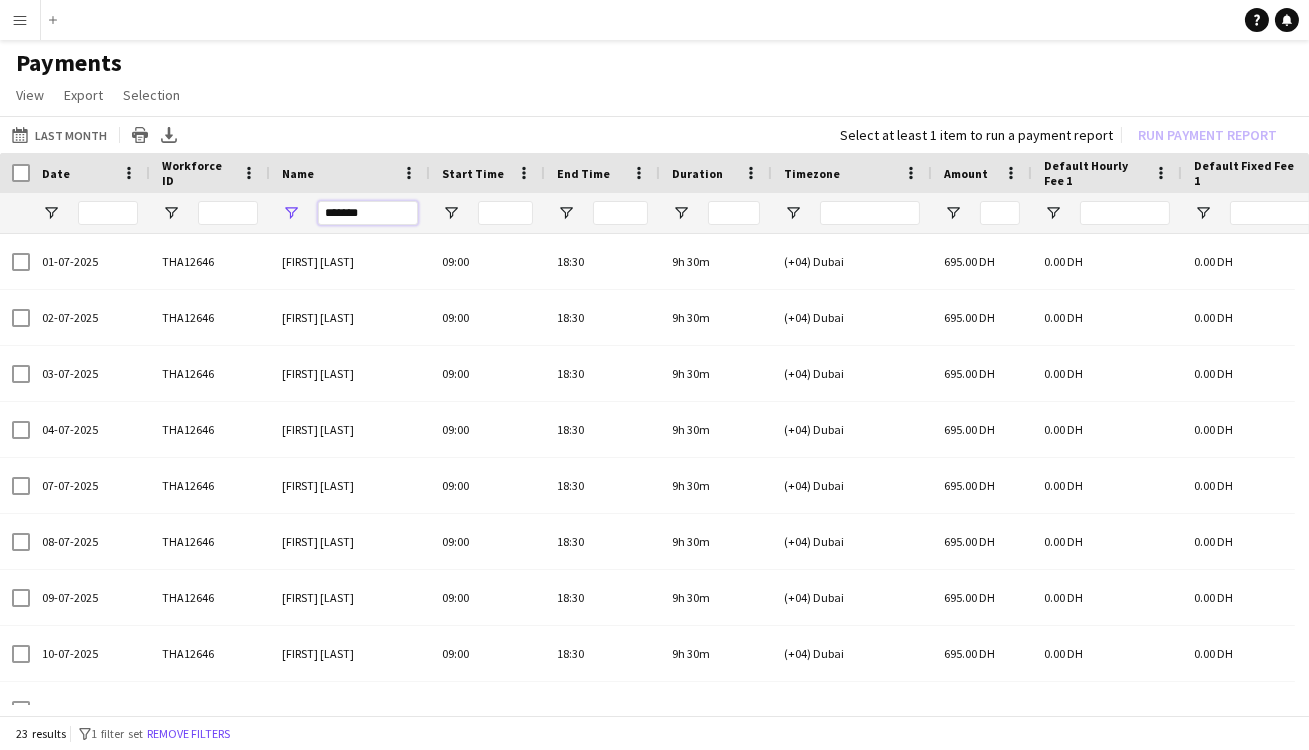 type on "*******" 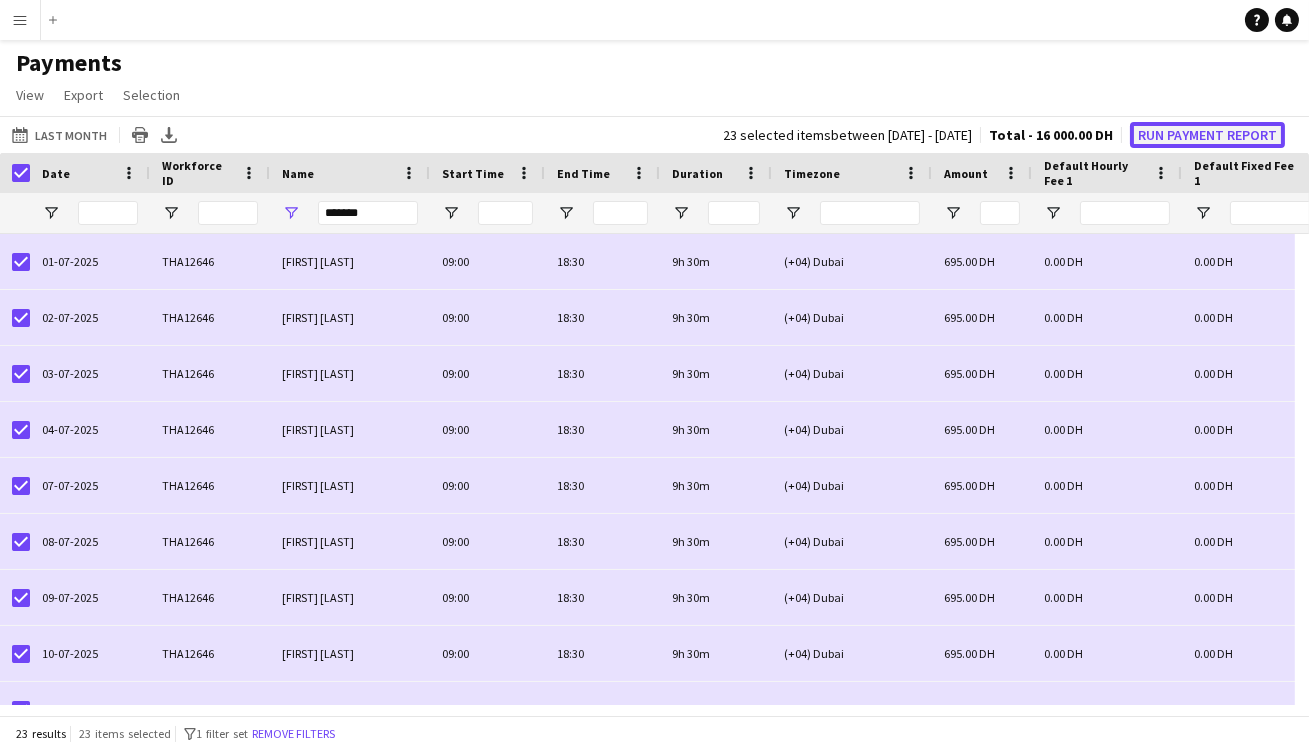 click on "Run Payment Report" 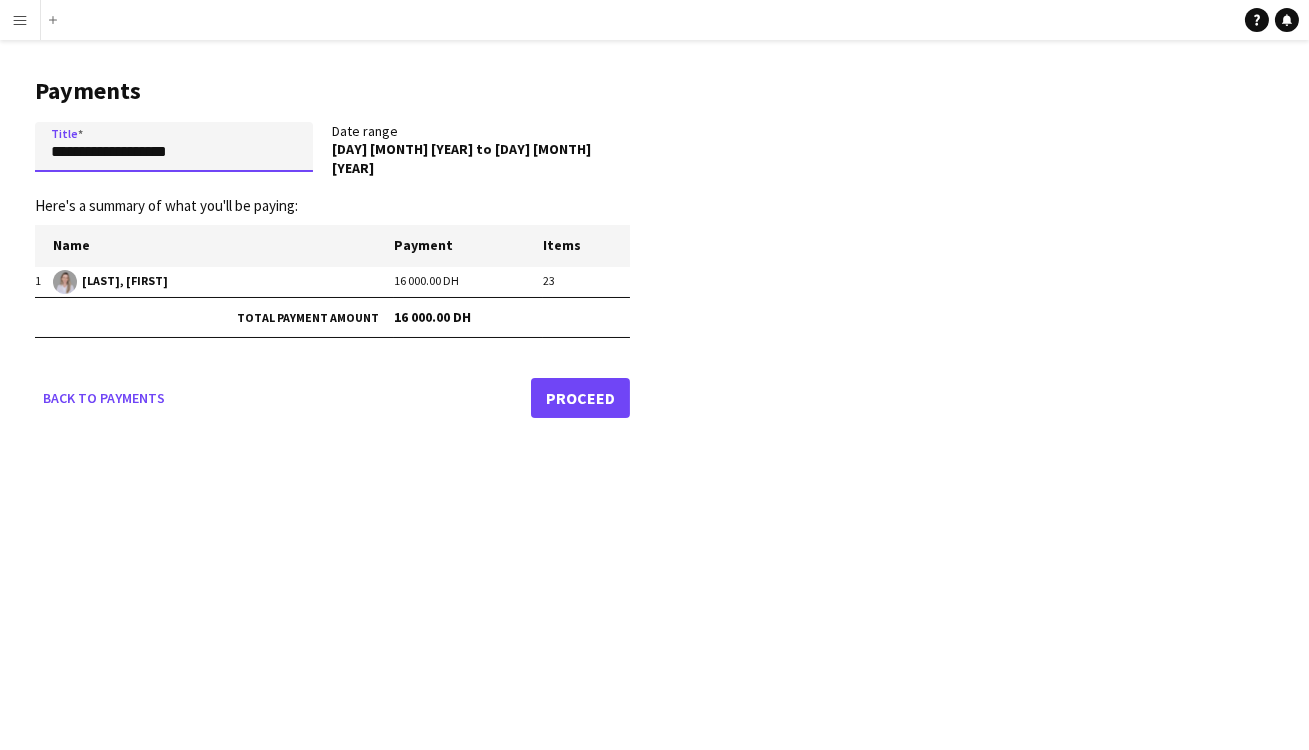 drag, startPoint x: 228, startPoint y: 157, endPoint x: 0, endPoint y: 155, distance: 228.00877 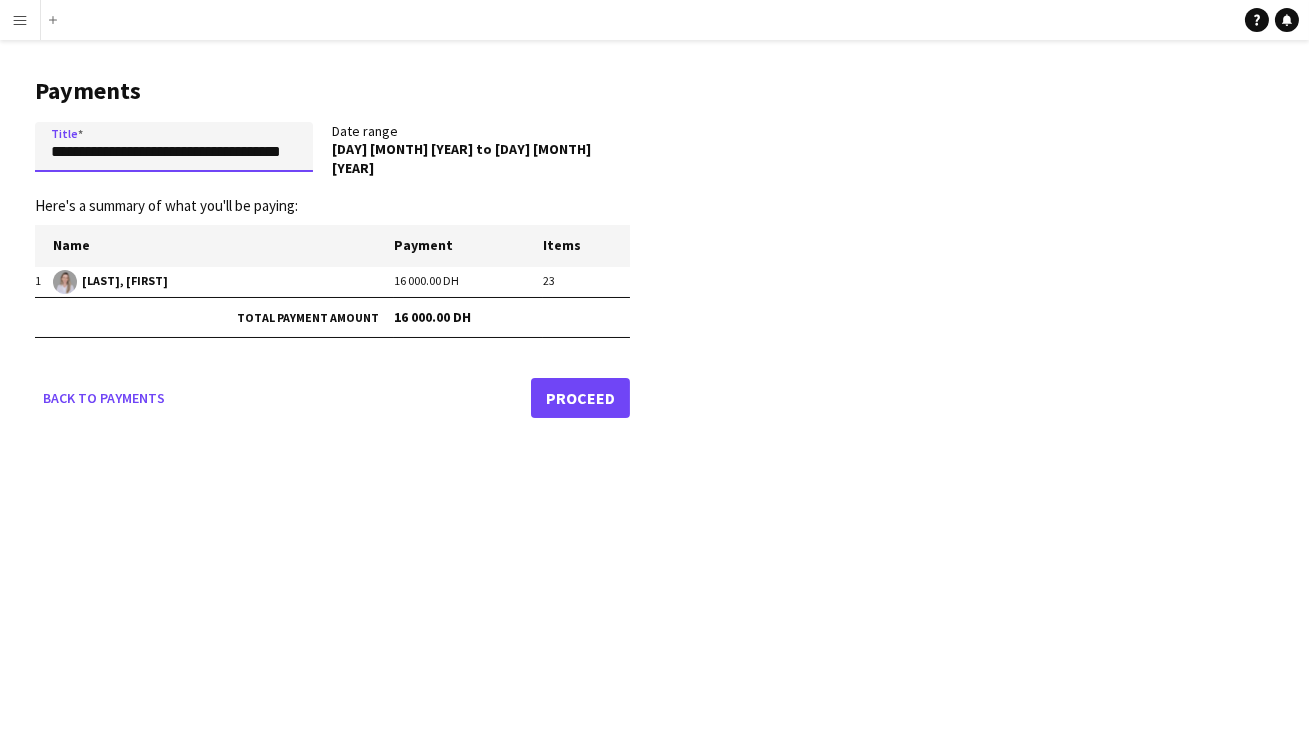 scroll, scrollTop: 0, scrollLeft: 44, axis: horizontal 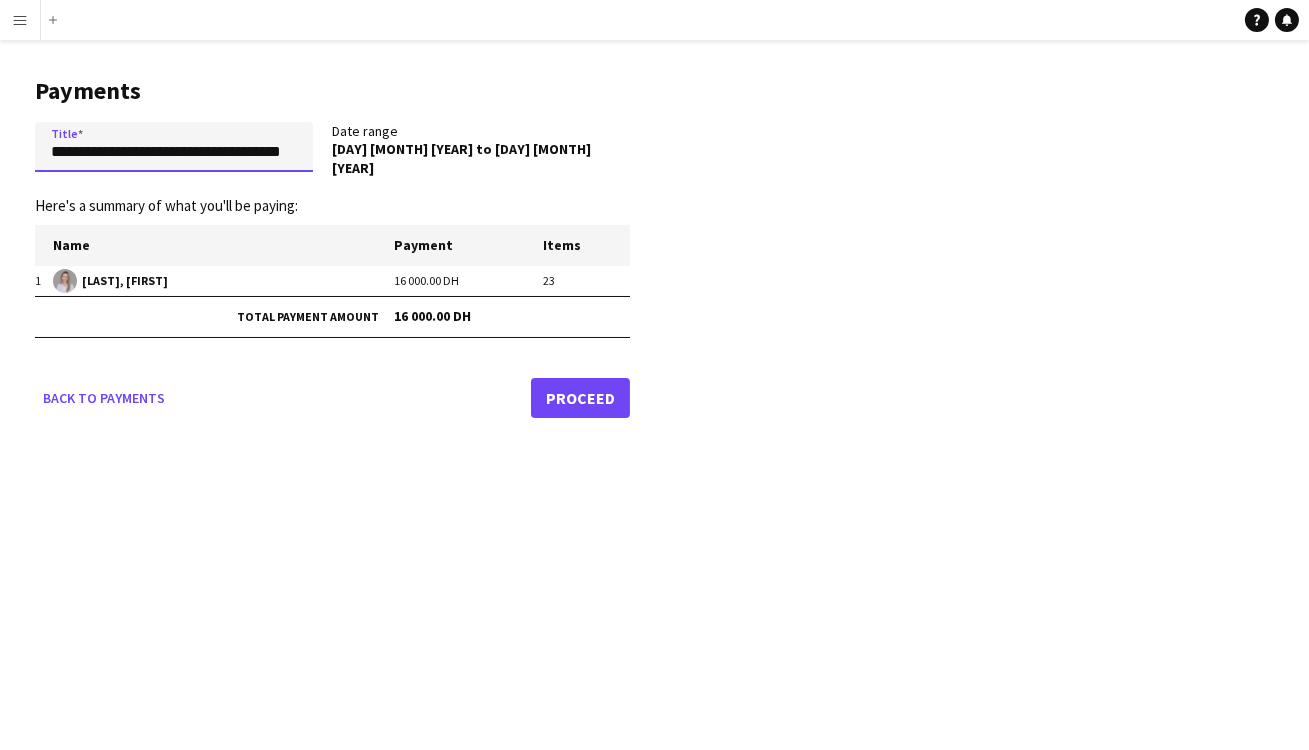 click on "**********" at bounding box center [174, 147] 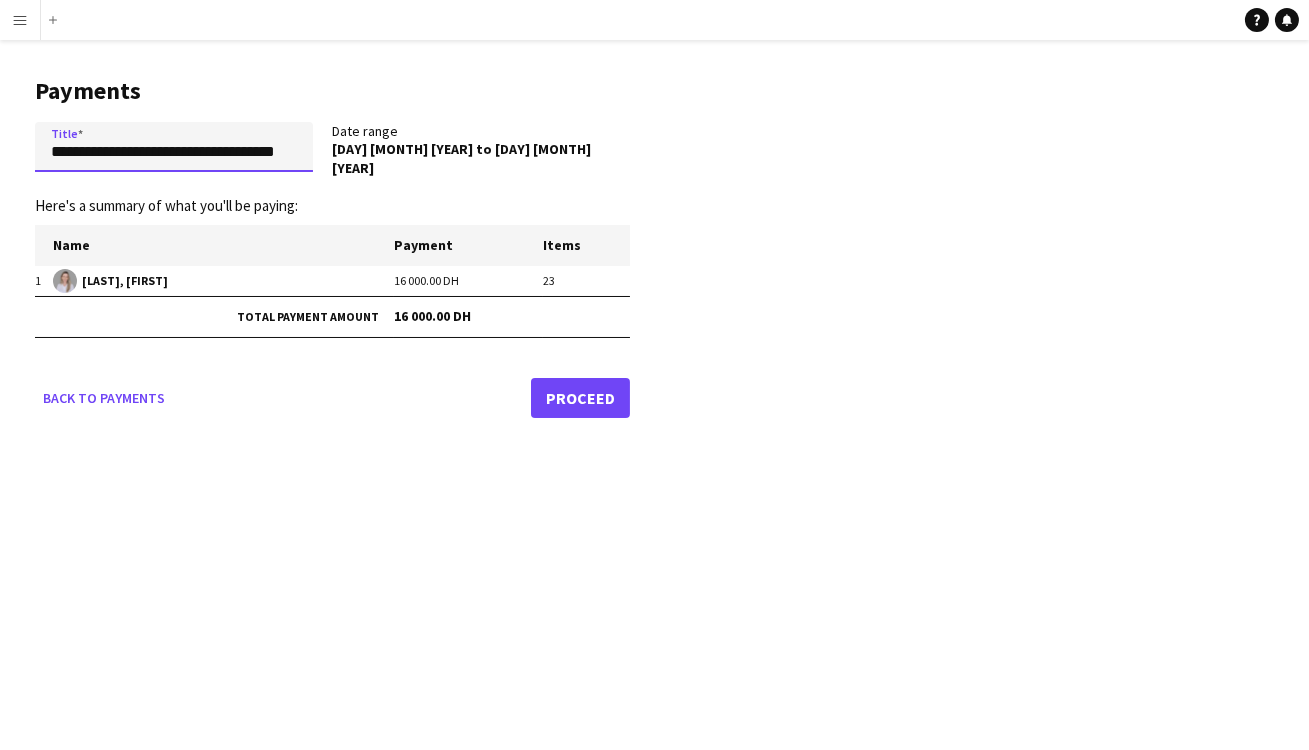 scroll, scrollTop: 0, scrollLeft: 35, axis: horizontal 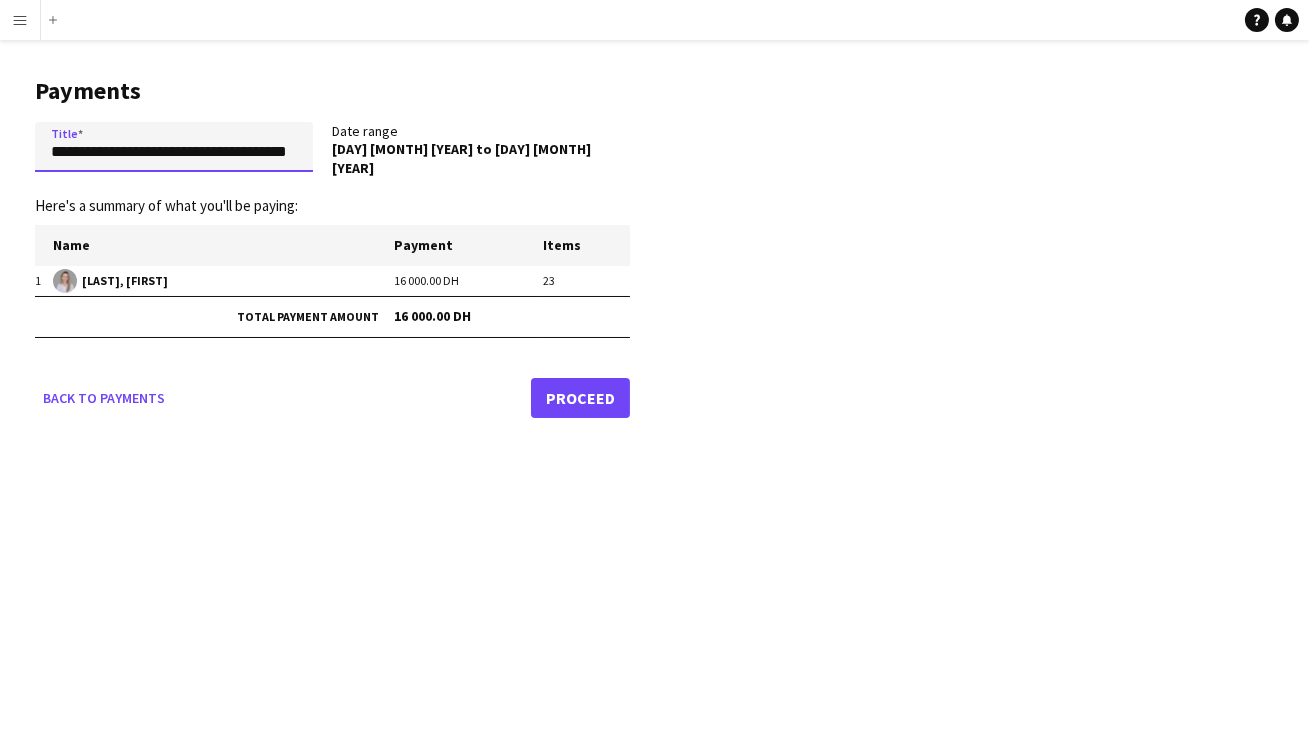 type on "**********" 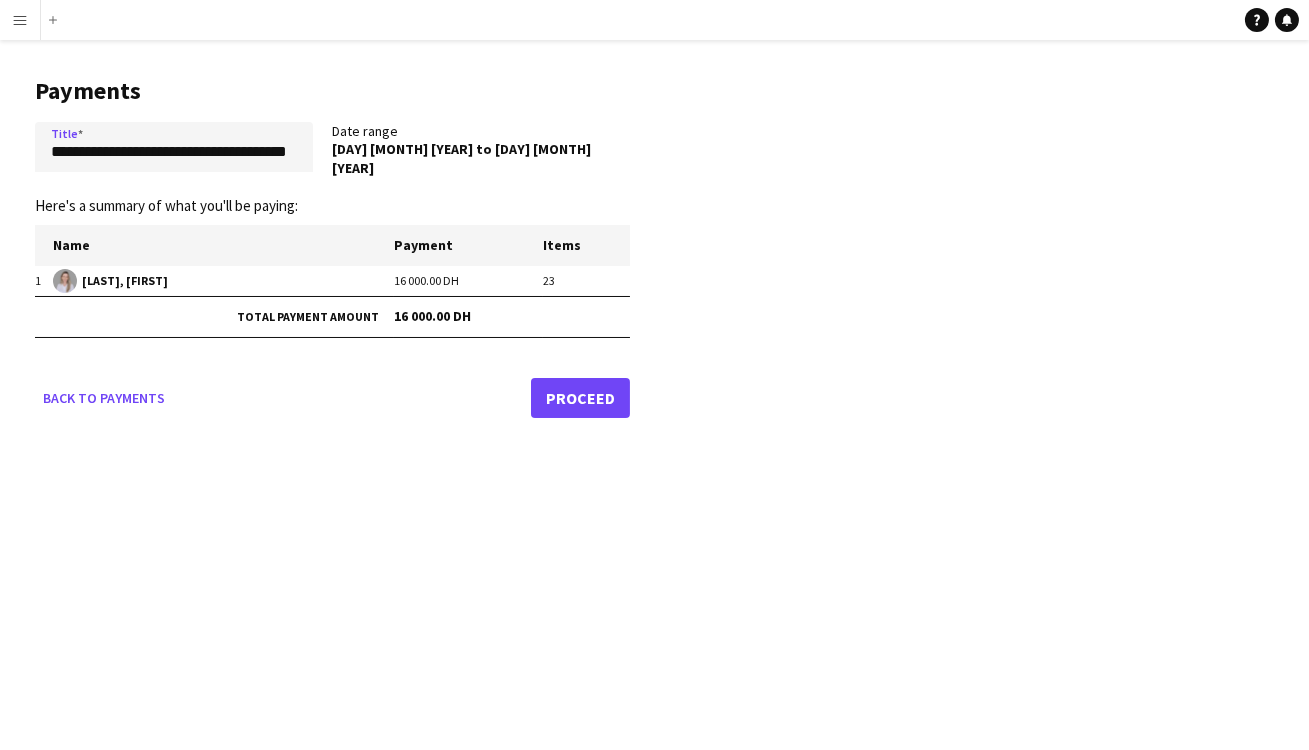 scroll, scrollTop: 0, scrollLeft: 0, axis: both 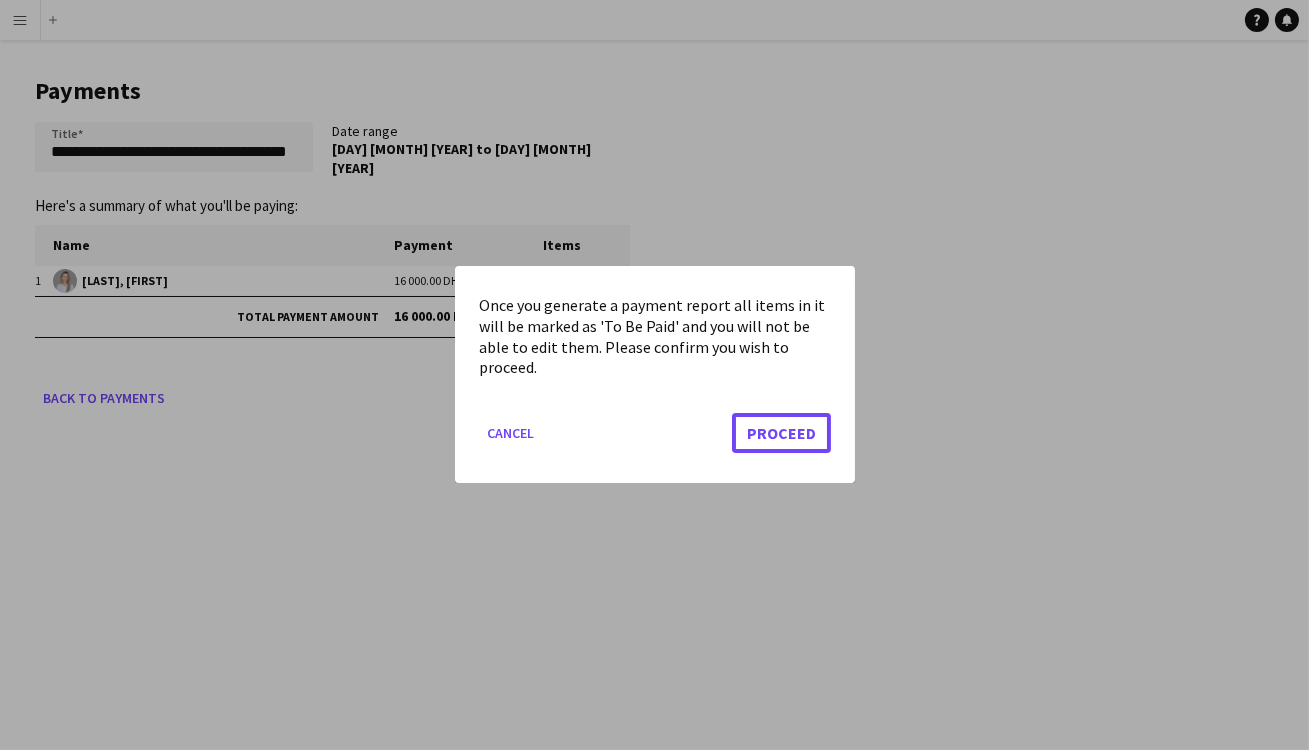 drag, startPoint x: 779, startPoint y: 433, endPoint x: 928, endPoint y: 570, distance: 202.41048 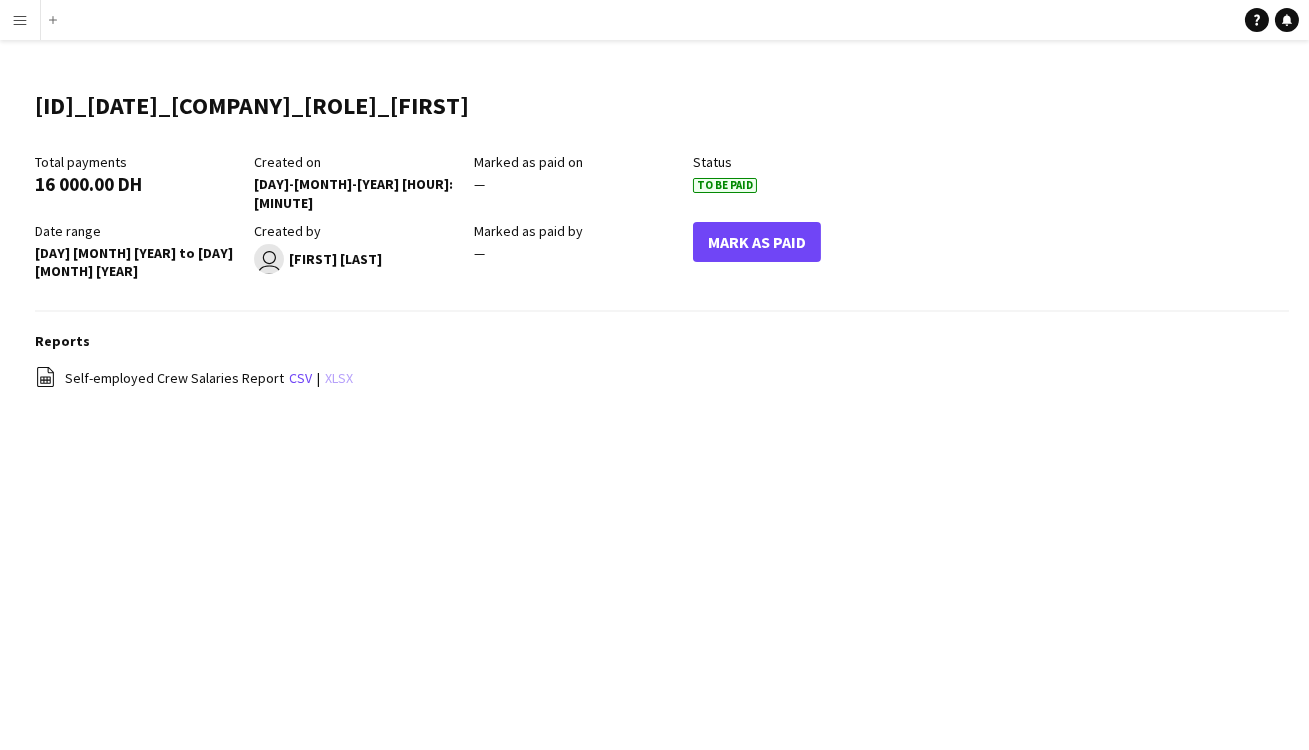 click on "xlsx" 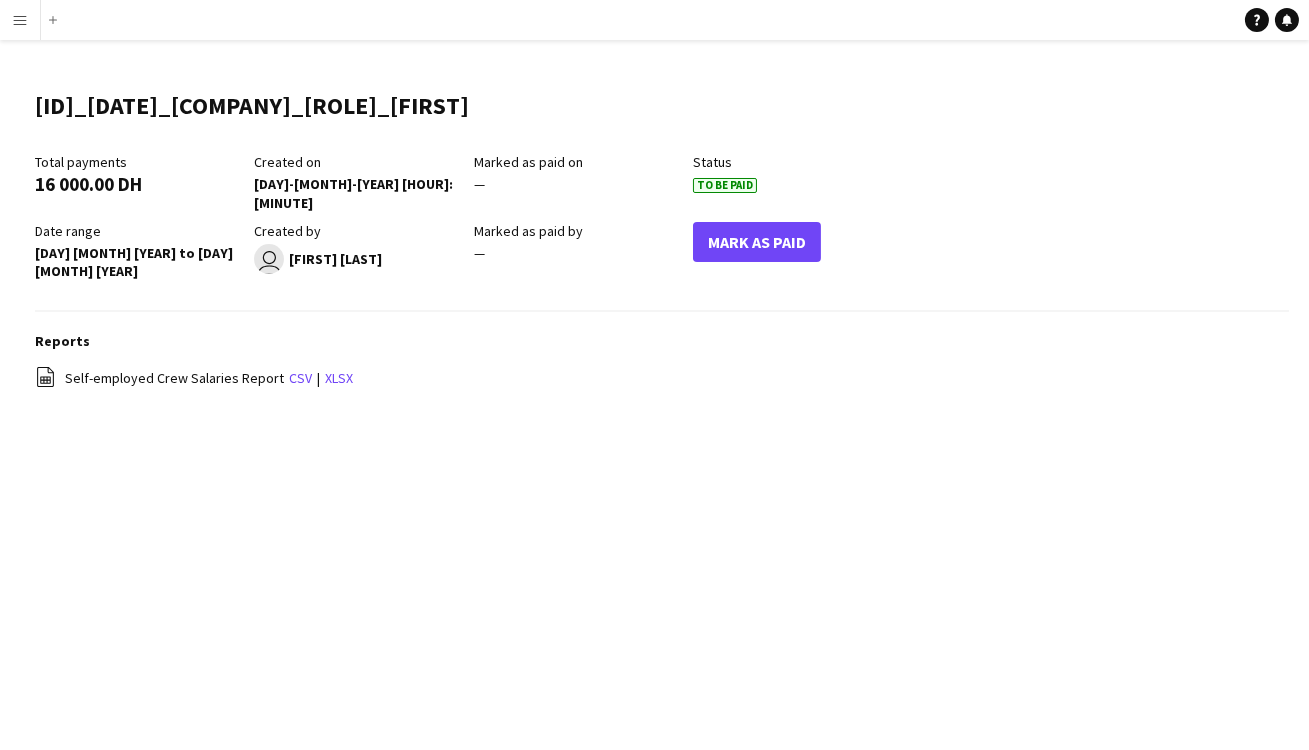 click on "Total payments [AMOUNT] DH Created on [DATETIME] Marked as paid on — Status To Be Paid Date range [DATE] to [DATE] Created by user [FIRST] [LAST] Marked as paid by — Mark As Paid" 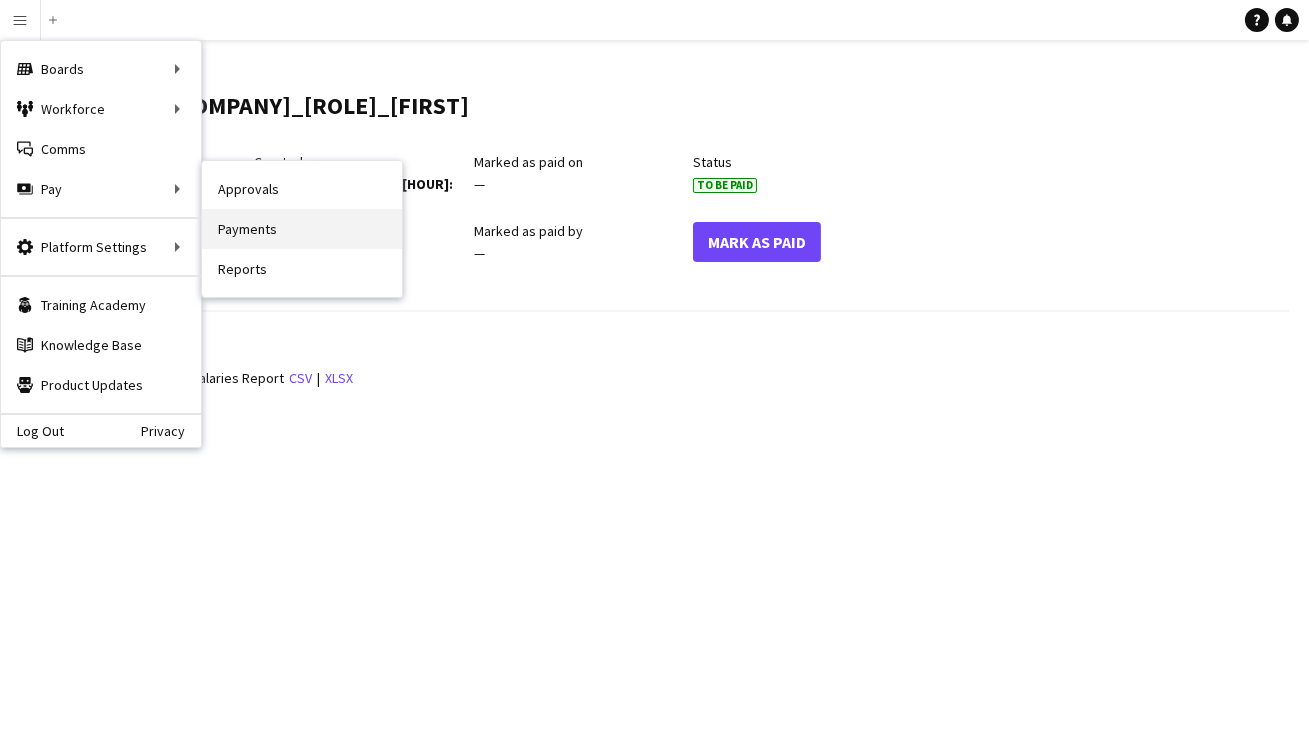 click on "Payments" at bounding box center (302, 229) 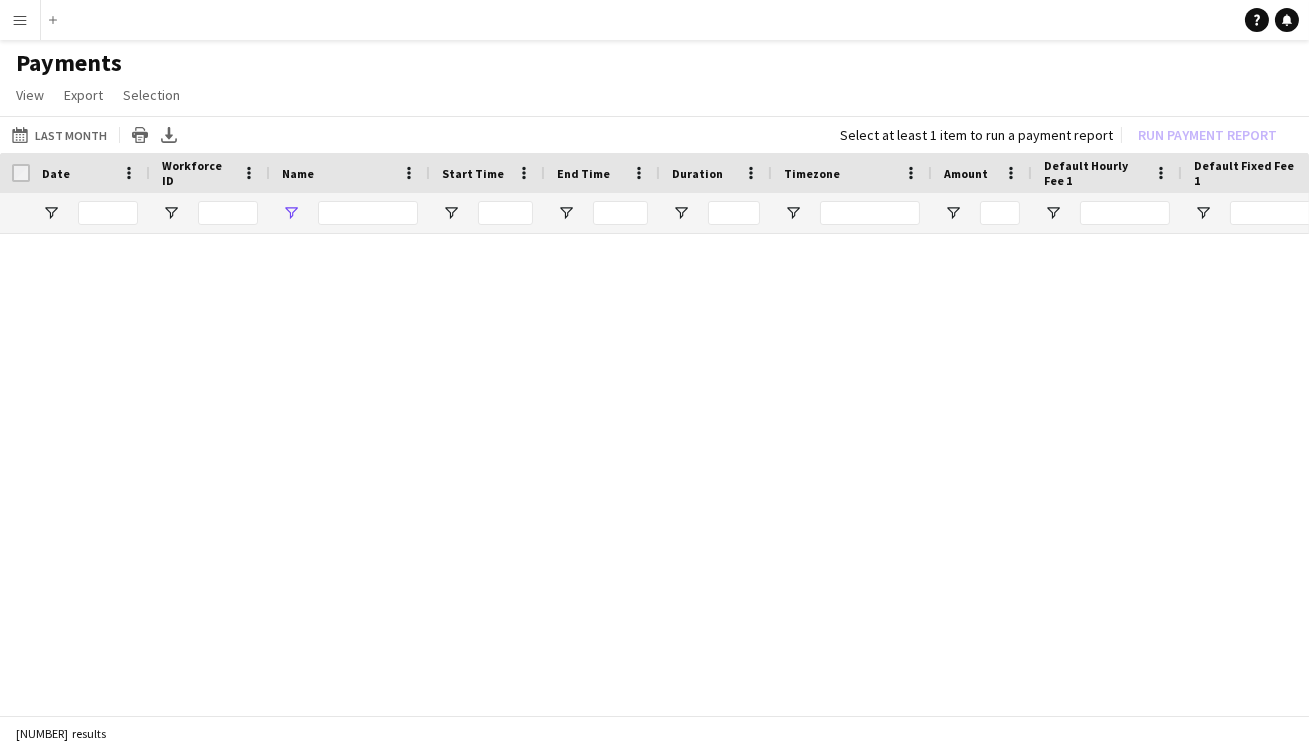 type on "*******" 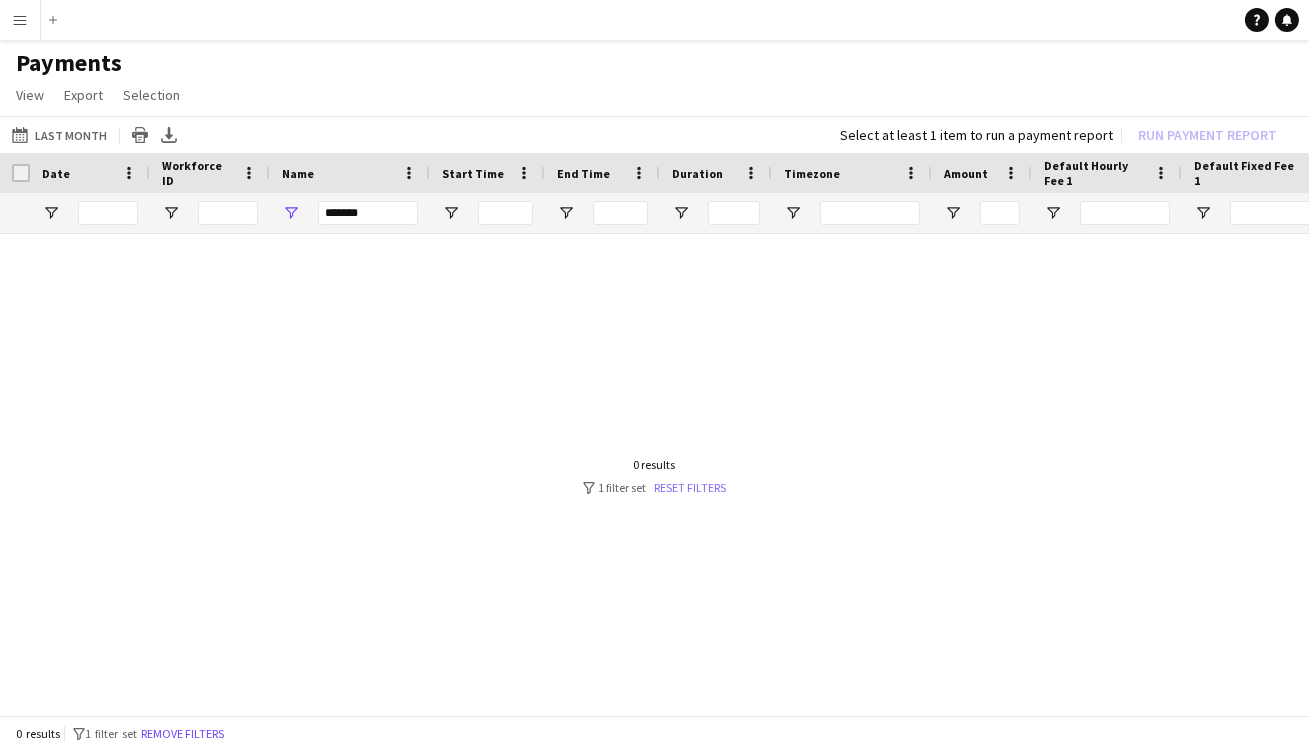 click on "Reset filters" at bounding box center (691, 487) 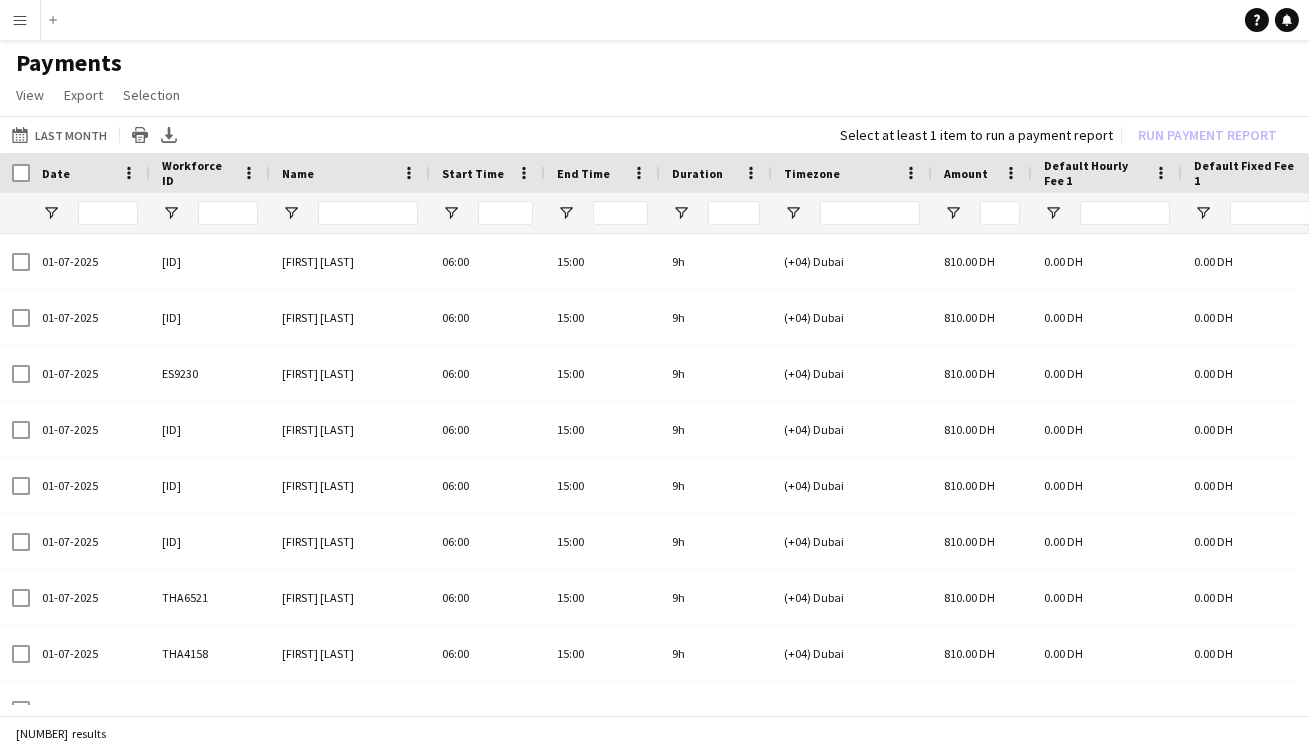 scroll, scrollTop: 0, scrollLeft: 1179, axis: horizontal 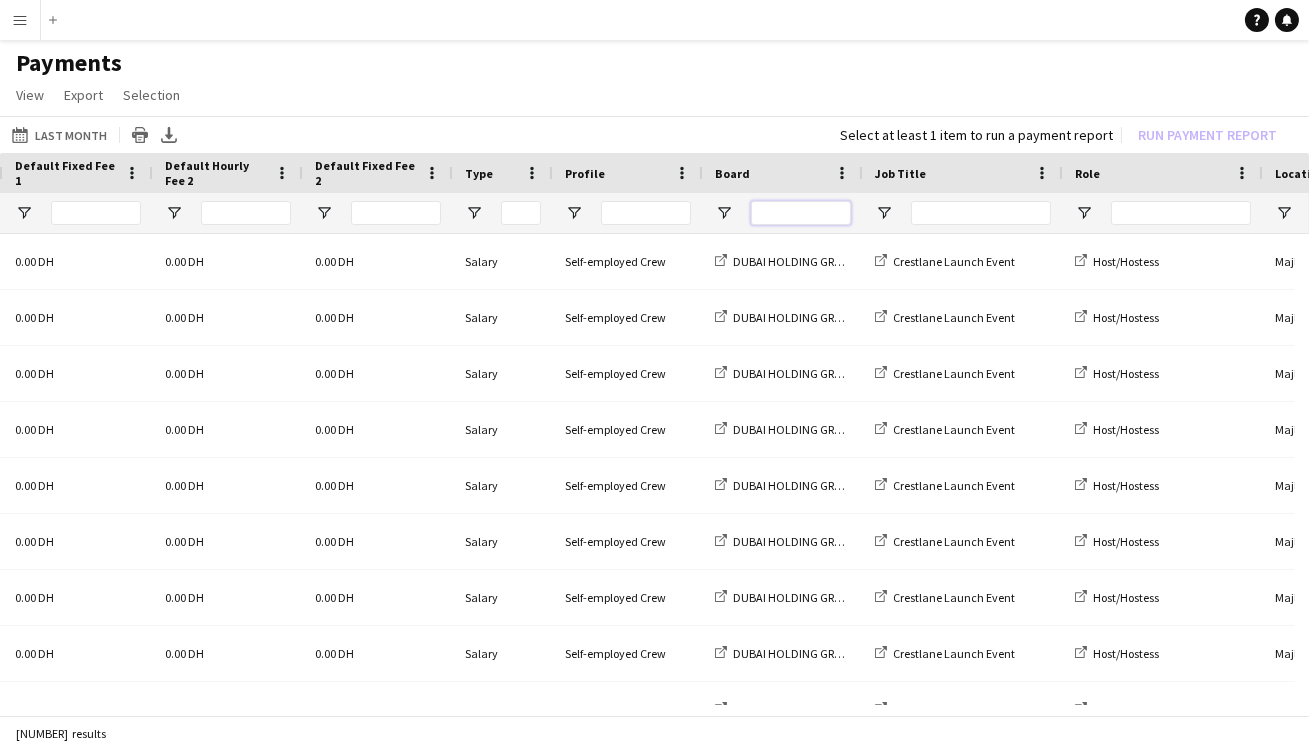 click at bounding box center (801, 213) 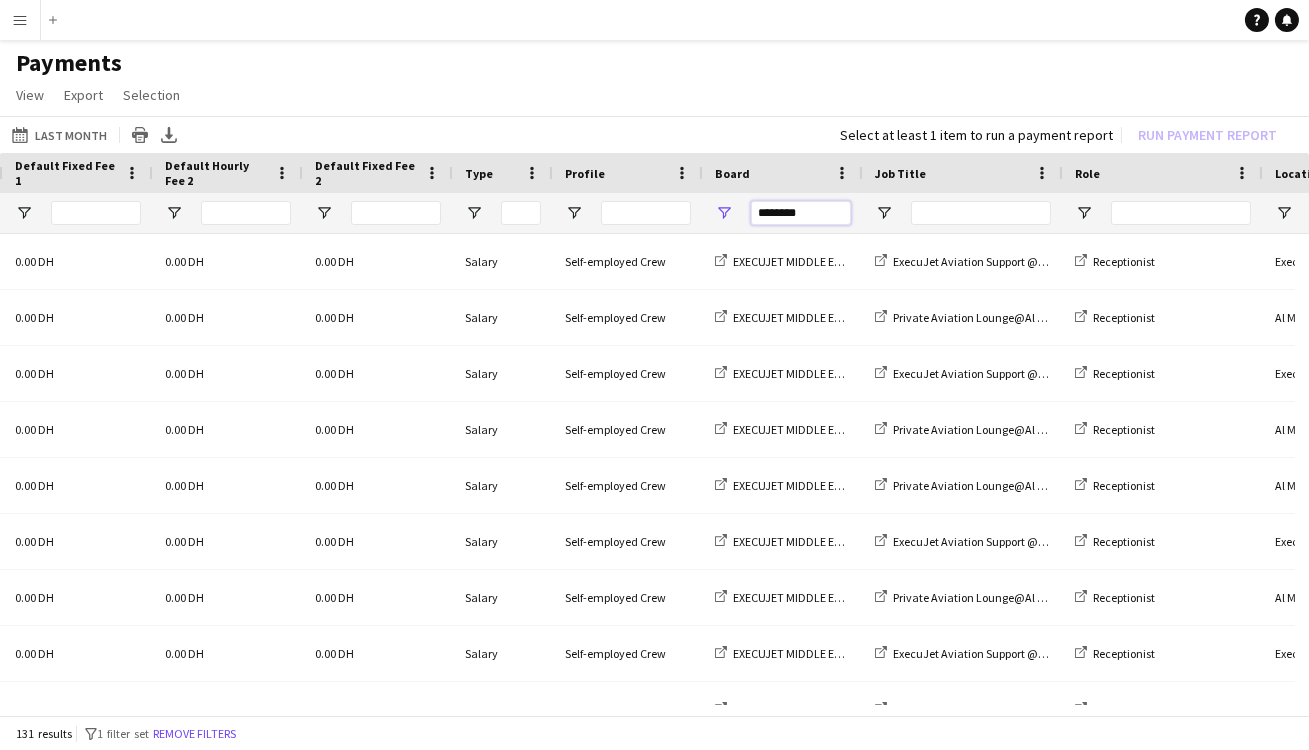 scroll, scrollTop: 0, scrollLeft: 0, axis: both 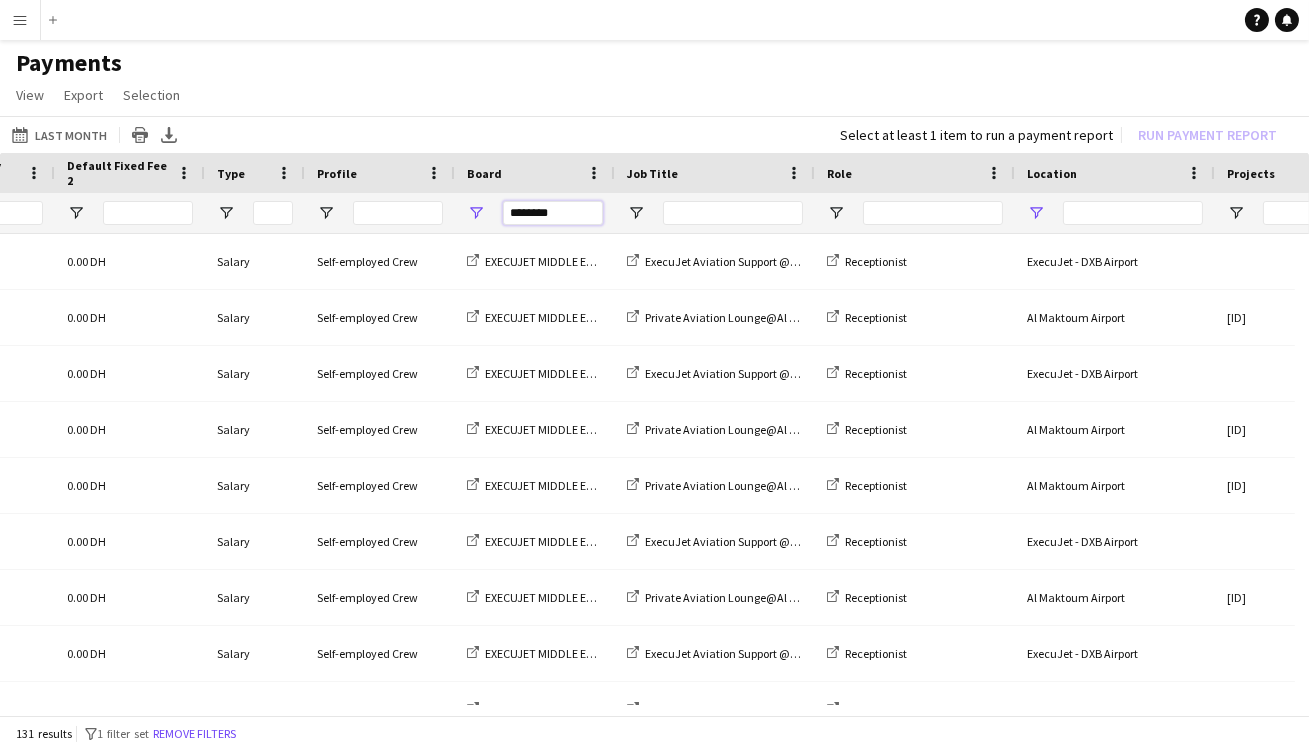 type on "********" 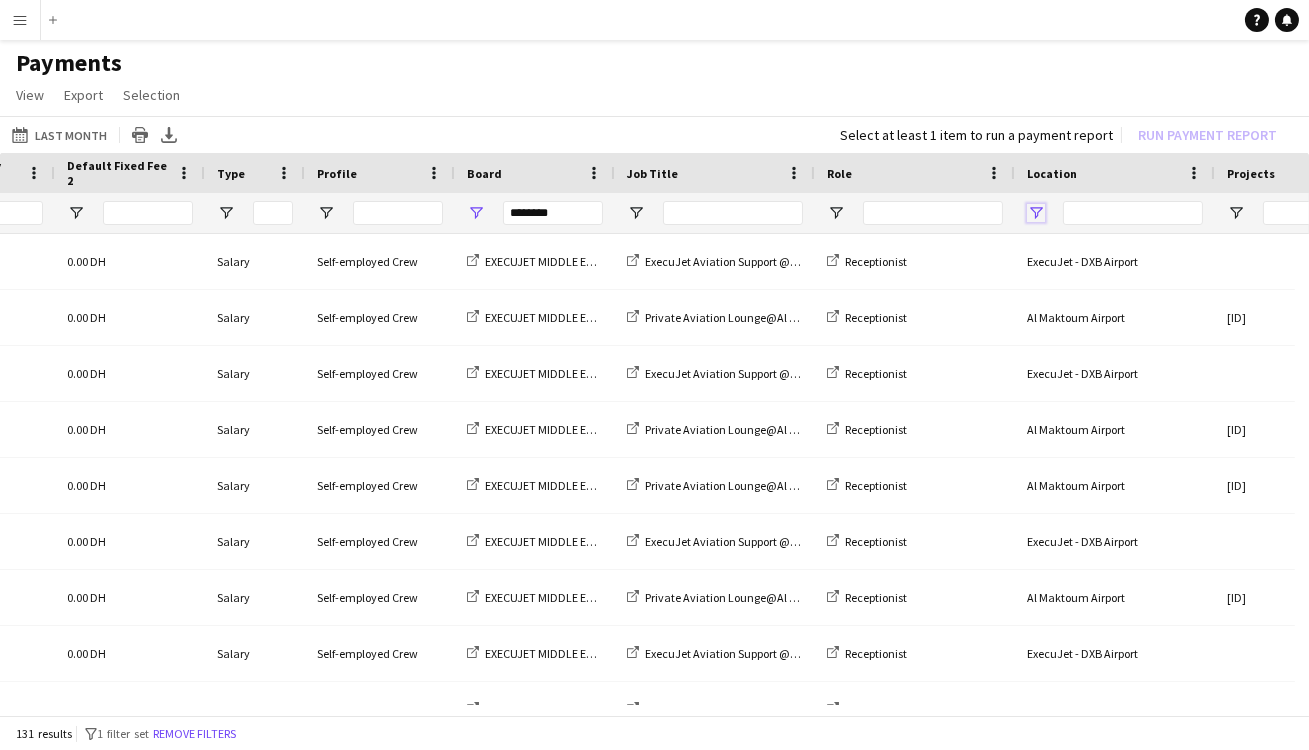 click at bounding box center [1036, 213] 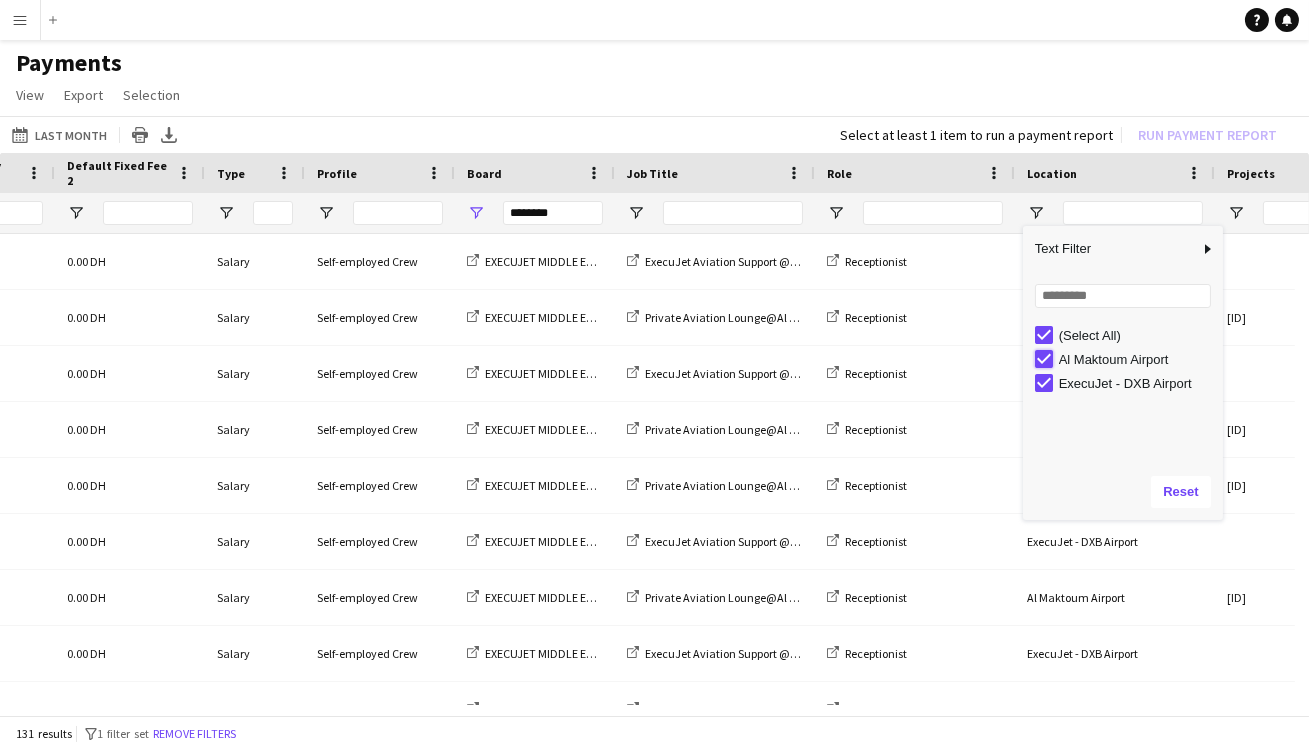 type on "**********" 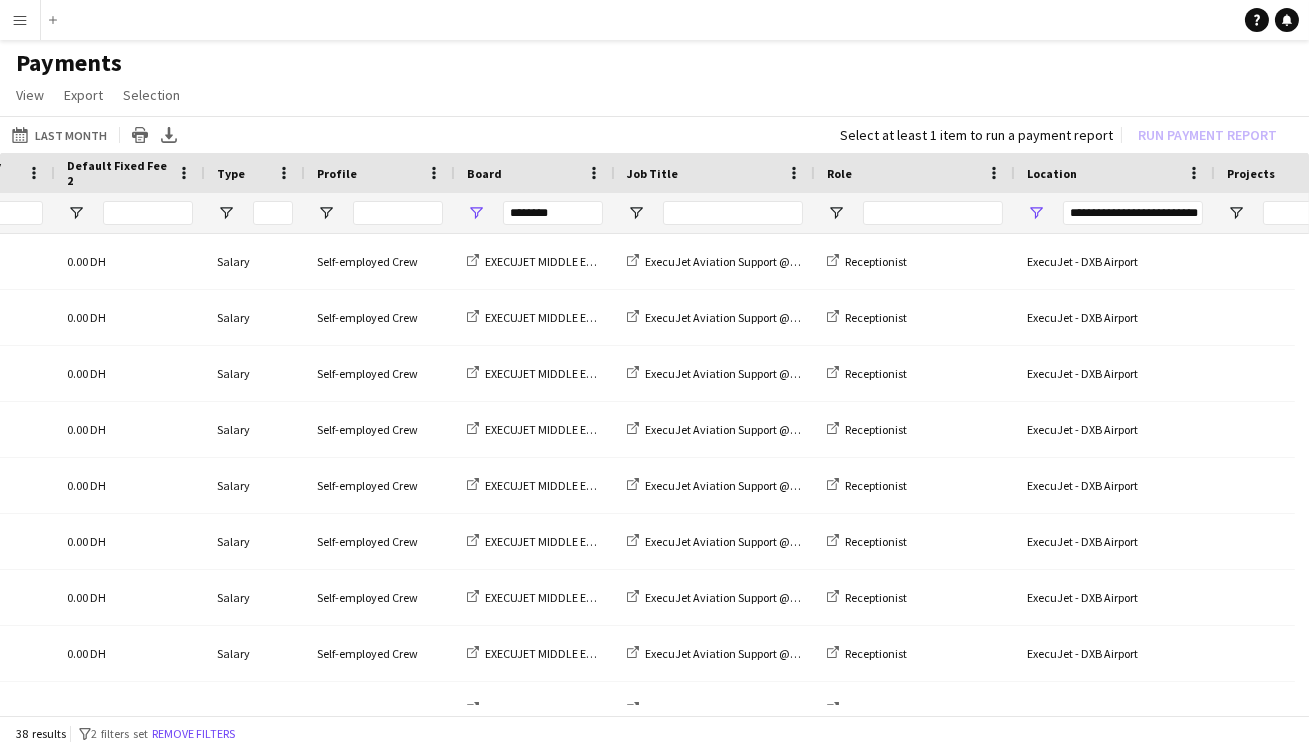 scroll, scrollTop: 0, scrollLeft: 767, axis: horizontal 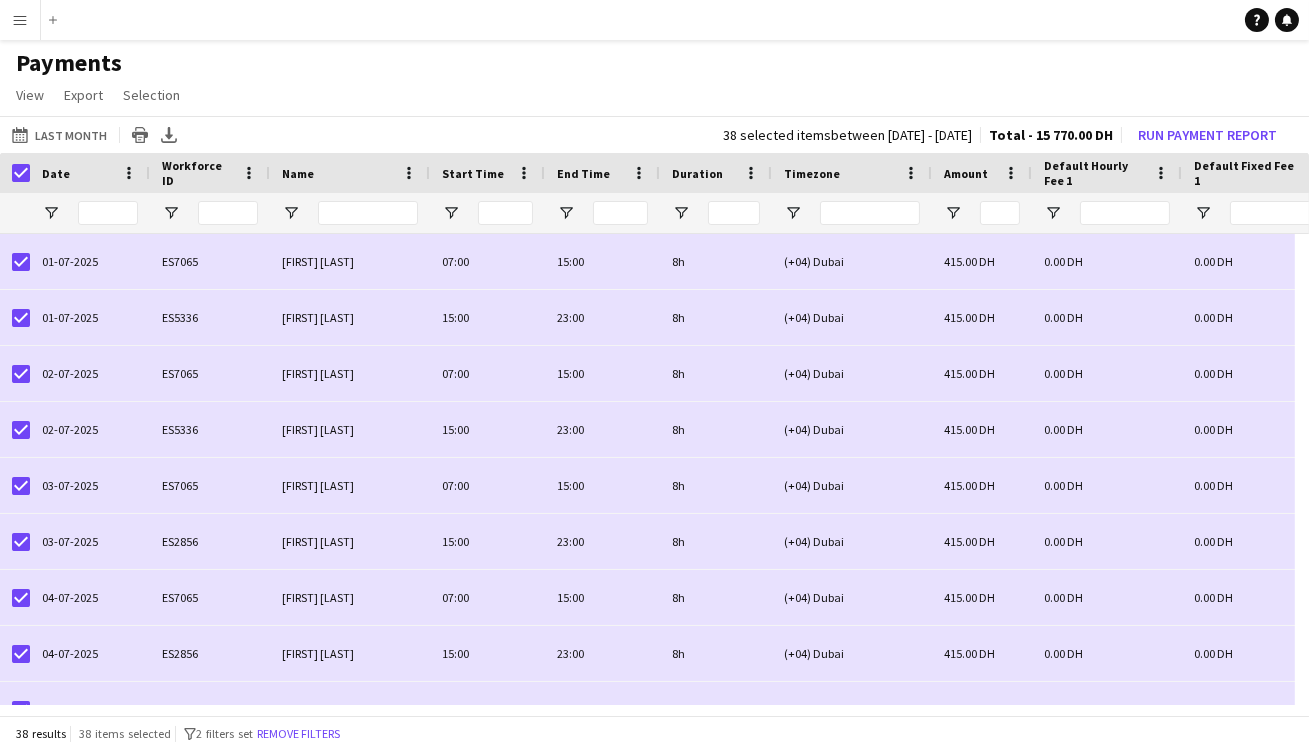 click on "View  Customise view Customise filters Reset Filters Reset View Reset All  Export  Export as XLSX Export as CSV Export as PDF  Selection  All for Date Range Clear All All Filtered Clear All Filtered" 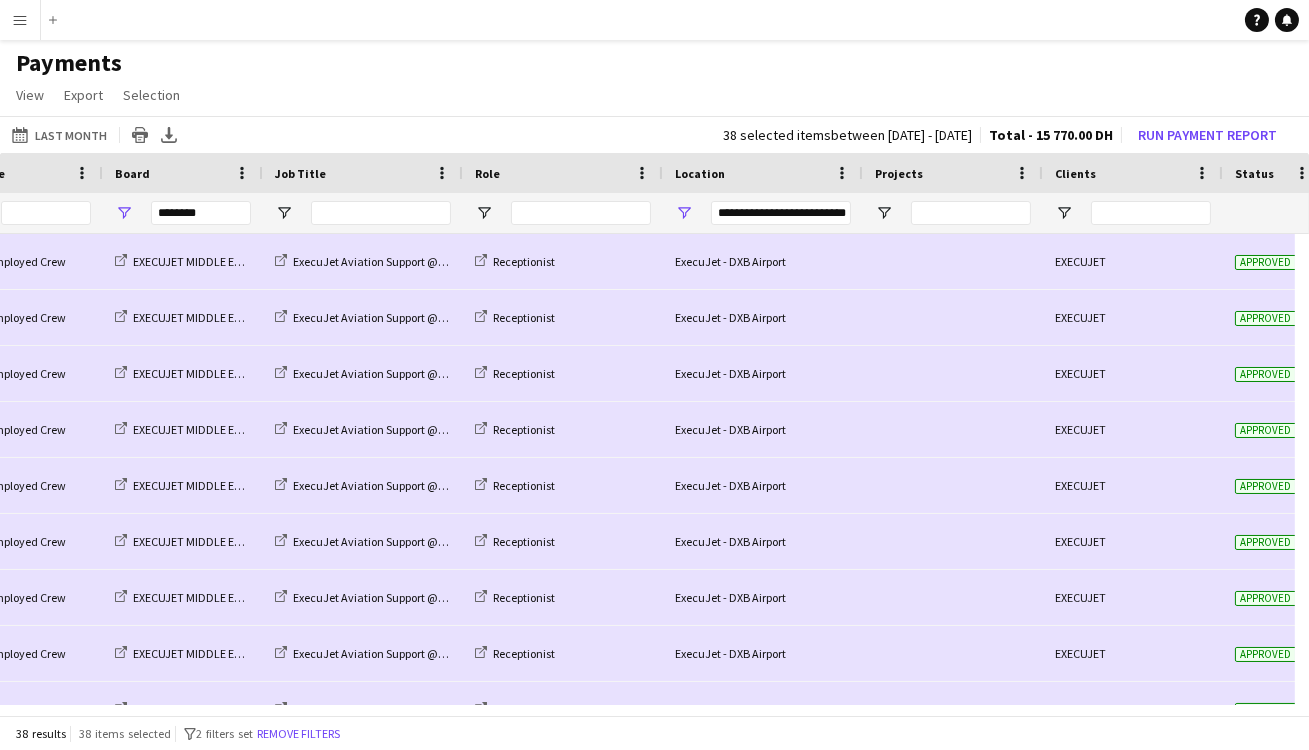 click on "**********" at bounding box center (781, 213) 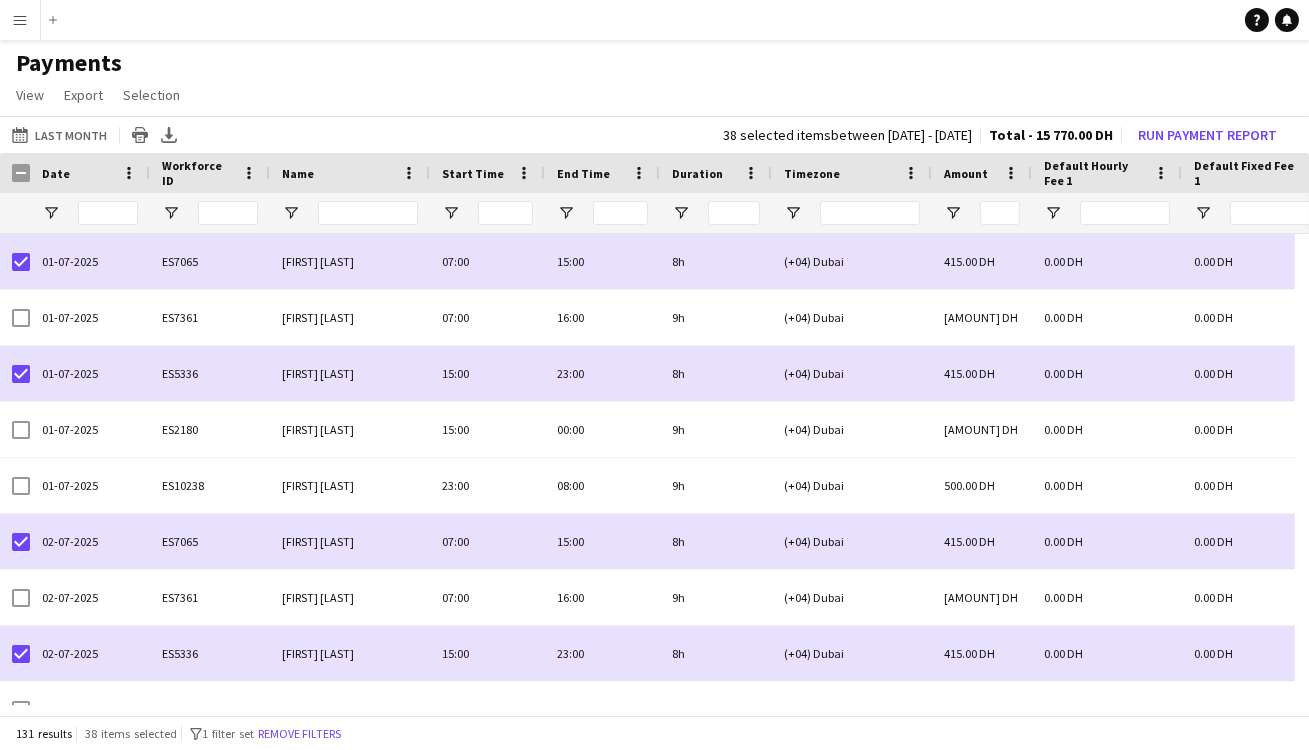 click on "Menu" at bounding box center (20, 20) 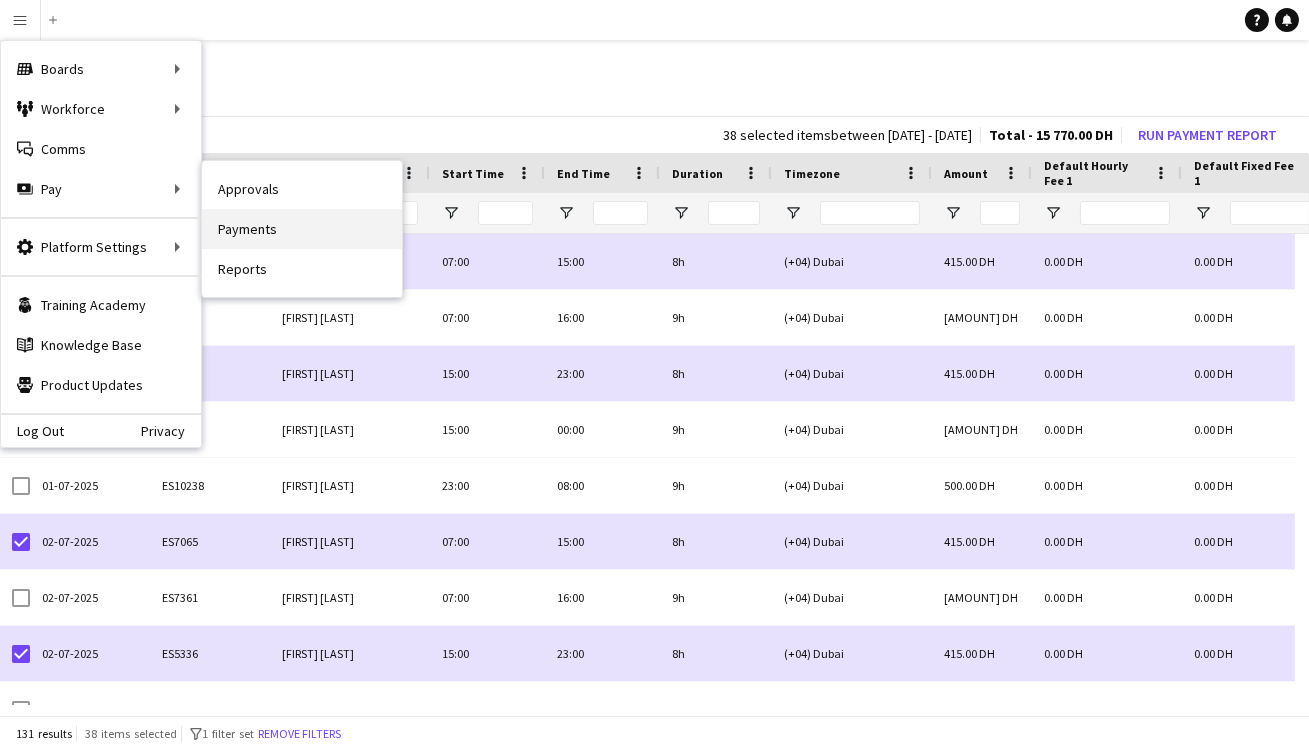 click on "Payments" at bounding box center [302, 229] 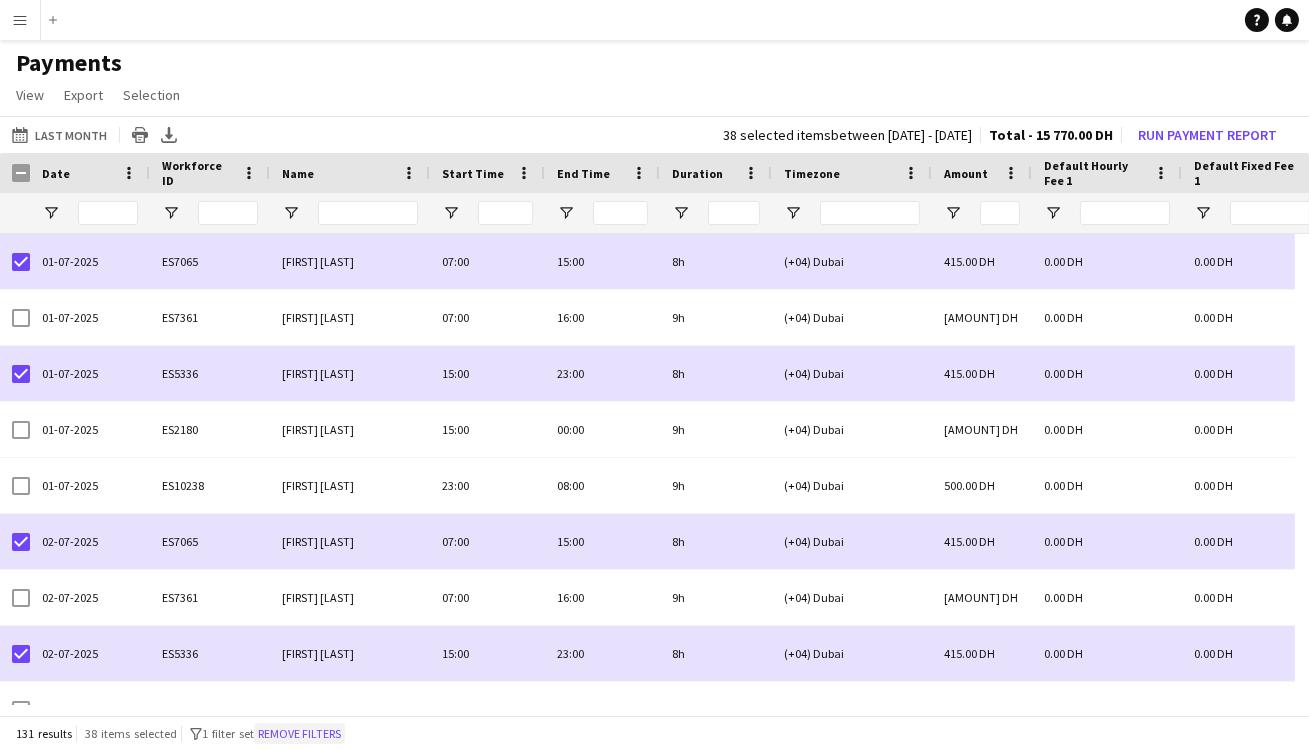 click on "Remove filters" 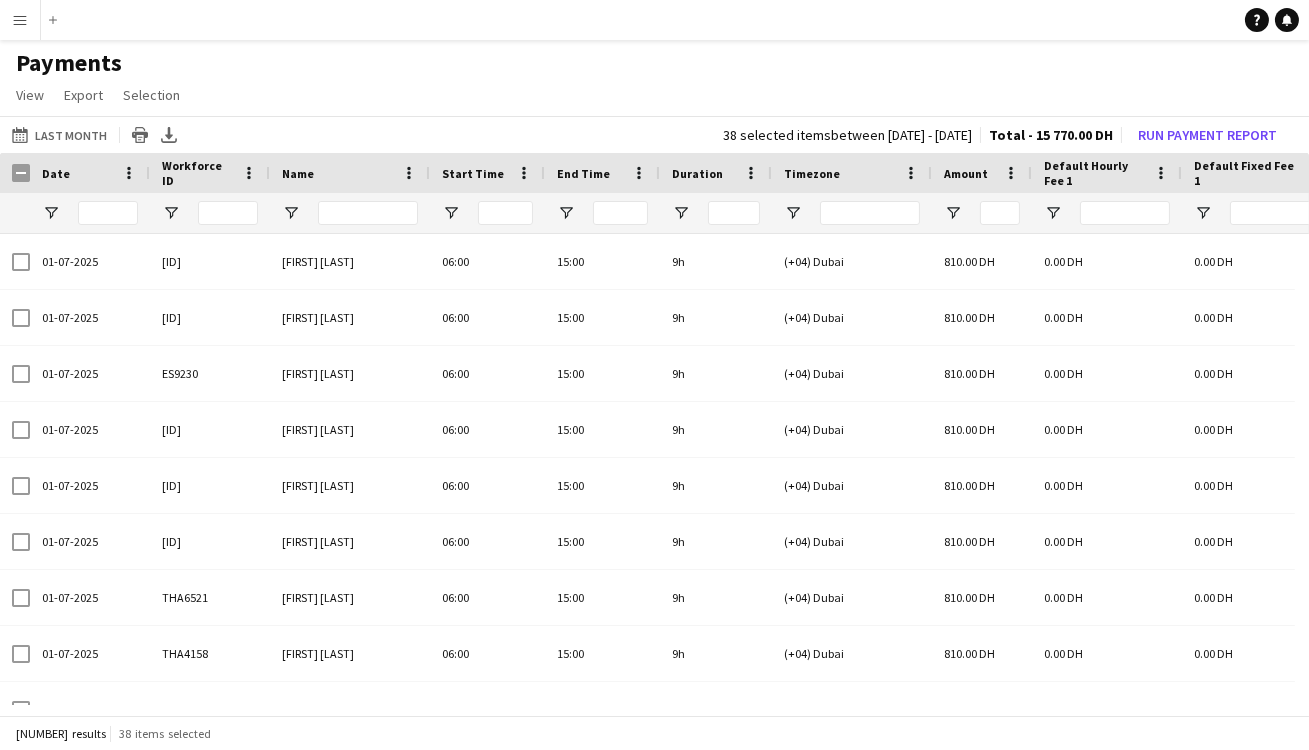 scroll, scrollTop: 0, scrollLeft: 1206, axis: horizontal 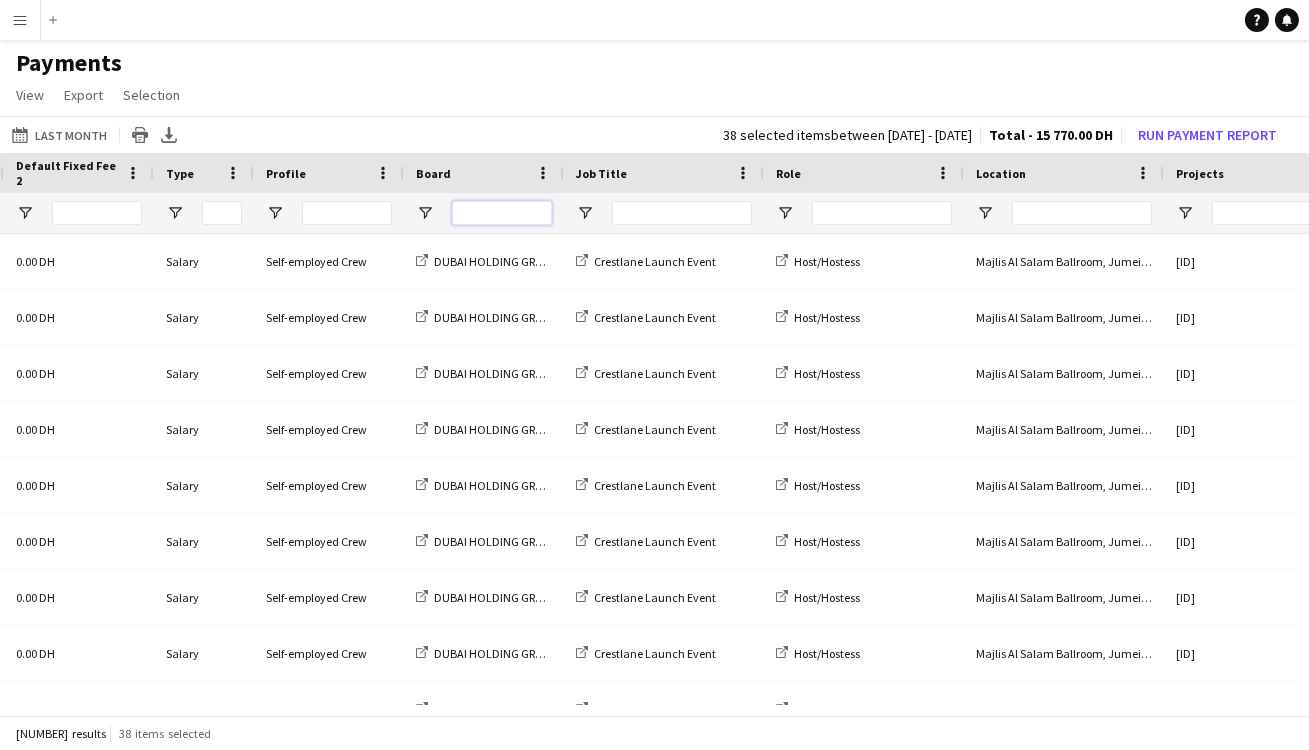 click at bounding box center (502, 213) 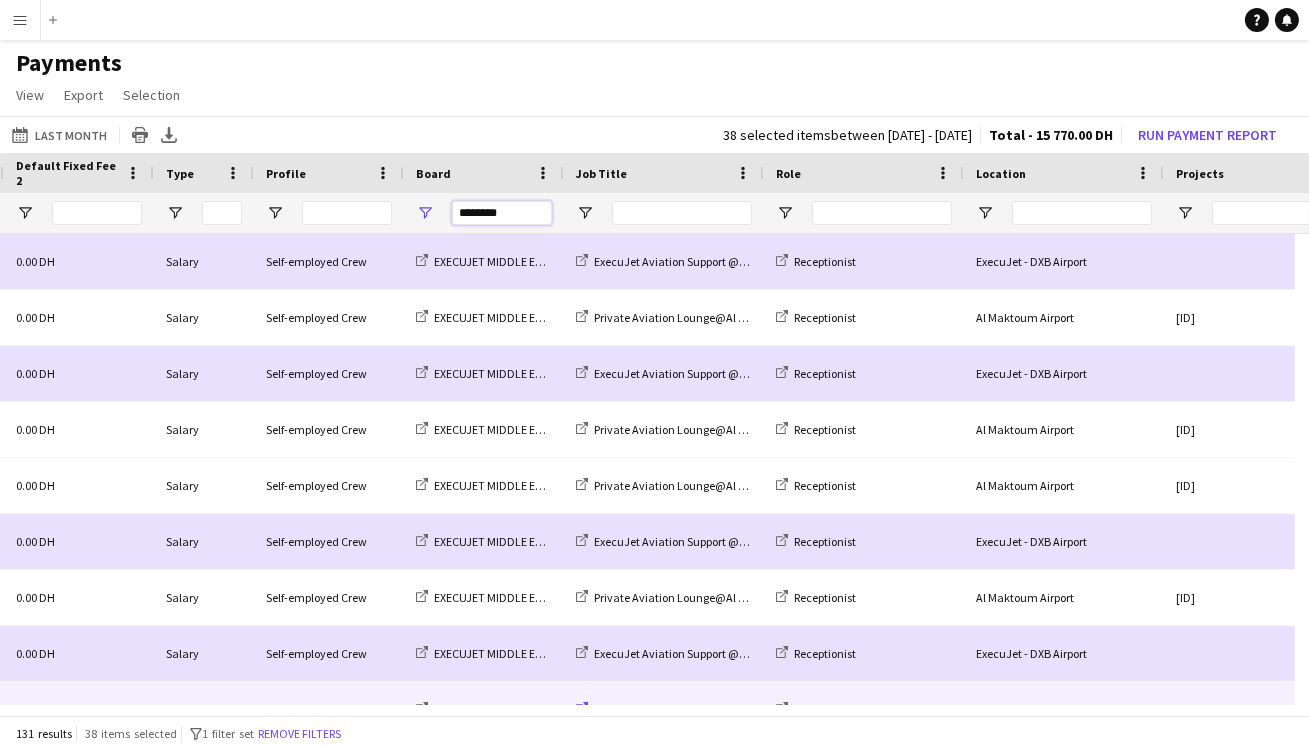 type on "********" 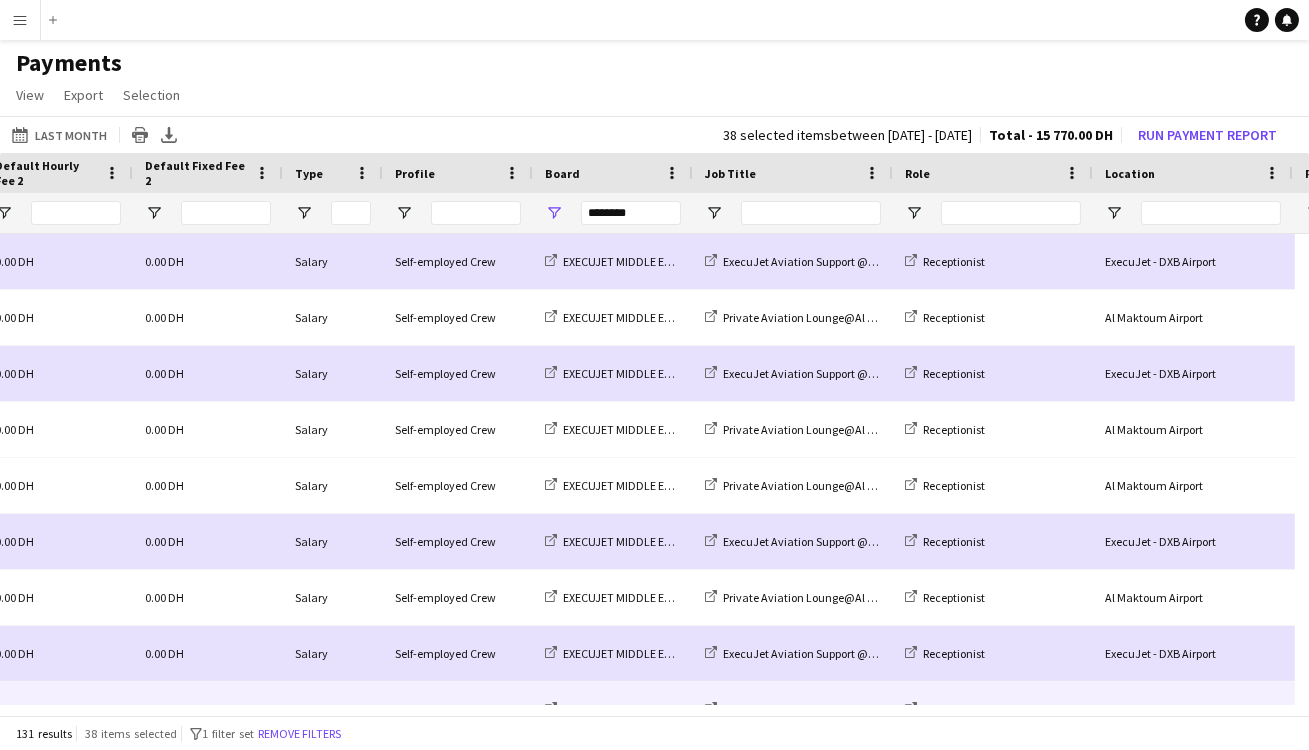 drag, startPoint x: 568, startPoint y: 716, endPoint x: 150, endPoint y: 693, distance: 418.6323 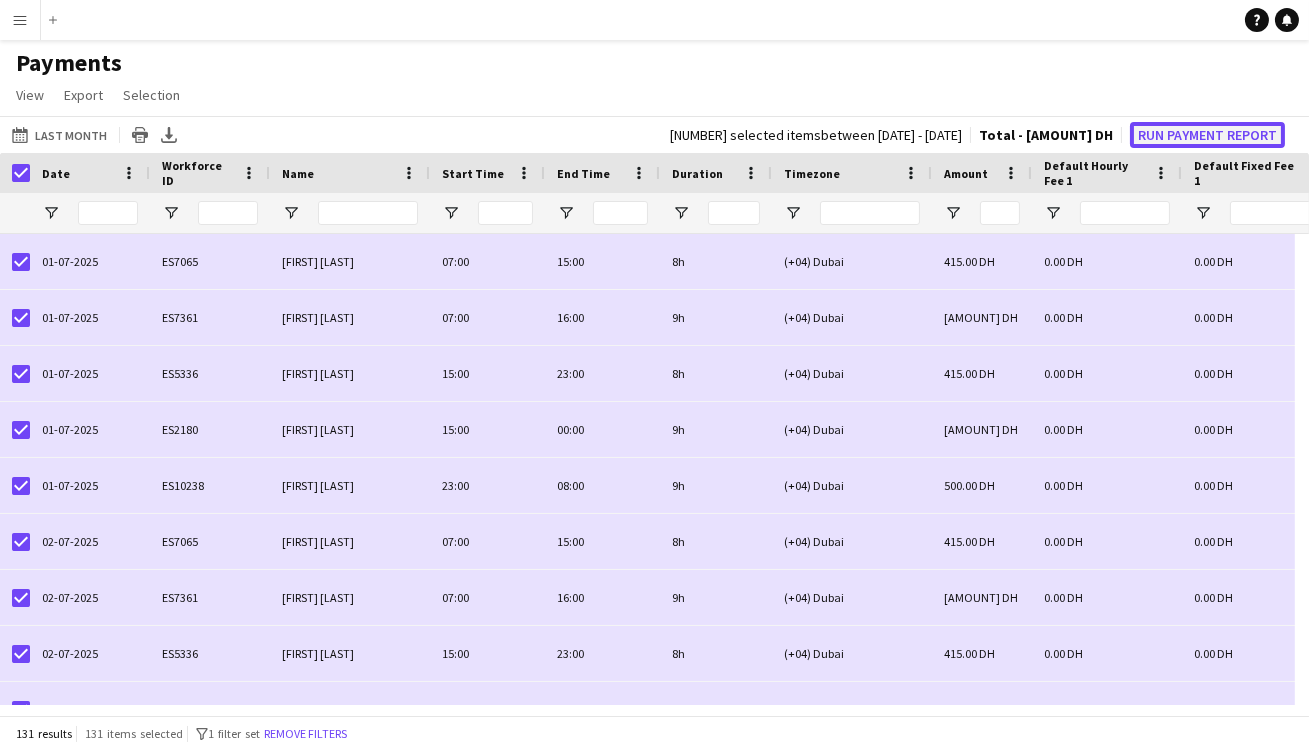 click on "Run Payment Report" 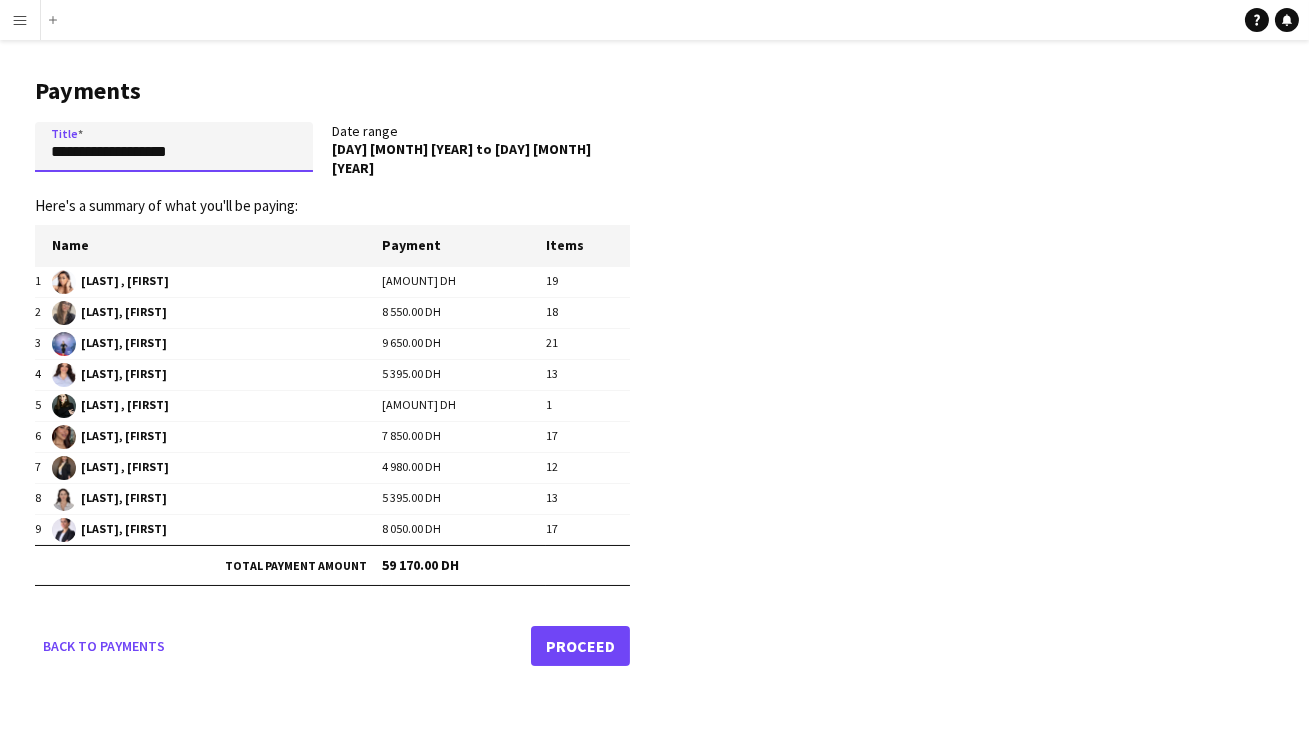 drag, startPoint x: 249, startPoint y: 165, endPoint x: 24, endPoint y: 142, distance: 226.1725 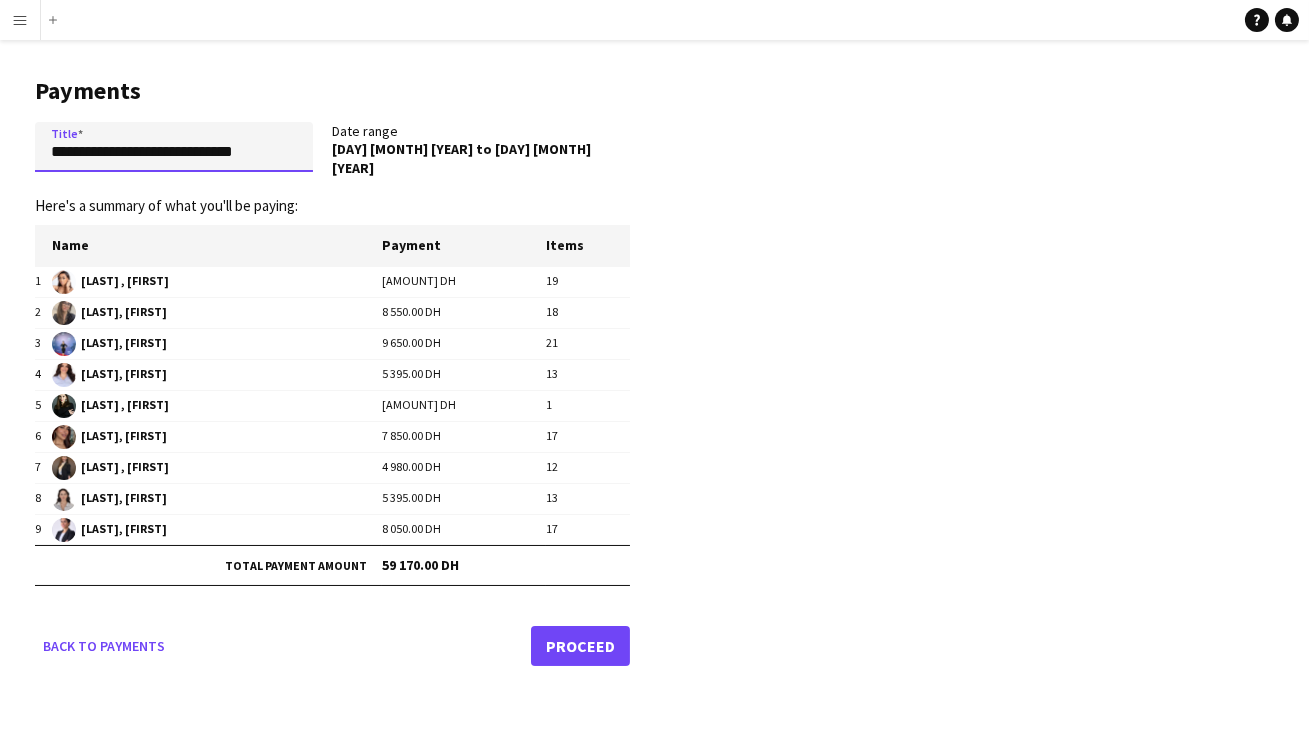 click on "**********" at bounding box center [174, 147] 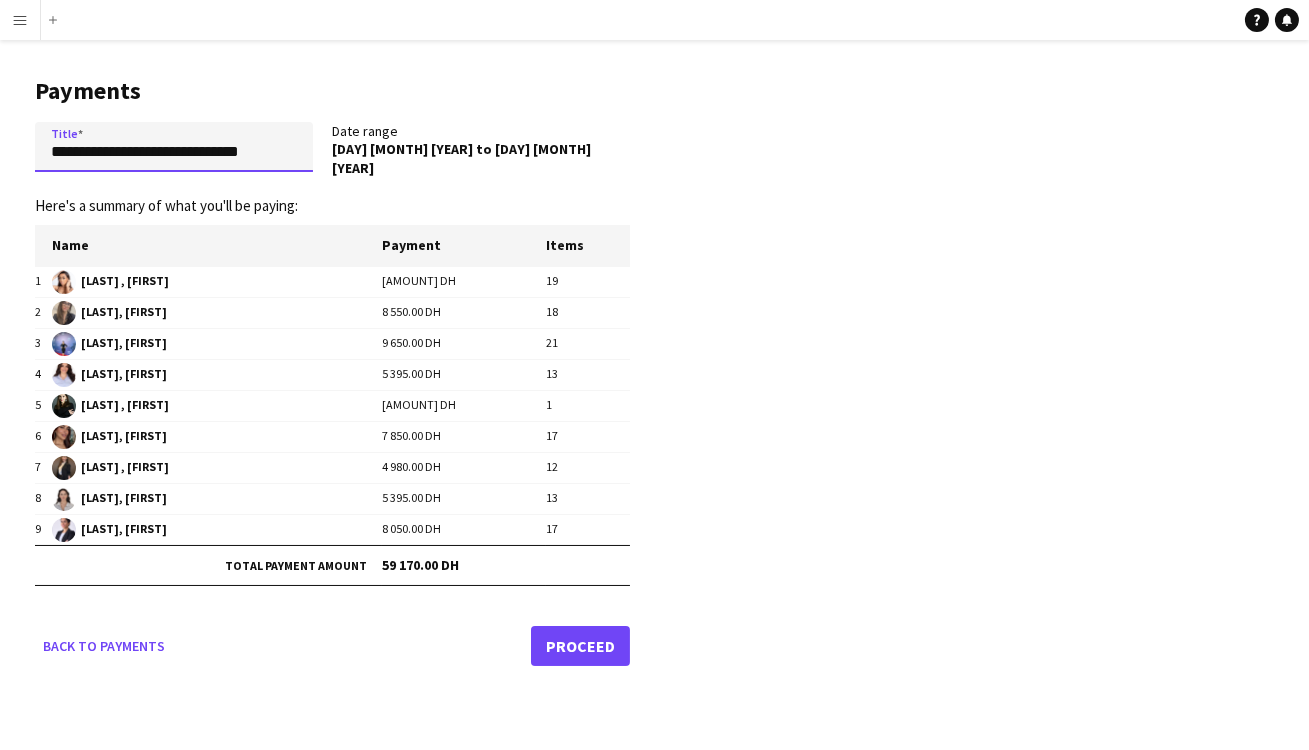 click on "**********" at bounding box center (174, 147) 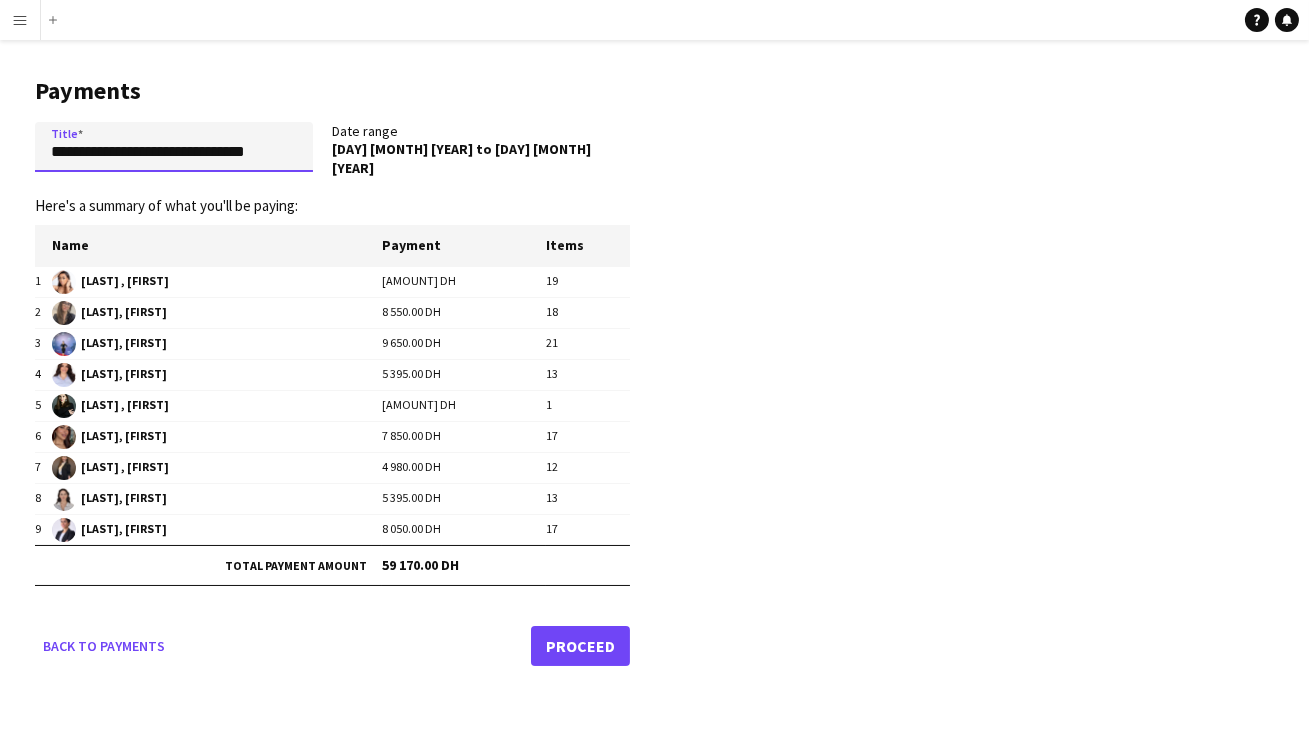 click on "**********" at bounding box center [174, 147] 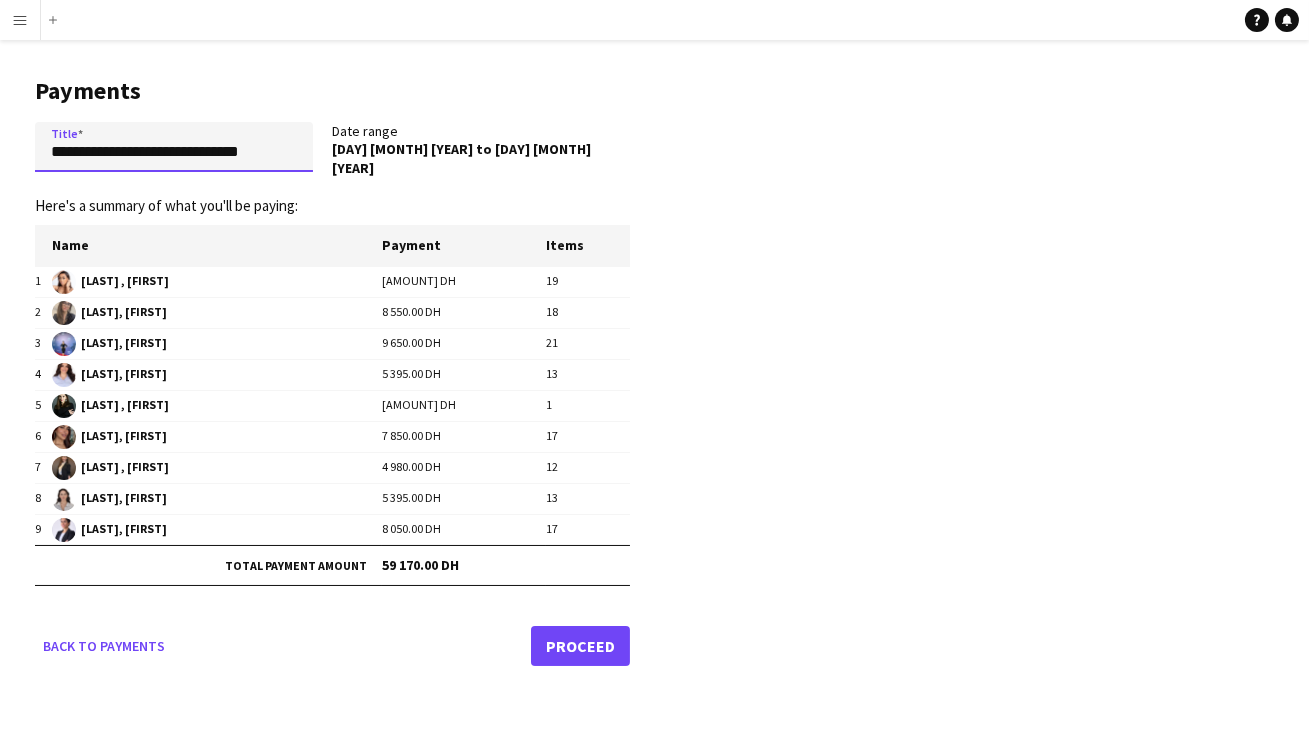 type on "**********" 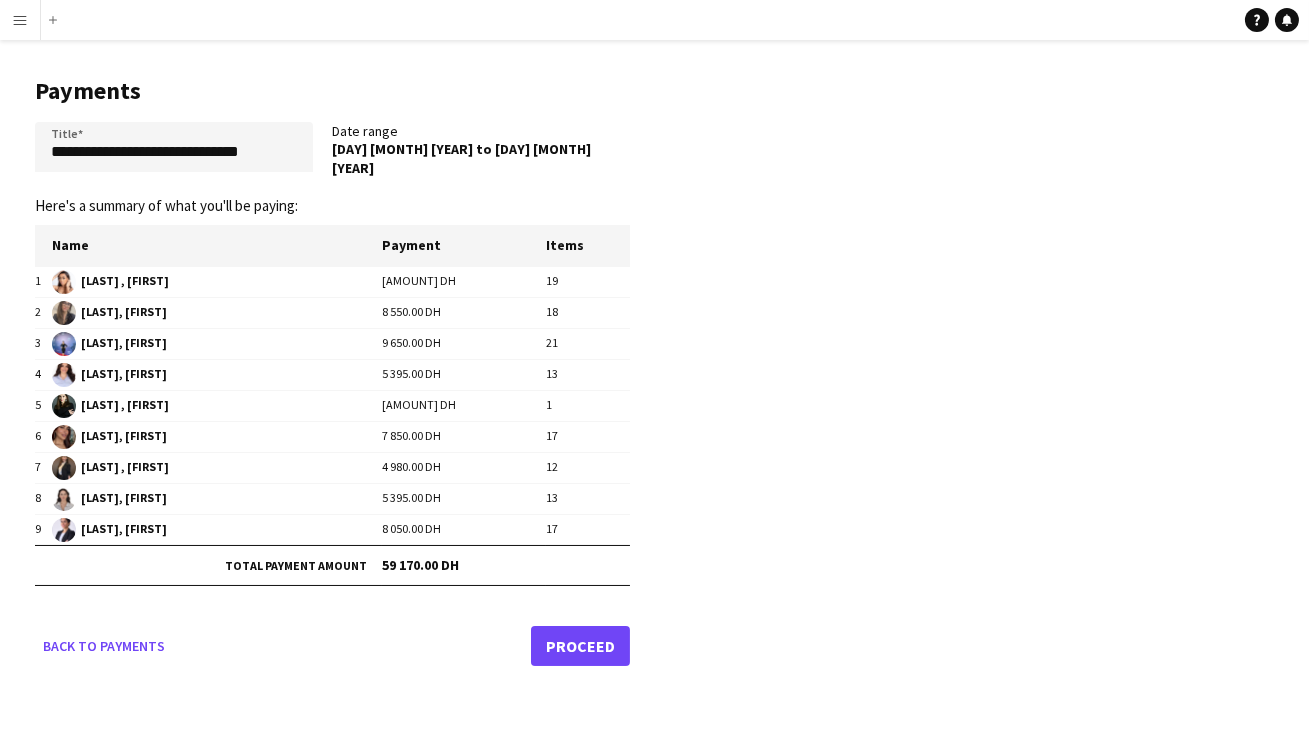 click on "Proceed" 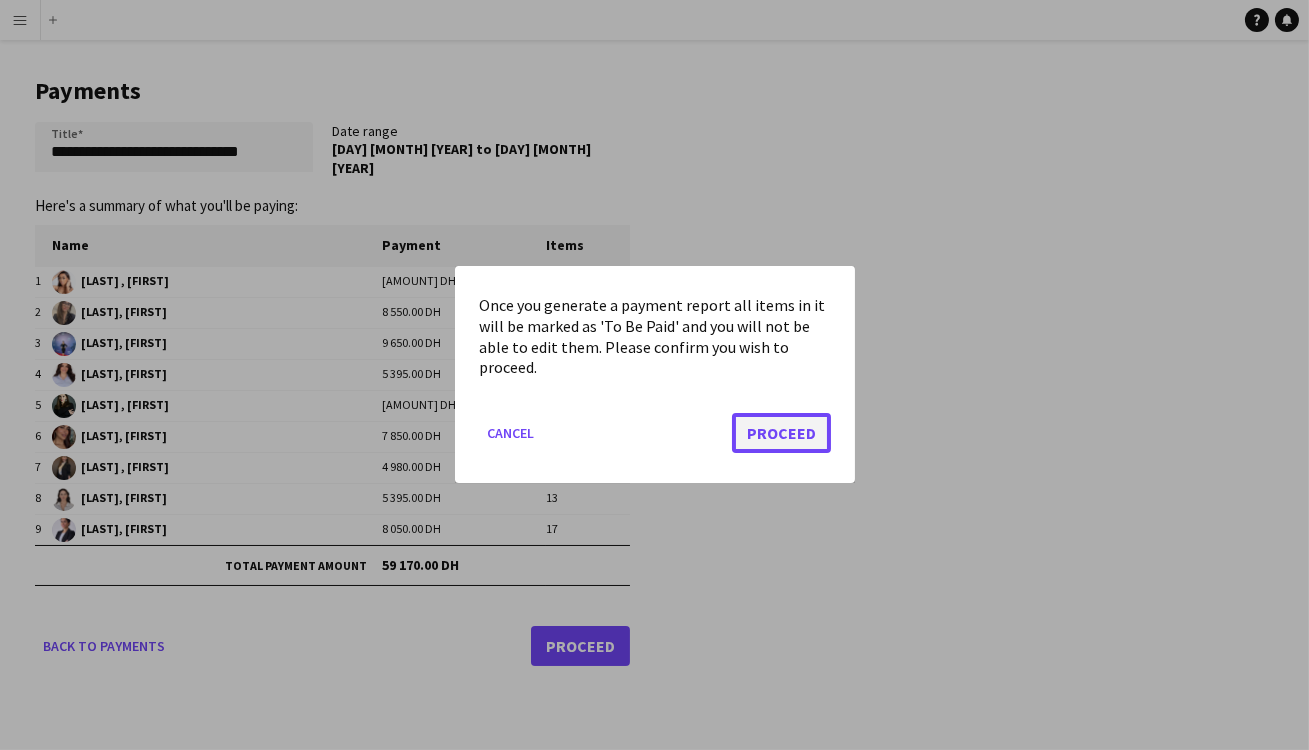 click on "Proceed" 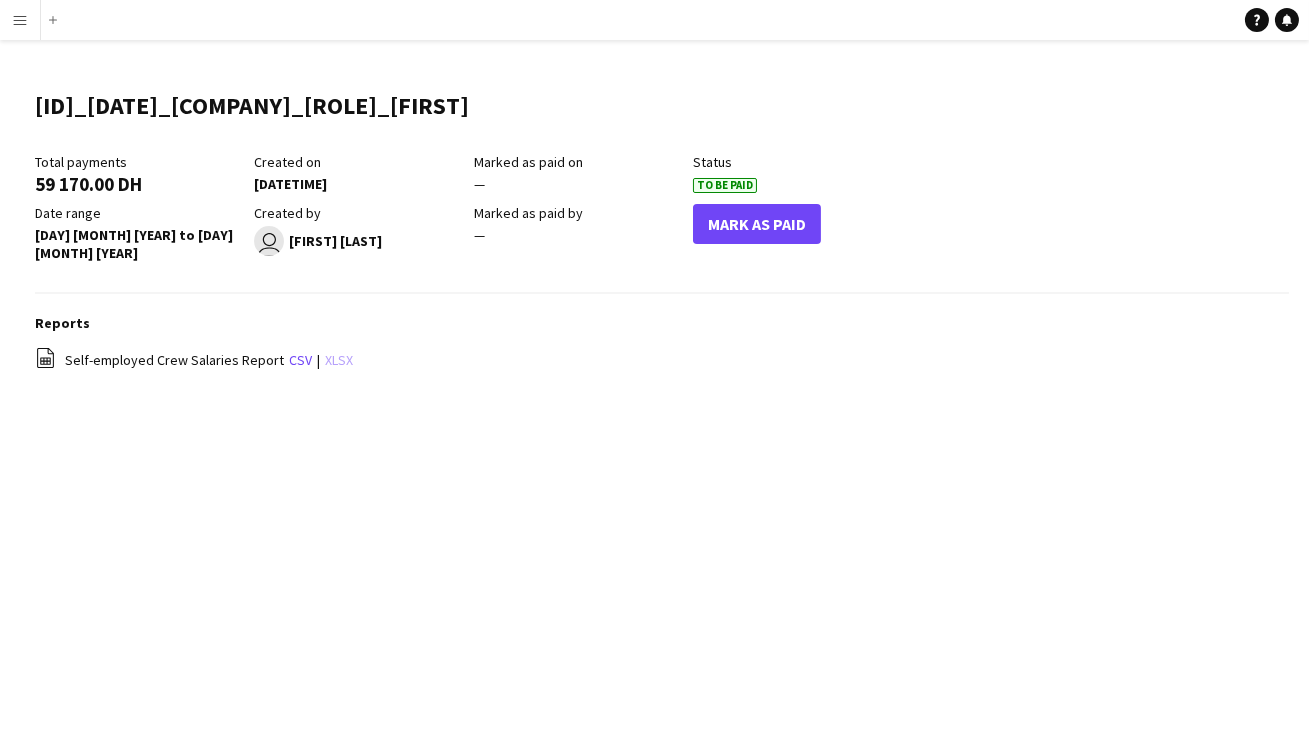 click on "xlsx" 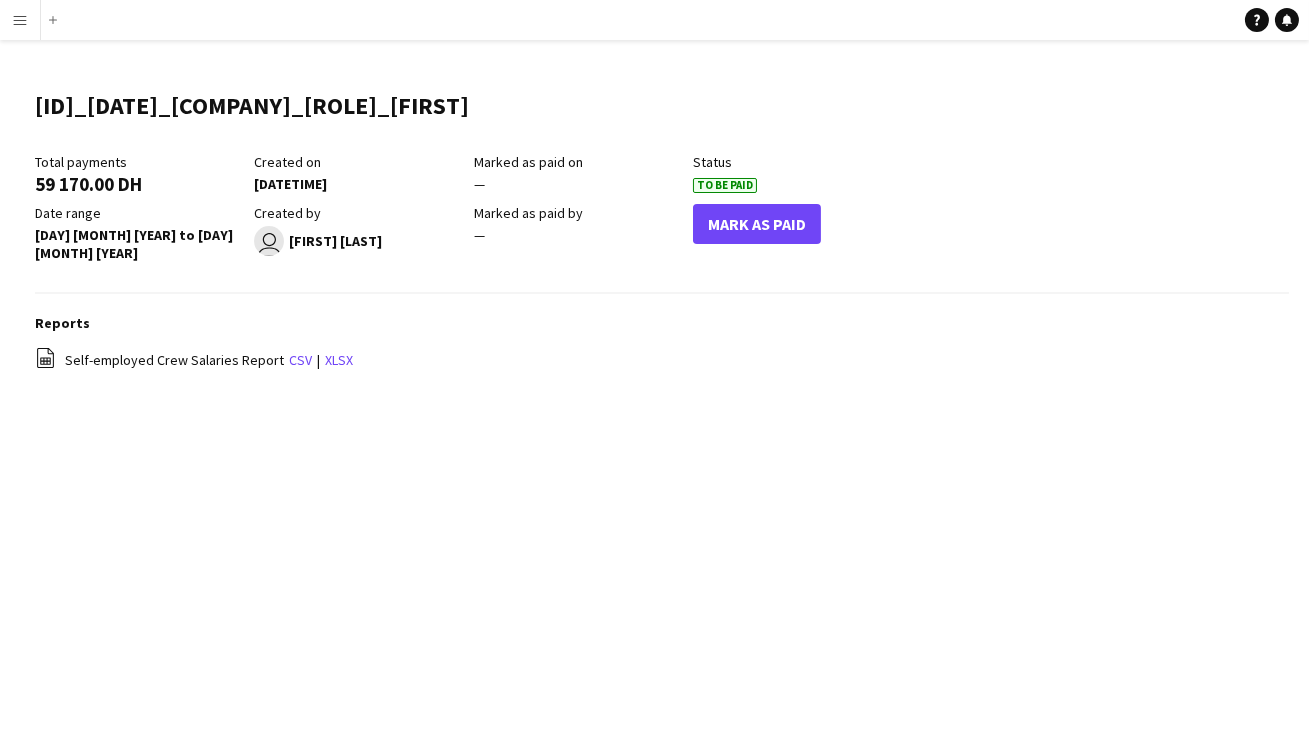 click on "Menu" at bounding box center (20, 20) 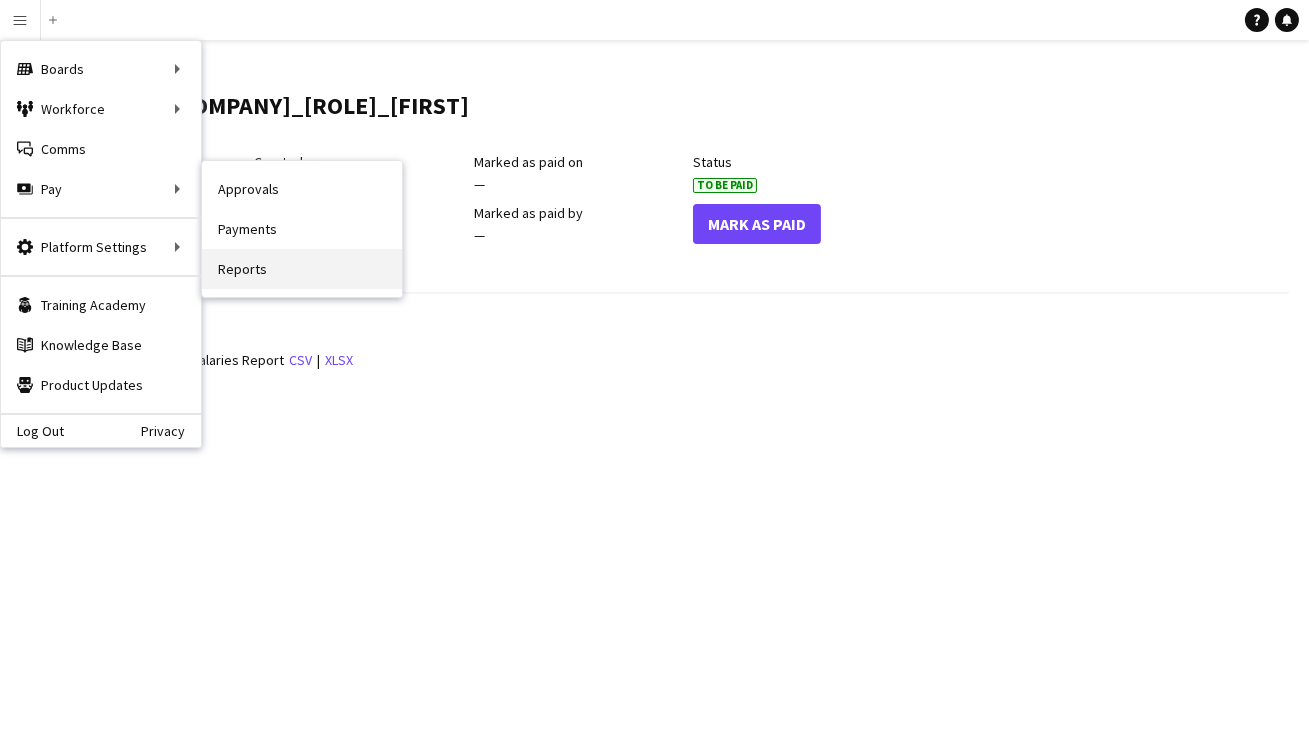 click on "Reports" at bounding box center (302, 269) 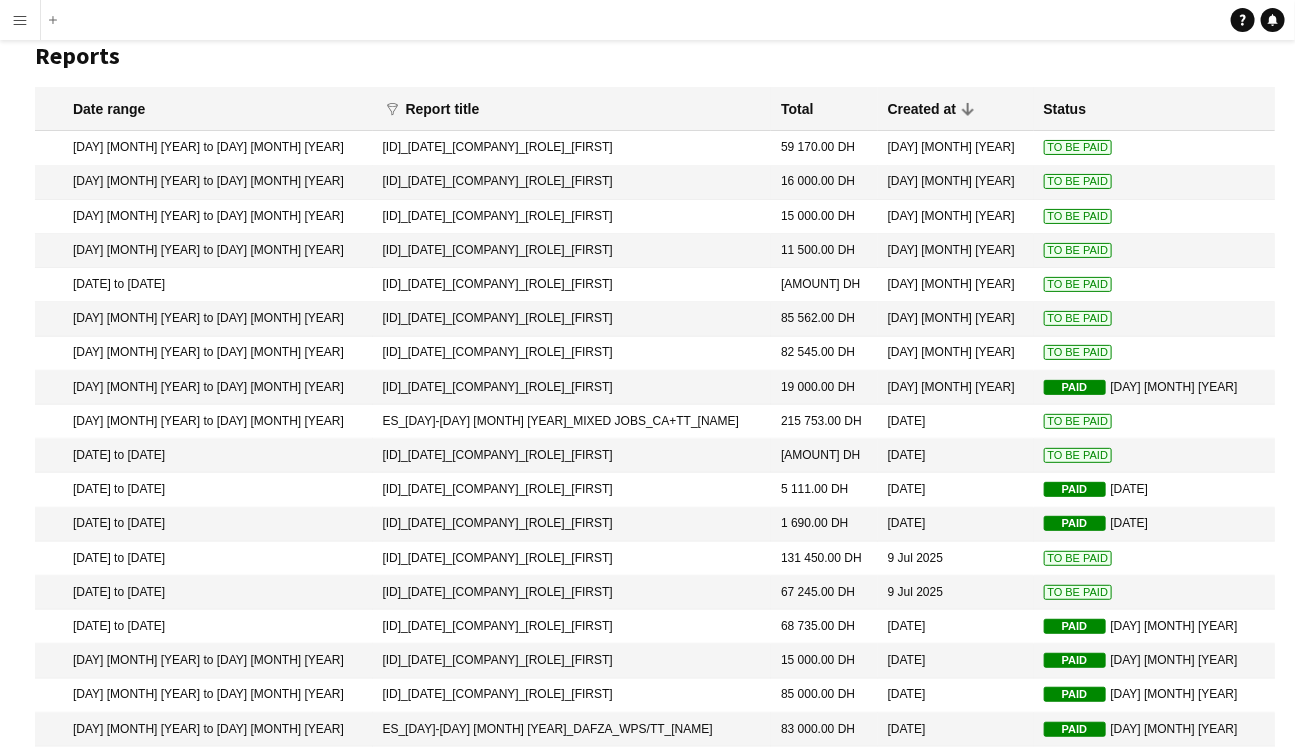 scroll, scrollTop: 0, scrollLeft: 0, axis: both 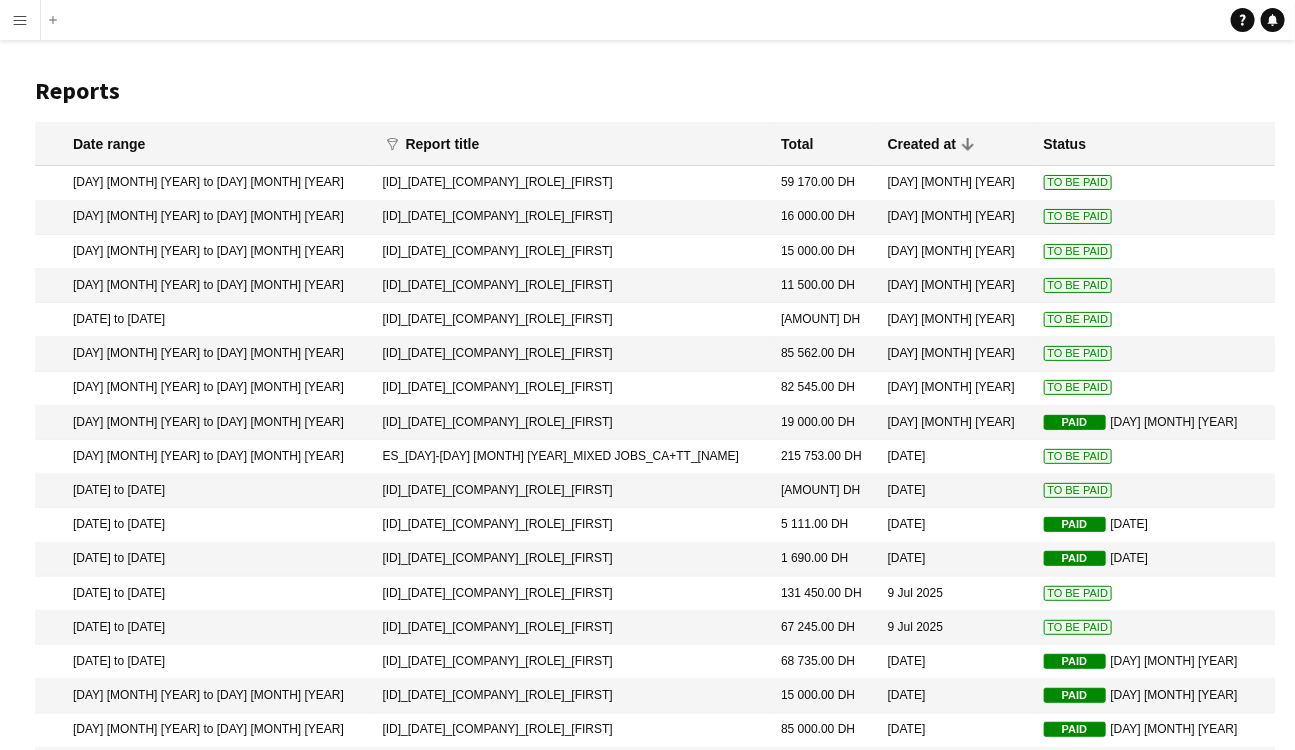 click on "[ID]_[DATE]_[COMPANY]_[ROLE]_[FIRST]" at bounding box center [572, 218] 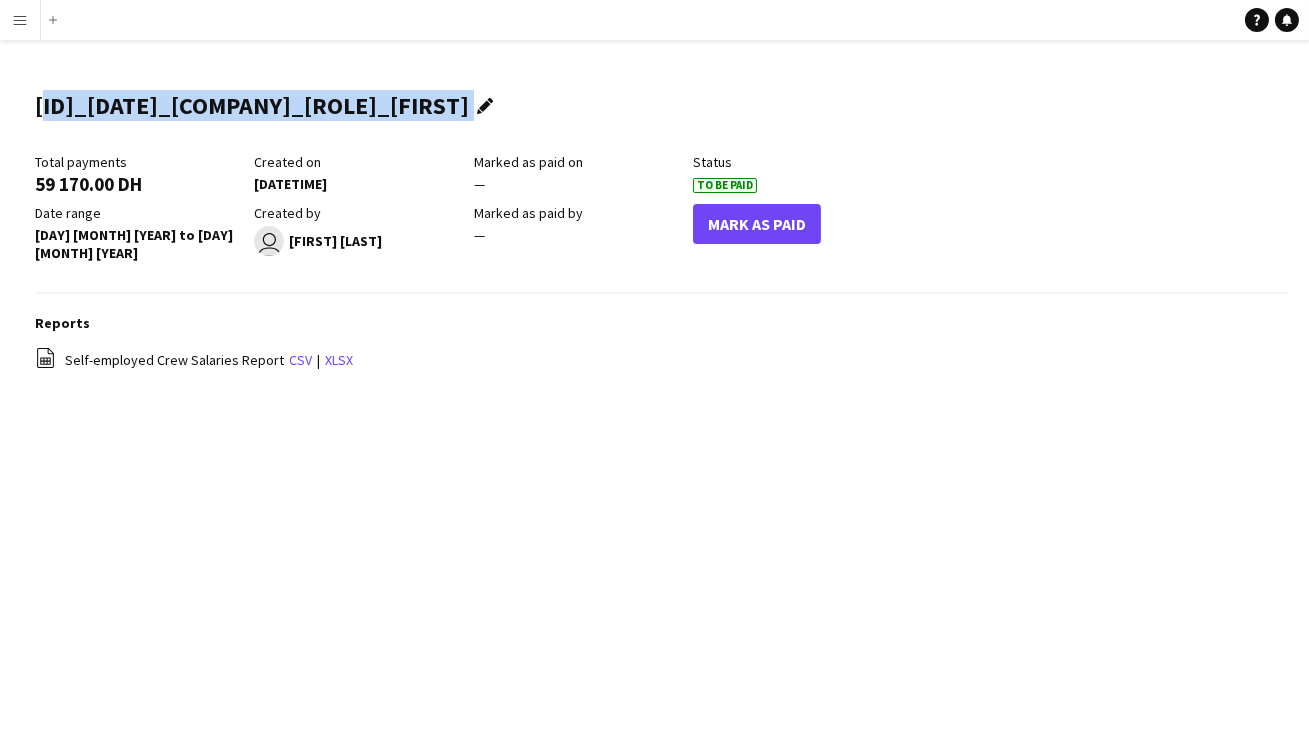 drag, startPoint x: 38, startPoint y: 107, endPoint x: 428, endPoint y: 104, distance: 390.01154 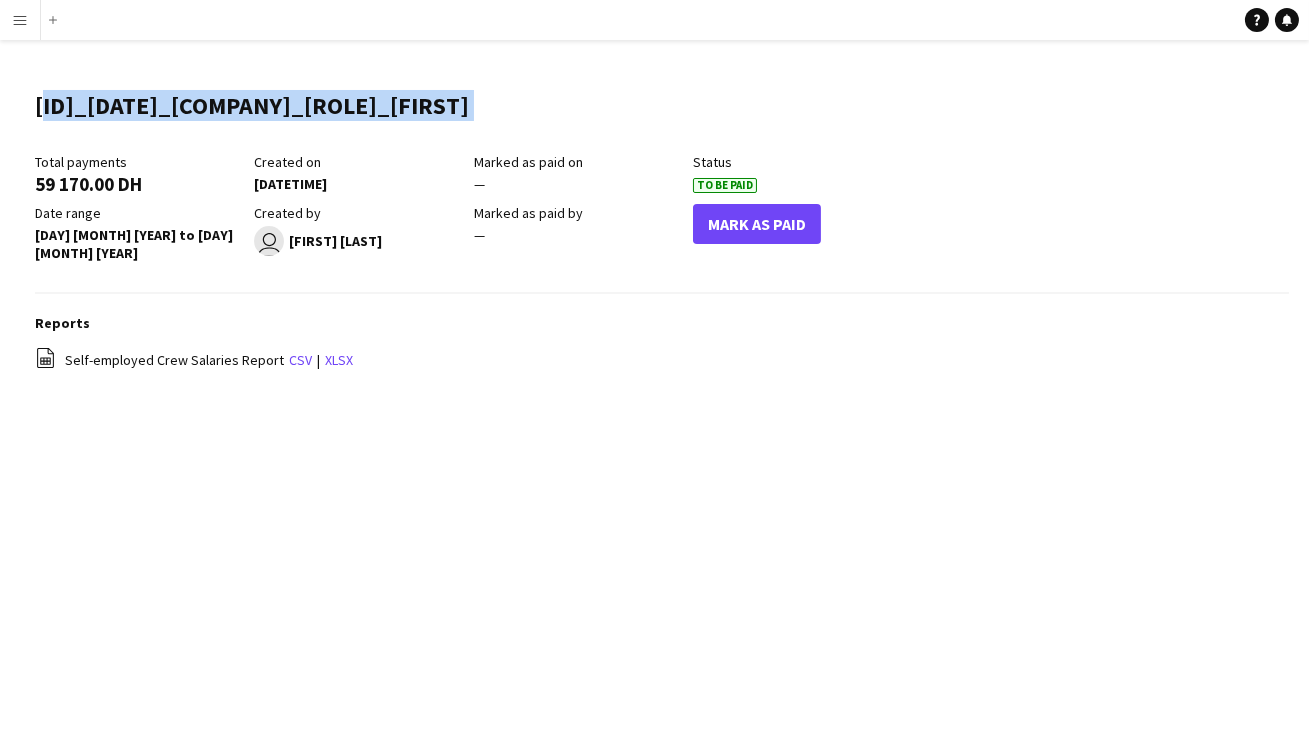 copy on "[ID]_[DATE]_[COMPANY]_[ROLE]_[FIRST]" 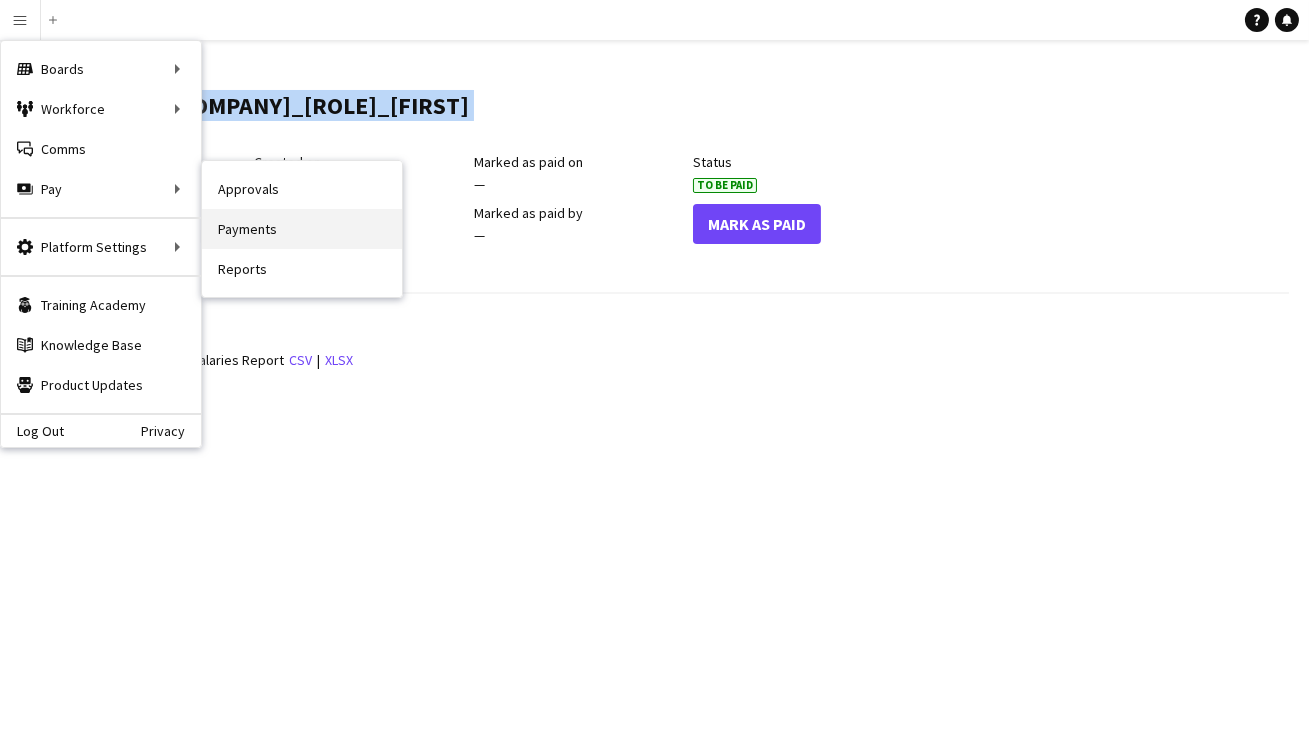 click on "Payments" at bounding box center (302, 229) 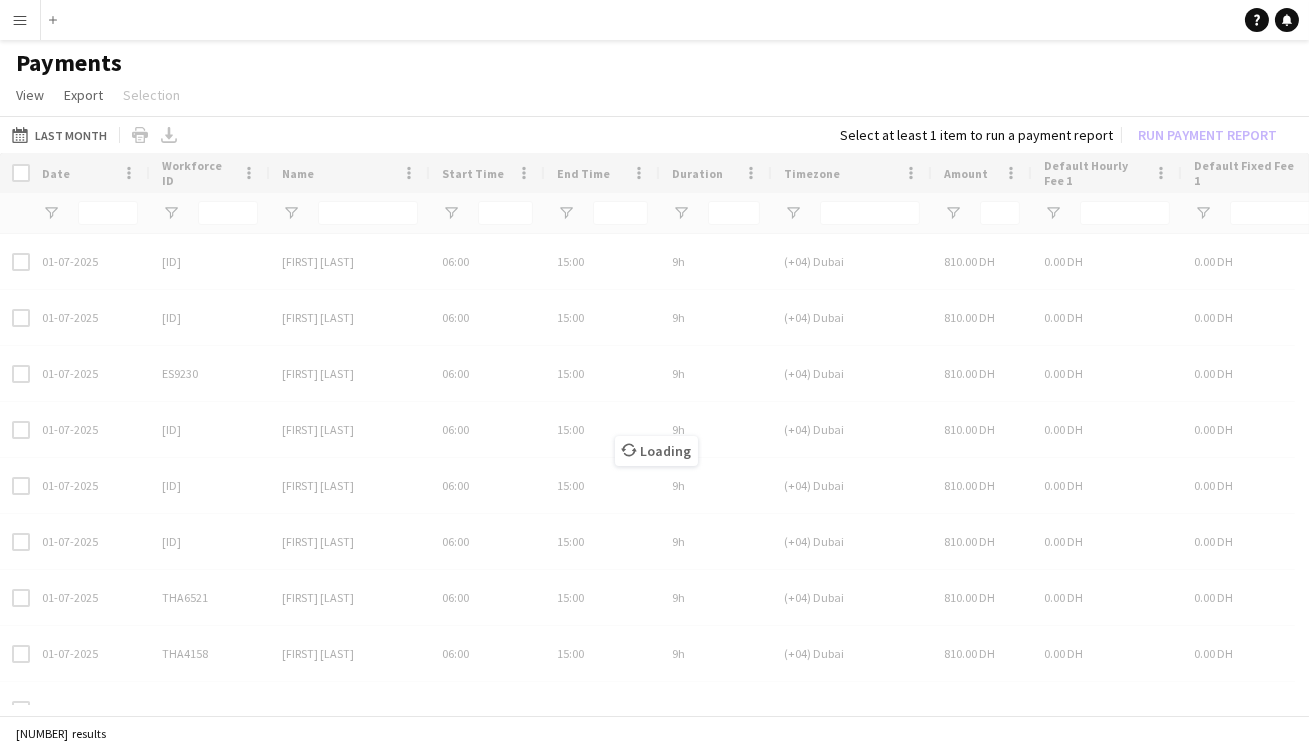 click on "Menu" at bounding box center [20, 20] 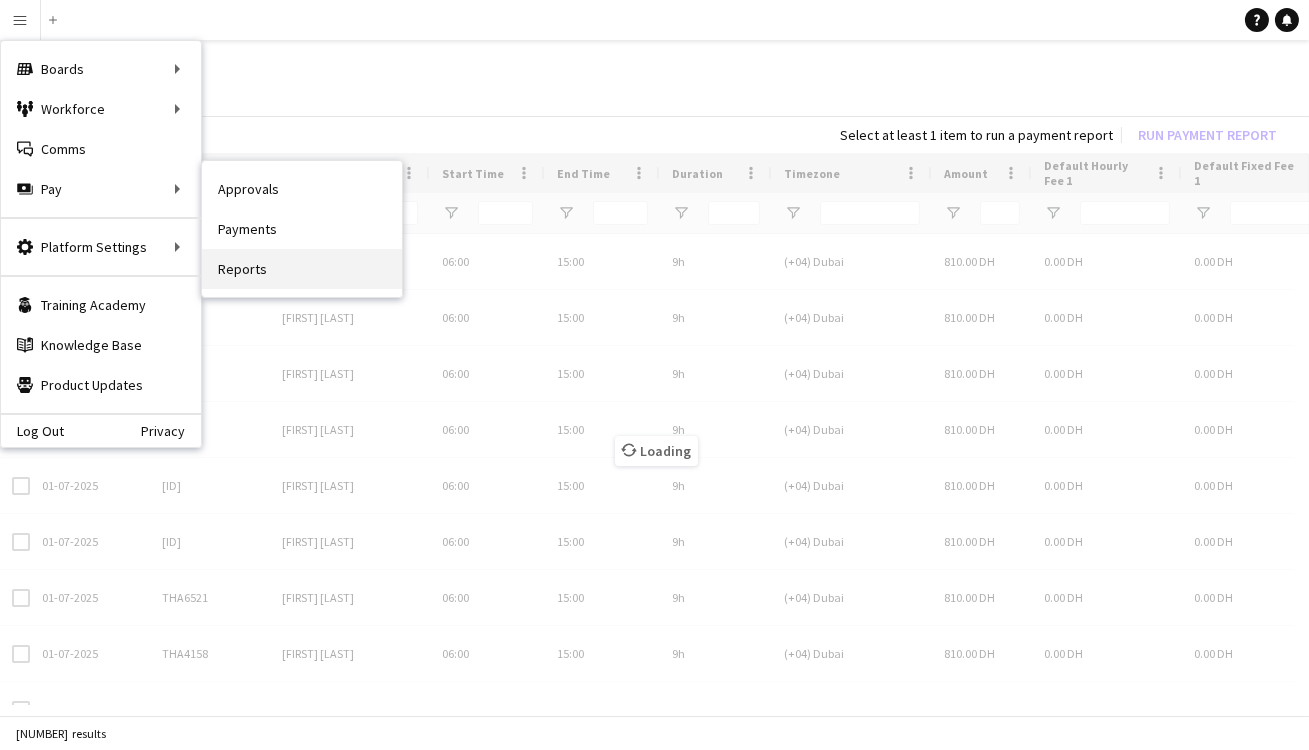 click on "Reports" at bounding box center [302, 269] 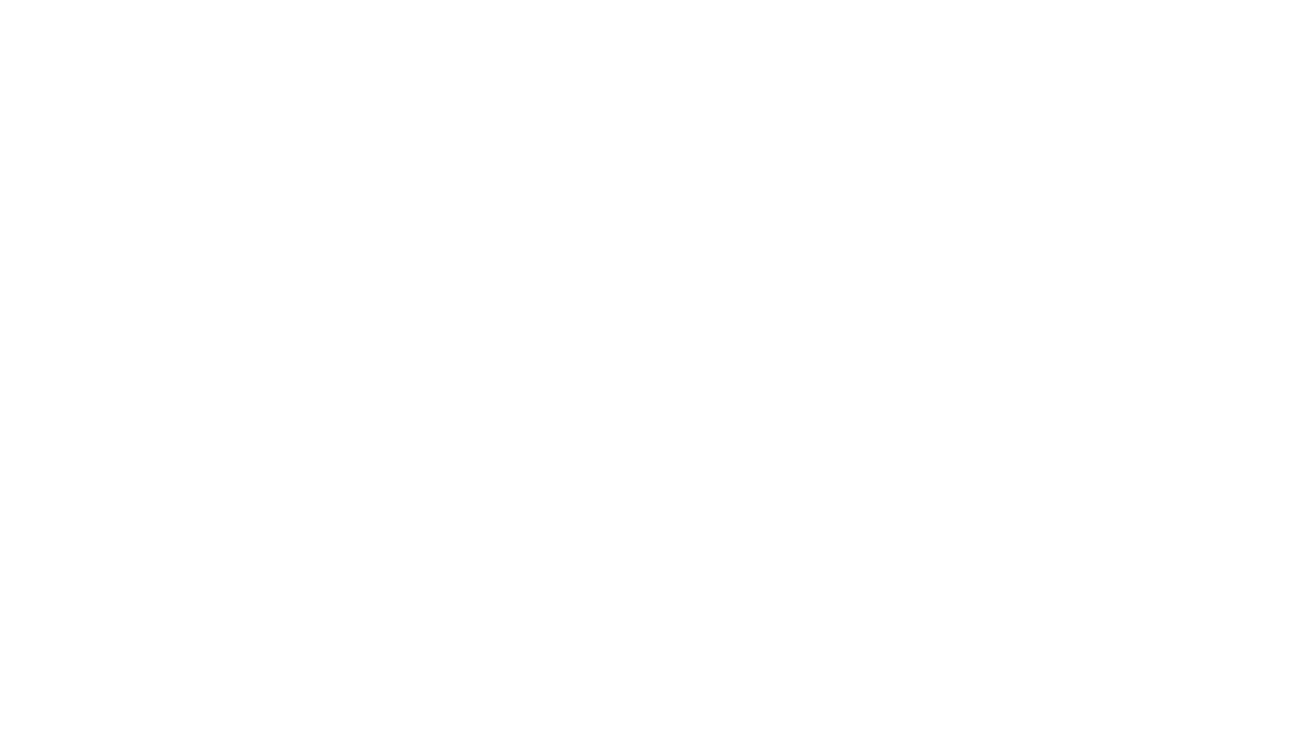scroll, scrollTop: 0, scrollLeft: 0, axis: both 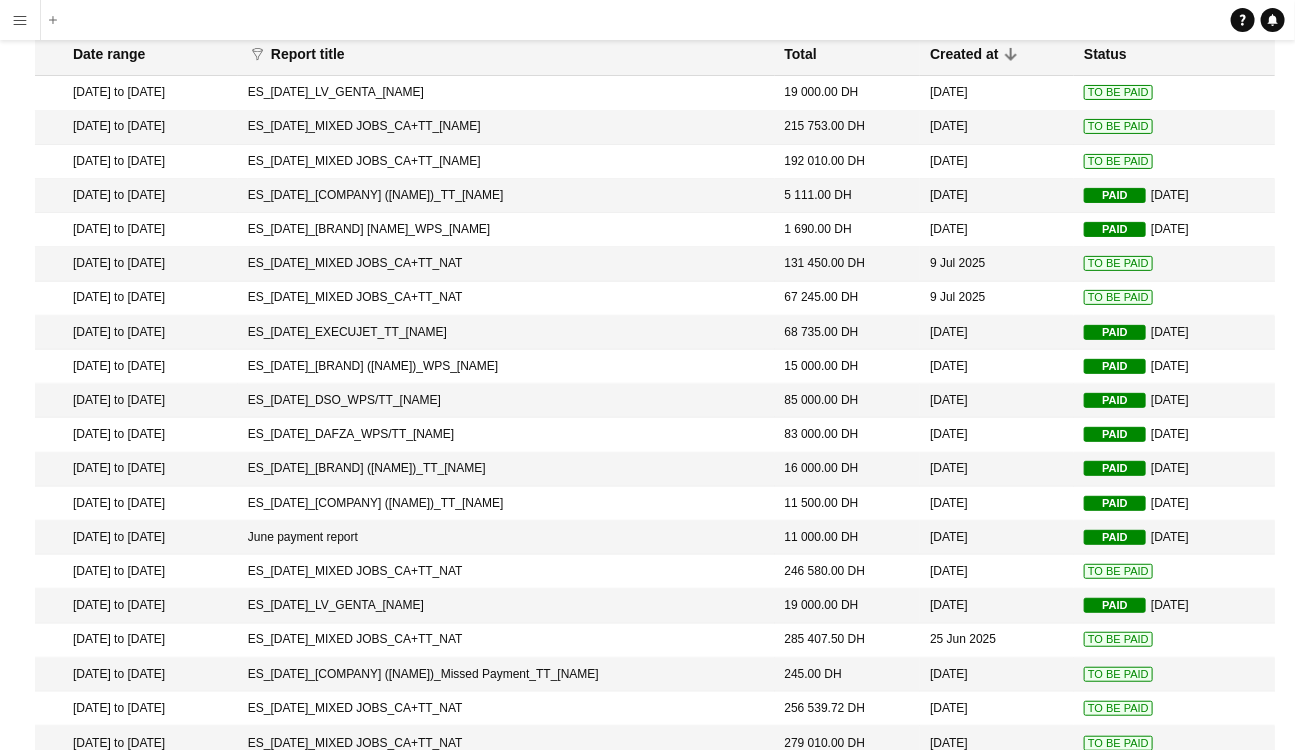 drag, startPoint x: 318, startPoint y: 436, endPoint x: 542, endPoint y: 438, distance: 224.00893 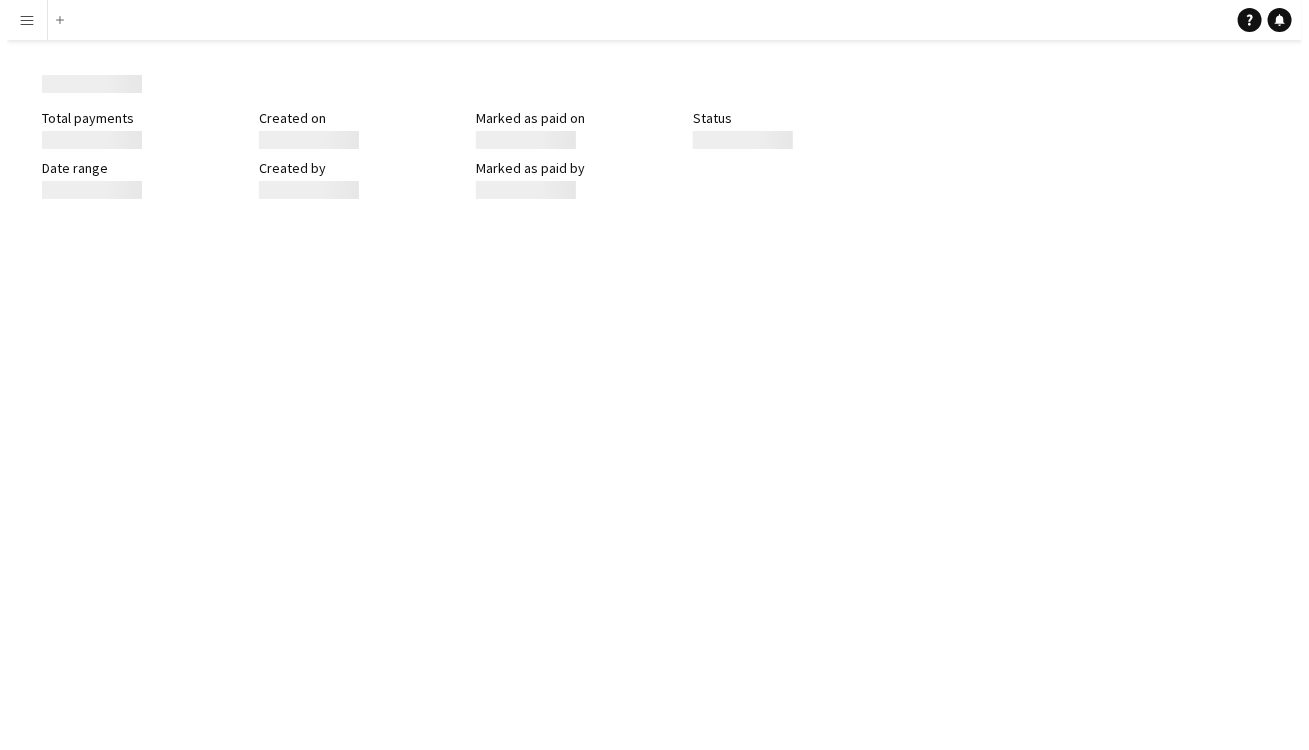 scroll, scrollTop: 0, scrollLeft: 0, axis: both 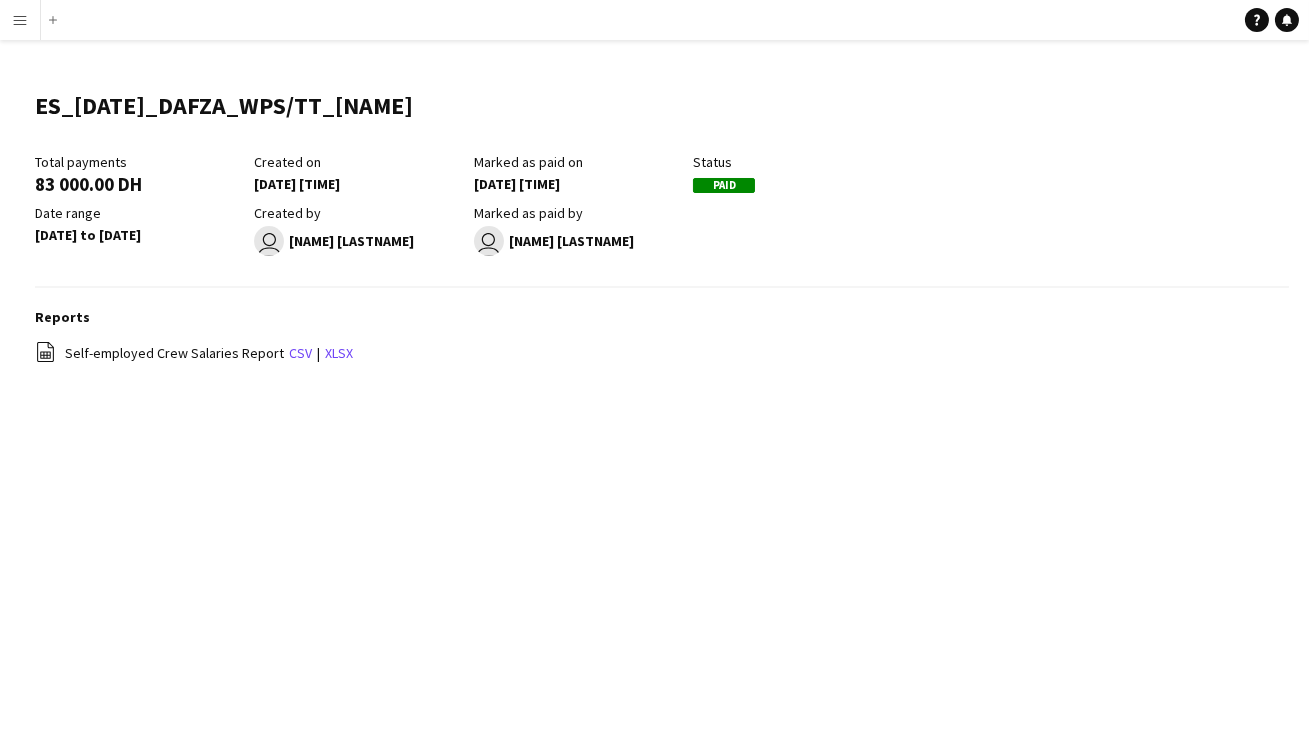 drag, startPoint x: 420, startPoint y: 111, endPoint x: 0, endPoint y: 110, distance: 420.0012 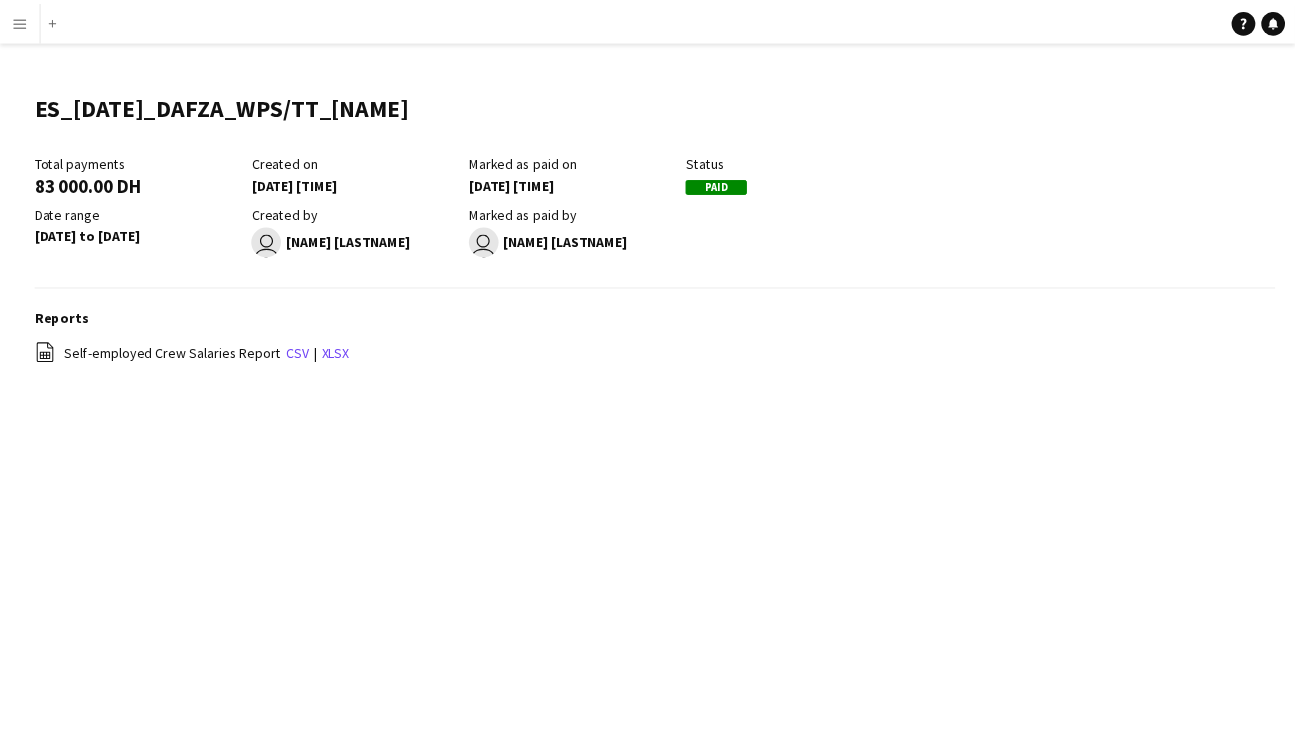 scroll, scrollTop: 90, scrollLeft: 0, axis: vertical 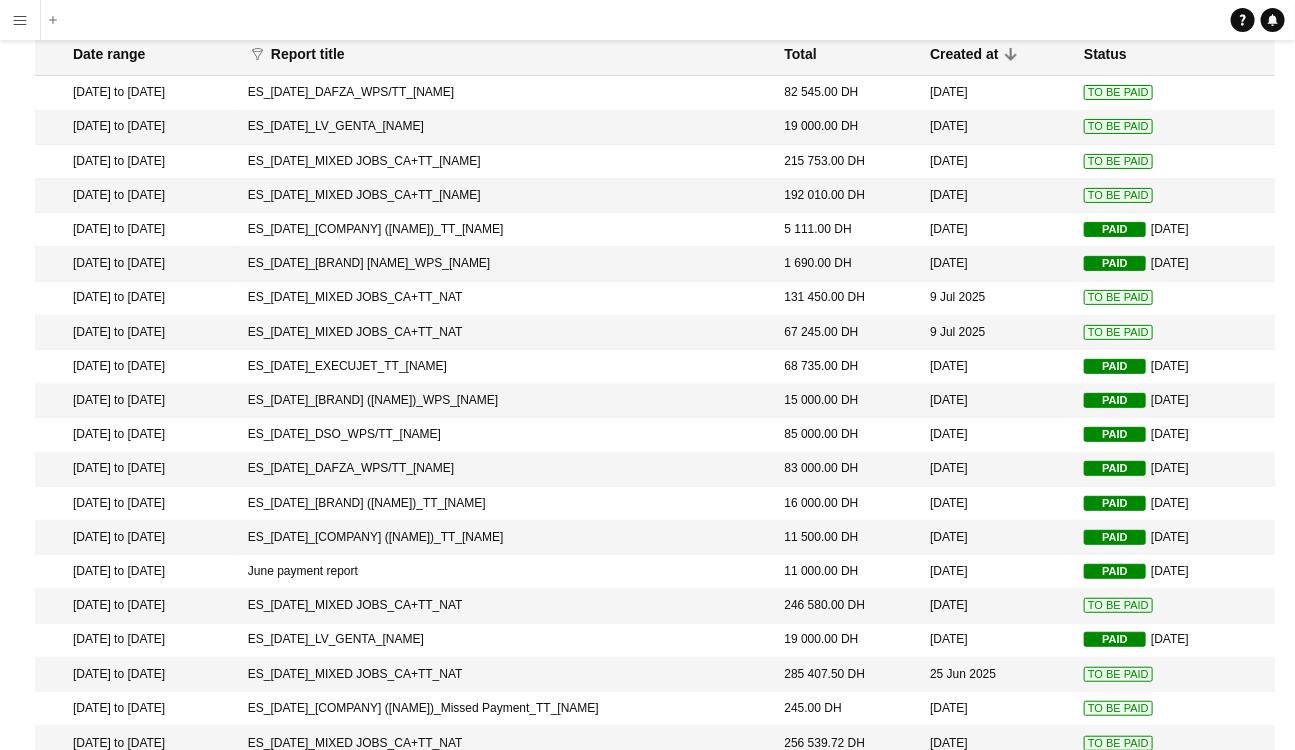 click on "[ID]_[DATE]_[COMPANY]_[ROLE]_[FIRST]" at bounding box center (506, 435) 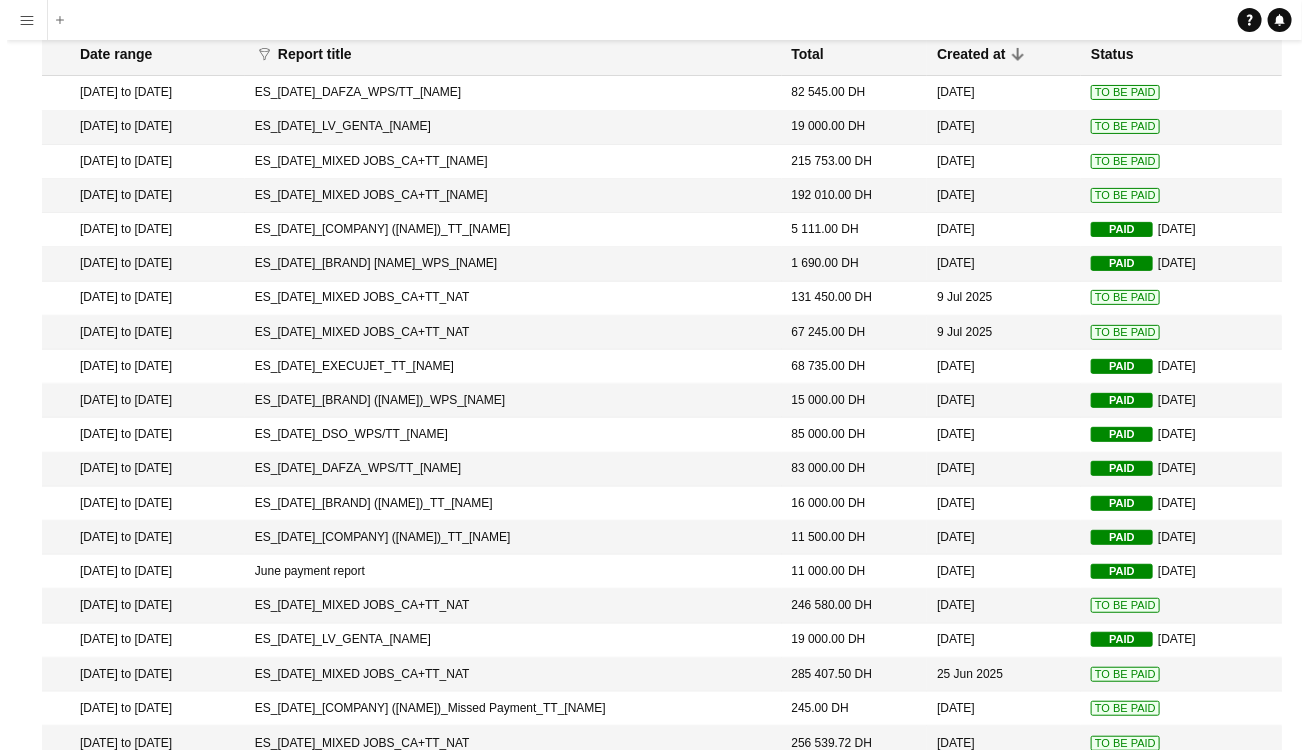 scroll, scrollTop: 0, scrollLeft: 0, axis: both 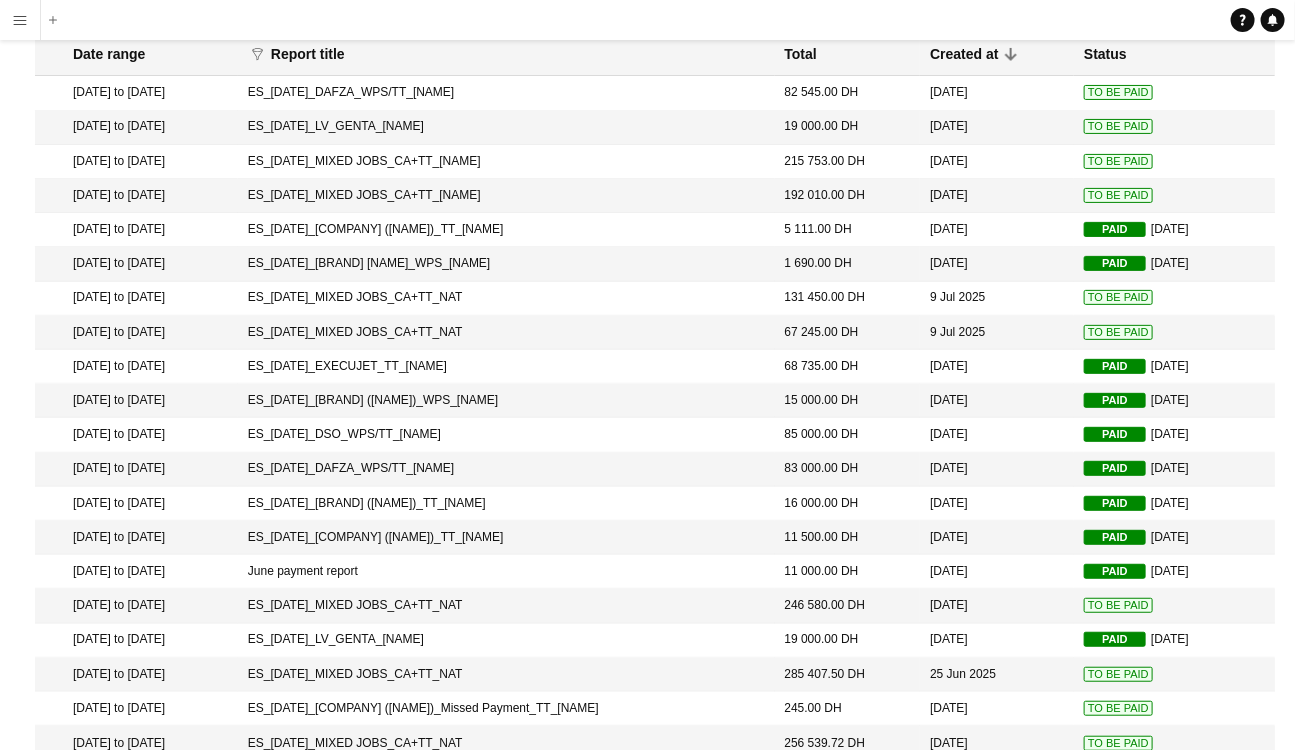 drag, startPoint x: 519, startPoint y: 442, endPoint x: 307, endPoint y: 441, distance: 212.00237 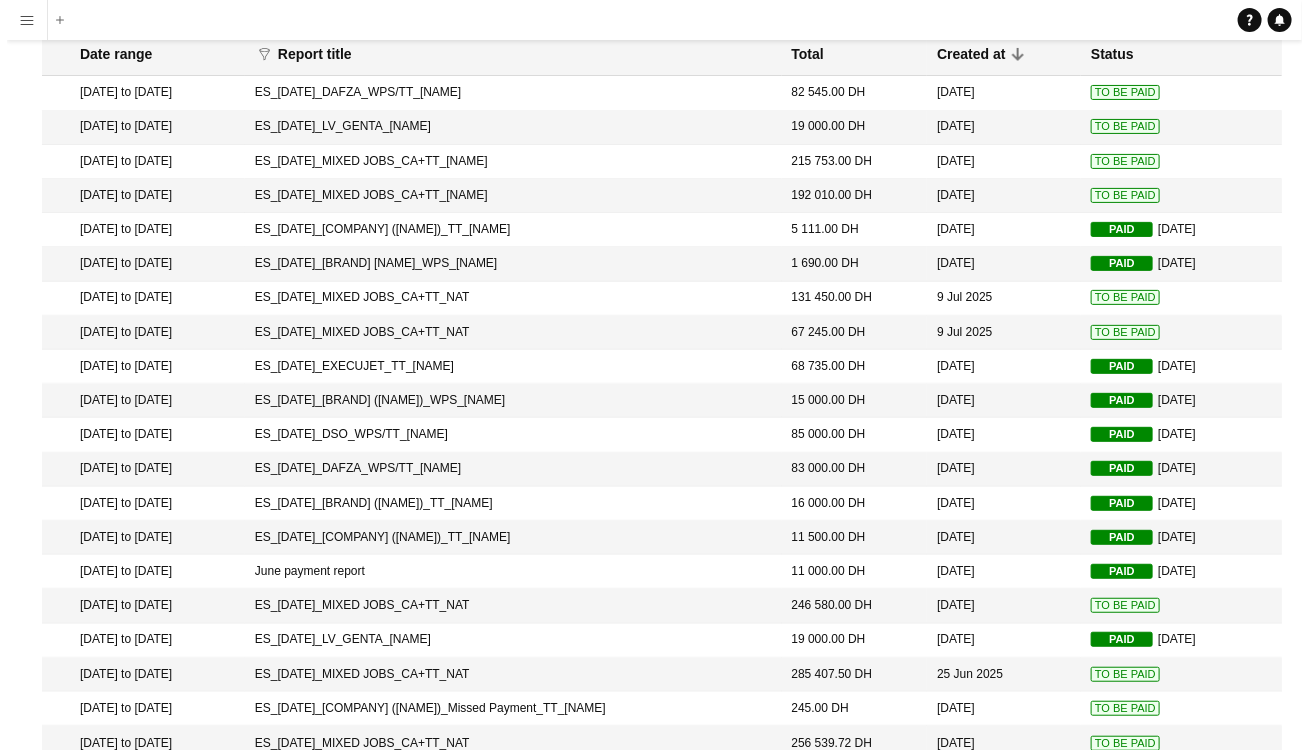 scroll, scrollTop: 0, scrollLeft: 0, axis: both 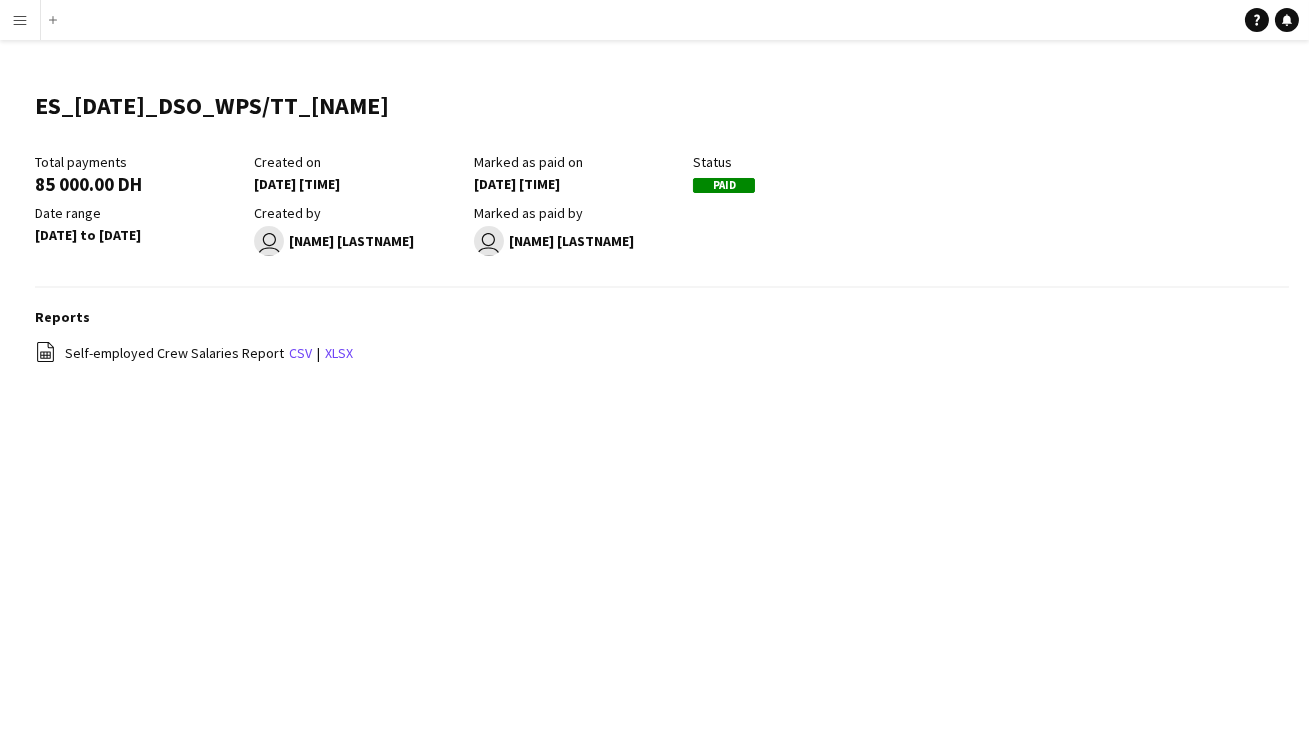 drag, startPoint x: 402, startPoint y: 109, endPoint x: 14, endPoint y: 117, distance: 388.08246 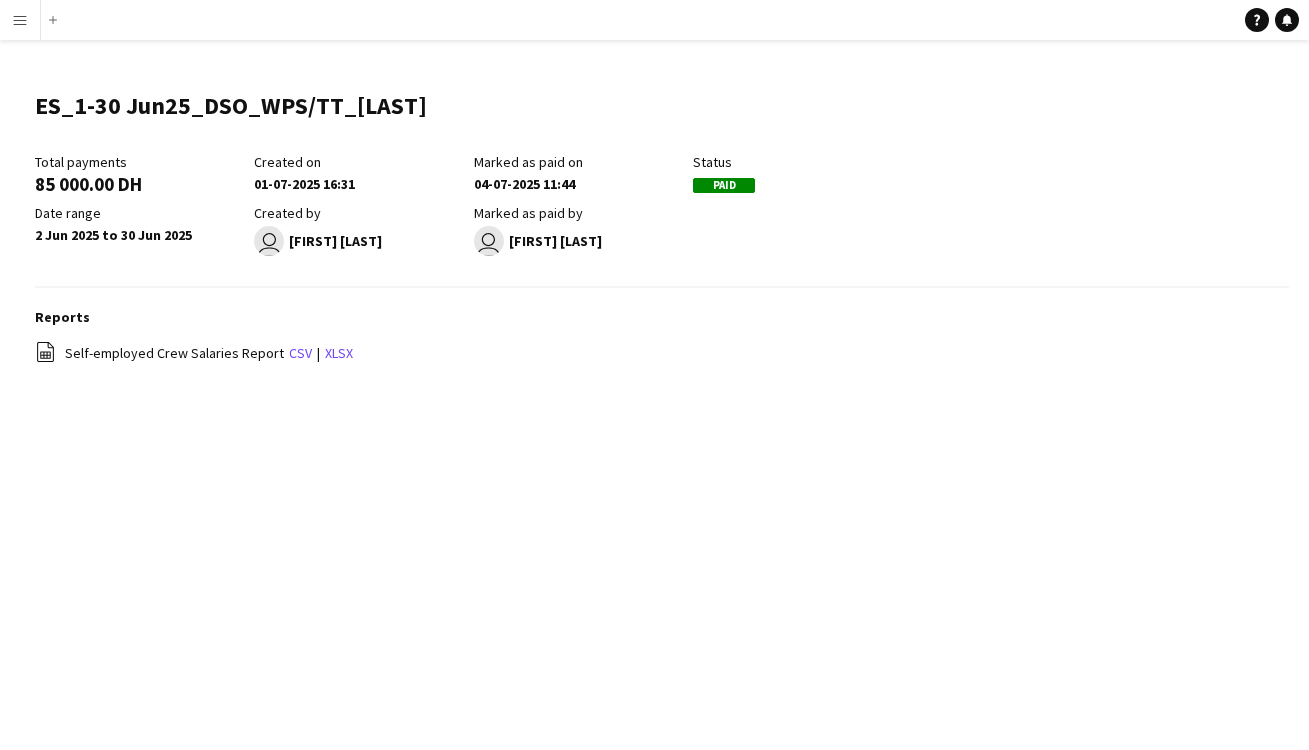scroll, scrollTop: 0, scrollLeft: 0, axis: both 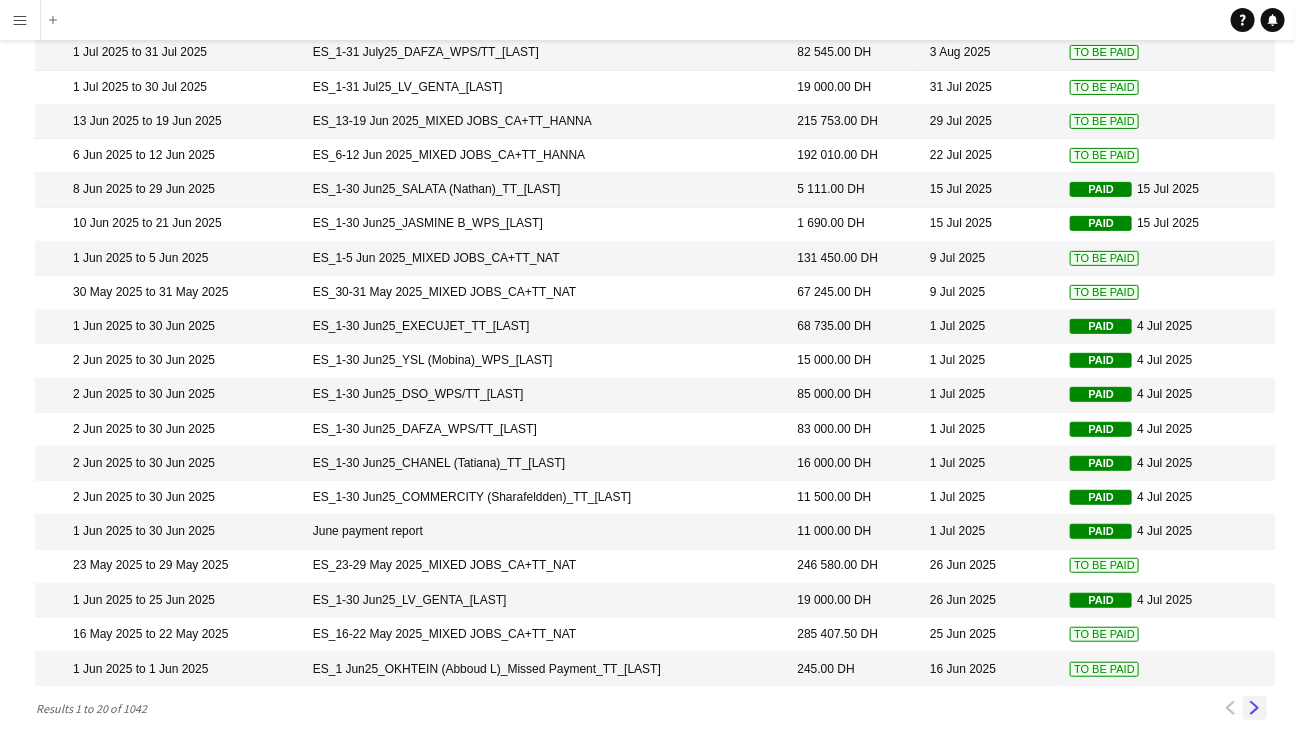 click on "Next" 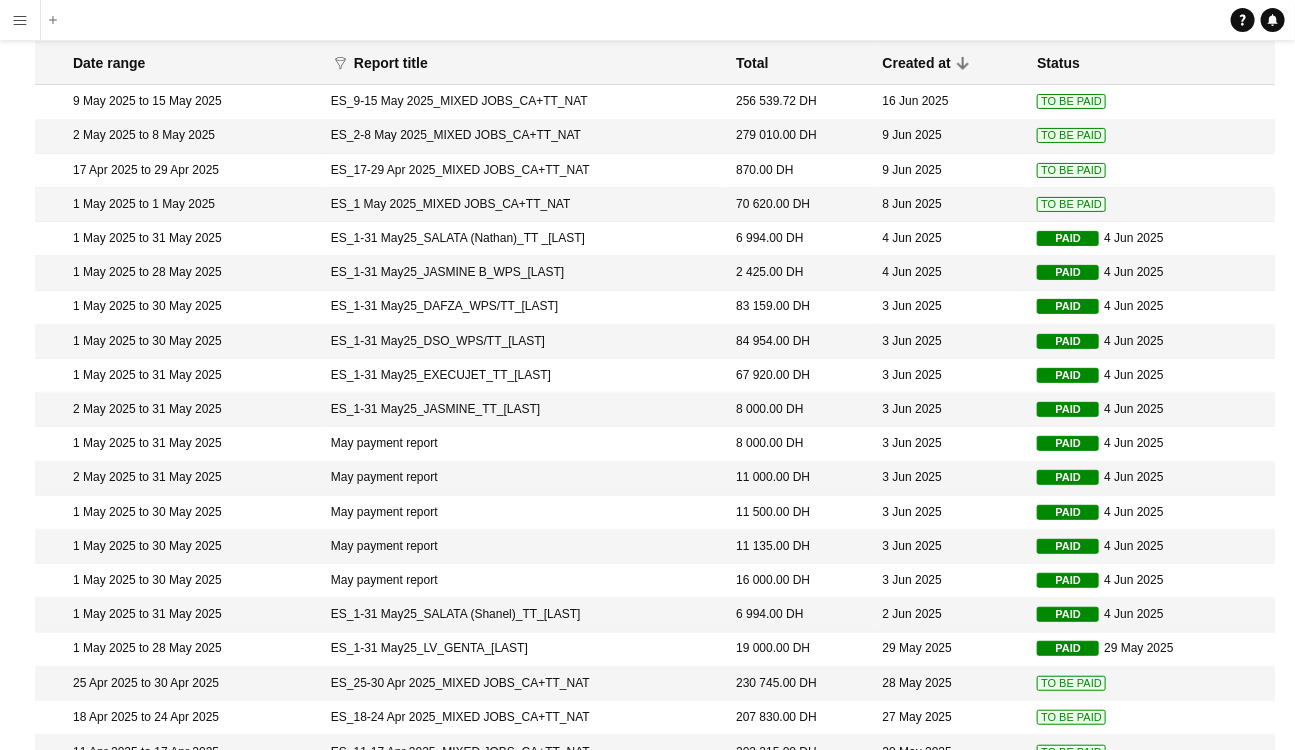 scroll, scrollTop: 172, scrollLeft: 0, axis: vertical 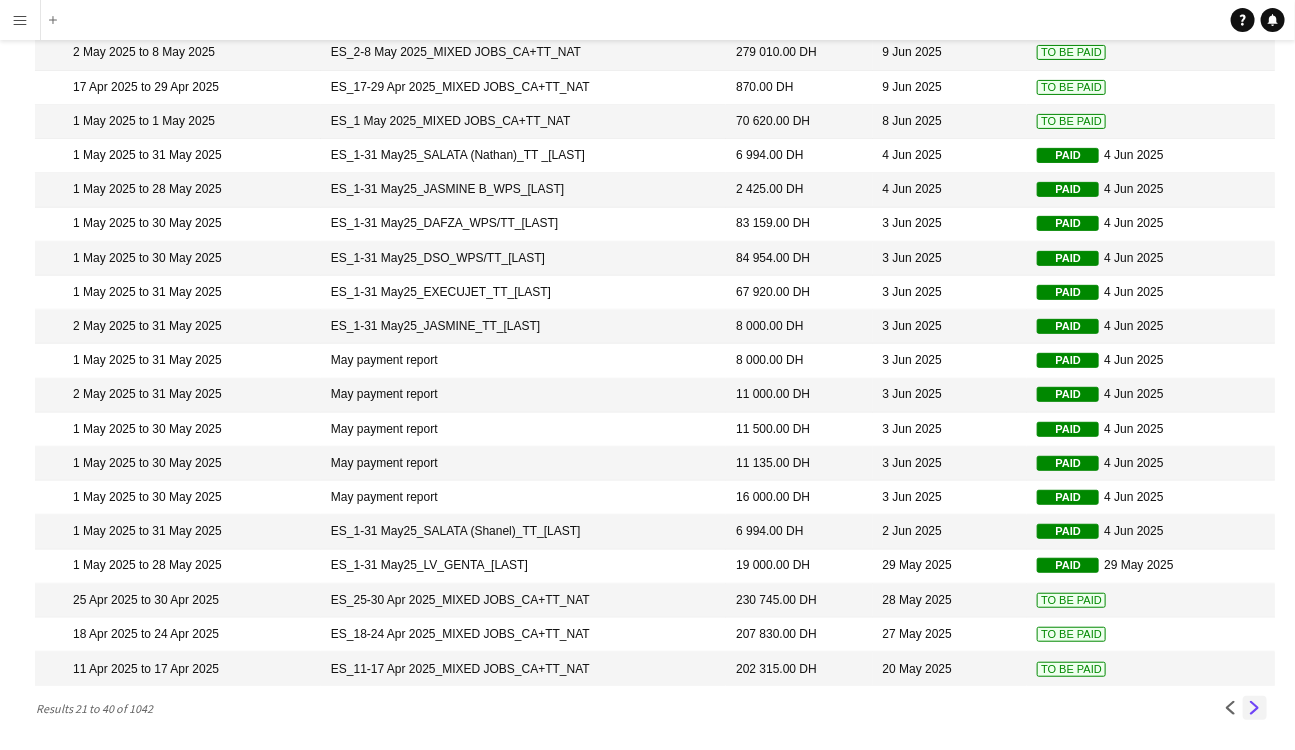 click on "Next" 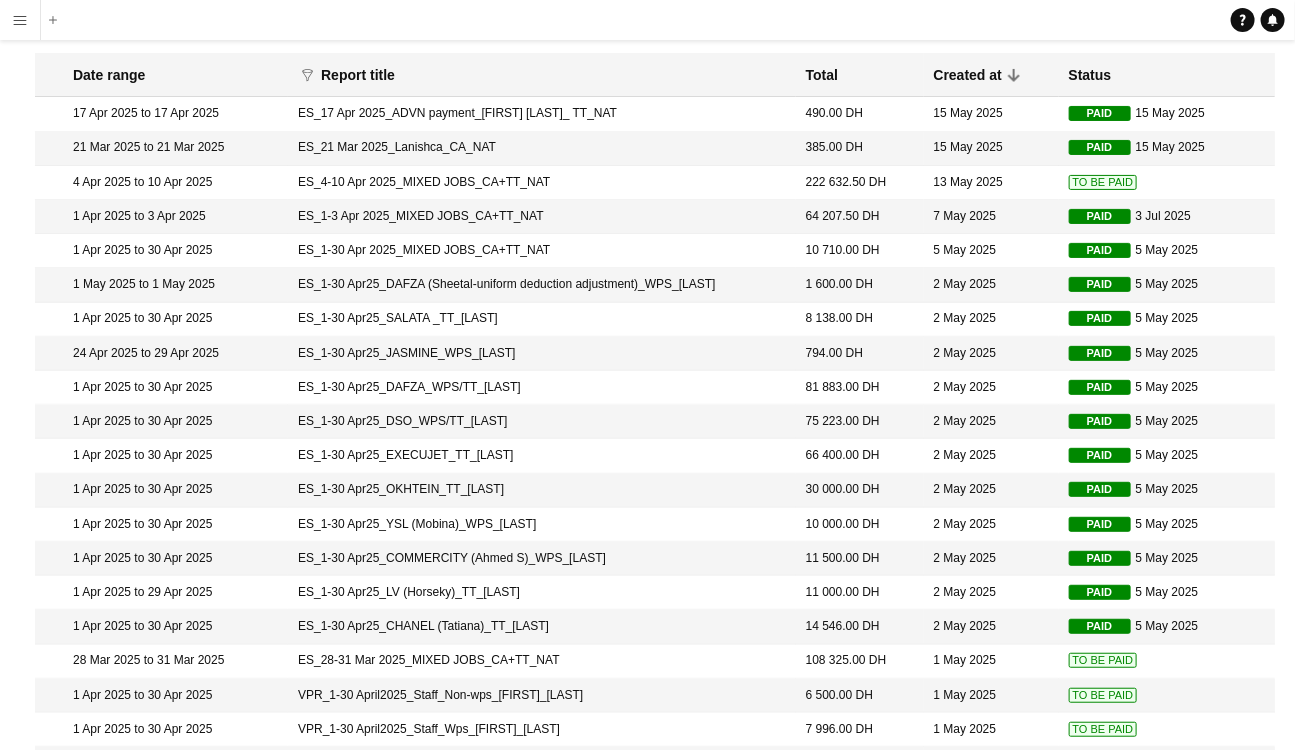scroll, scrollTop: 90, scrollLeft: 0, axis: vertical 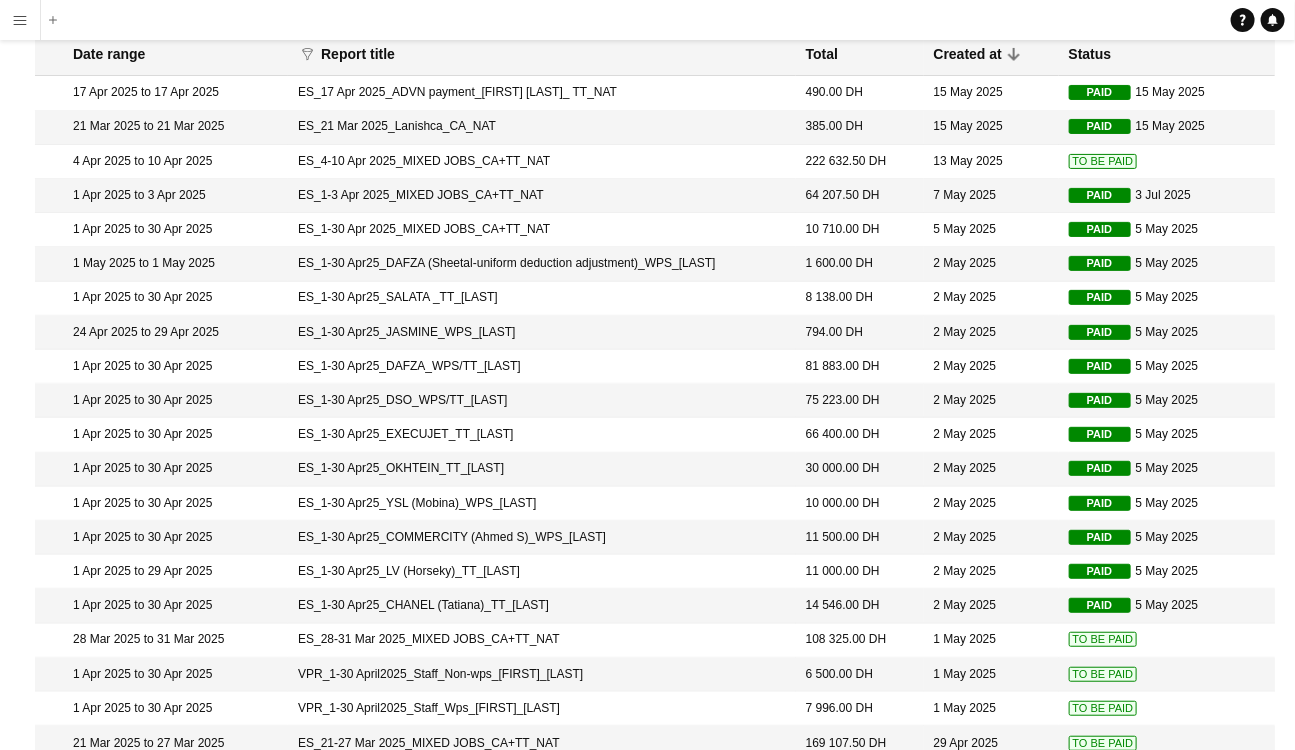 click on "ES_1-30 Apr25_LV (Horseky)_TT_Girlie" at bounding box center (542, 606) 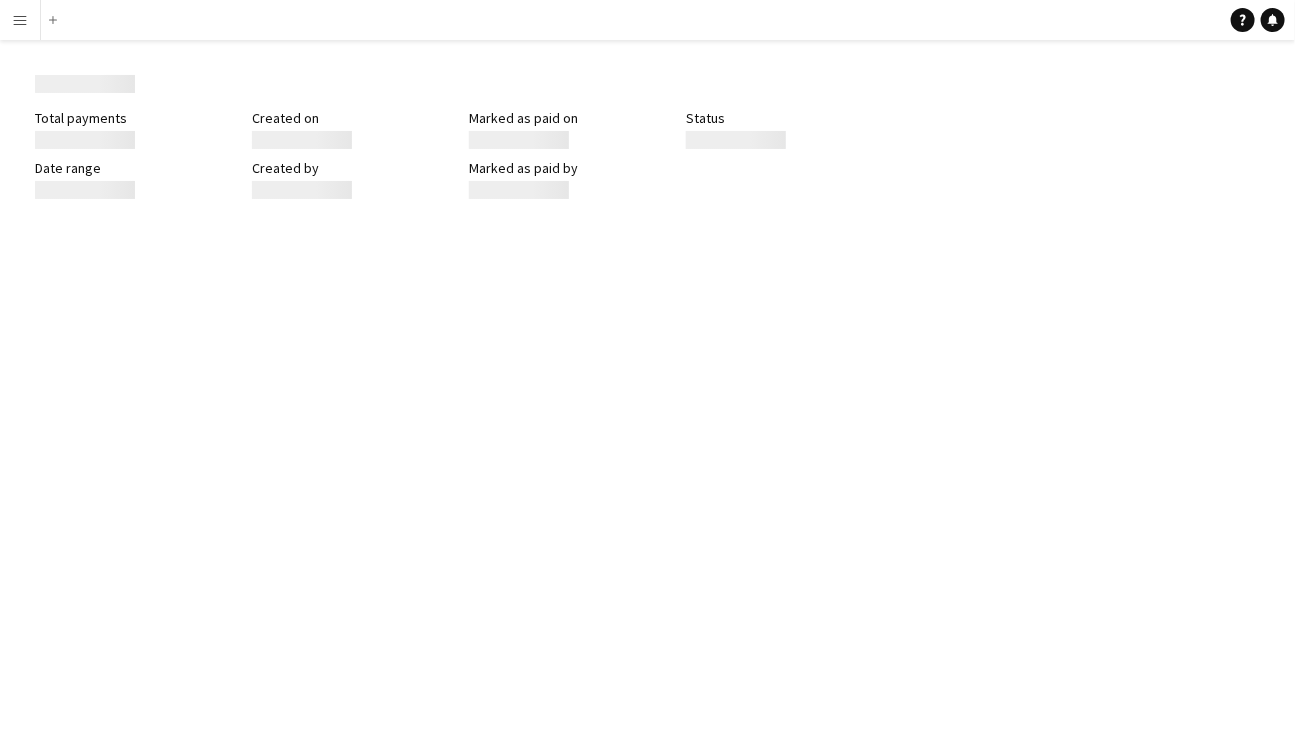scroll, scrollTop: 0, scrollLeft: 0, axis: both 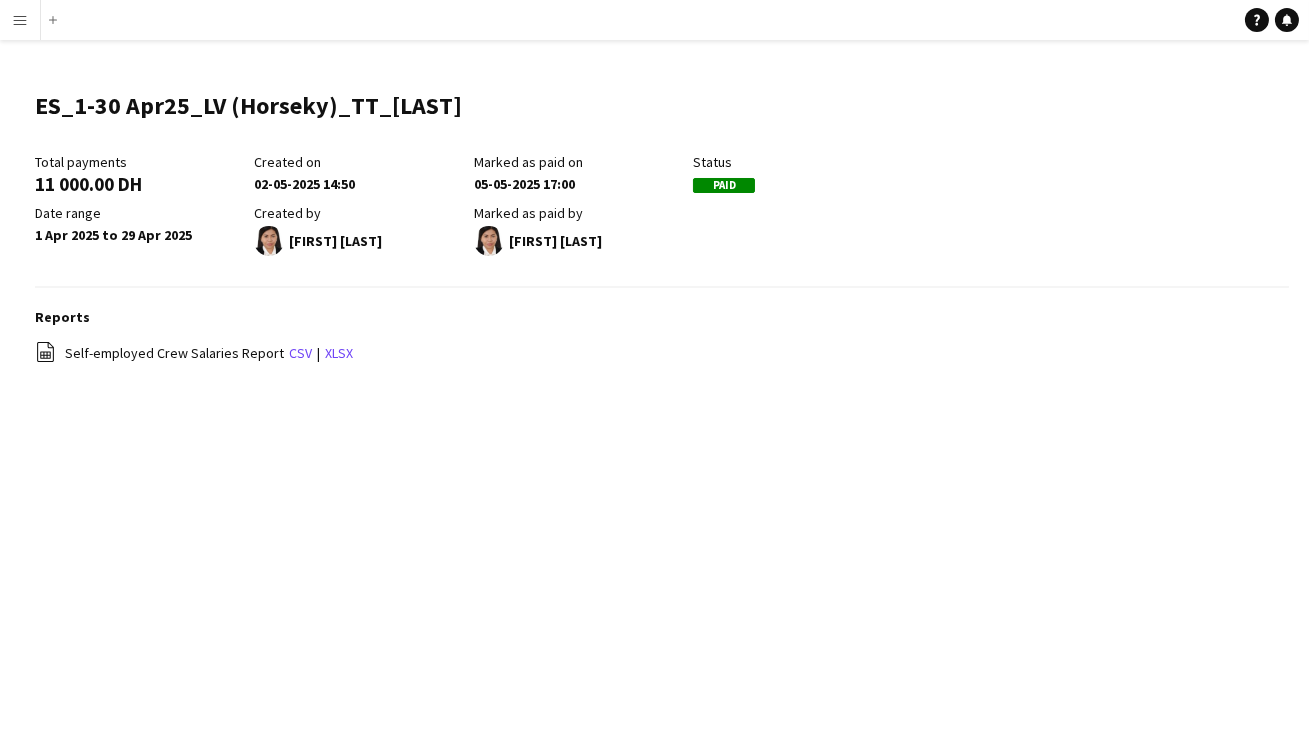 drag, startPoint x: 439, startPoint y: 114, endPoint x: 0, endPoint y: 126, distance: 439.16397 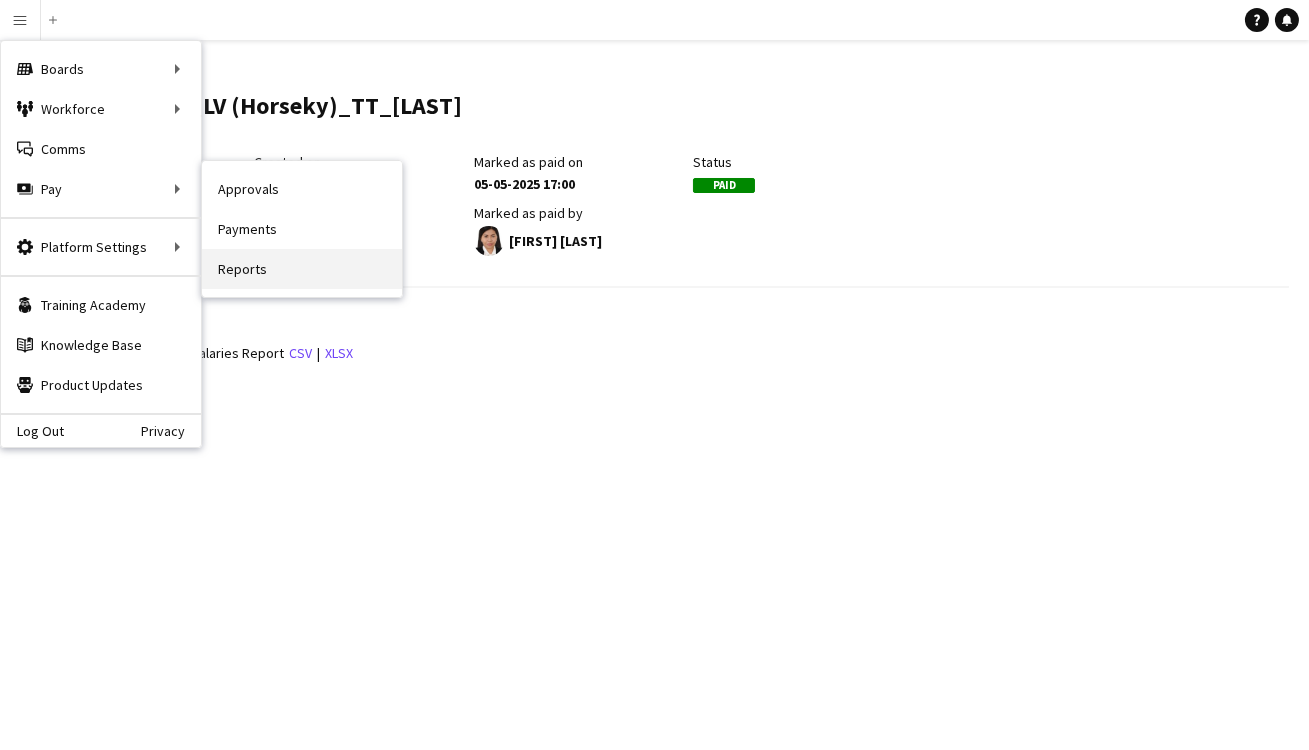 click on "Reports" at bounding box center [302, 269] 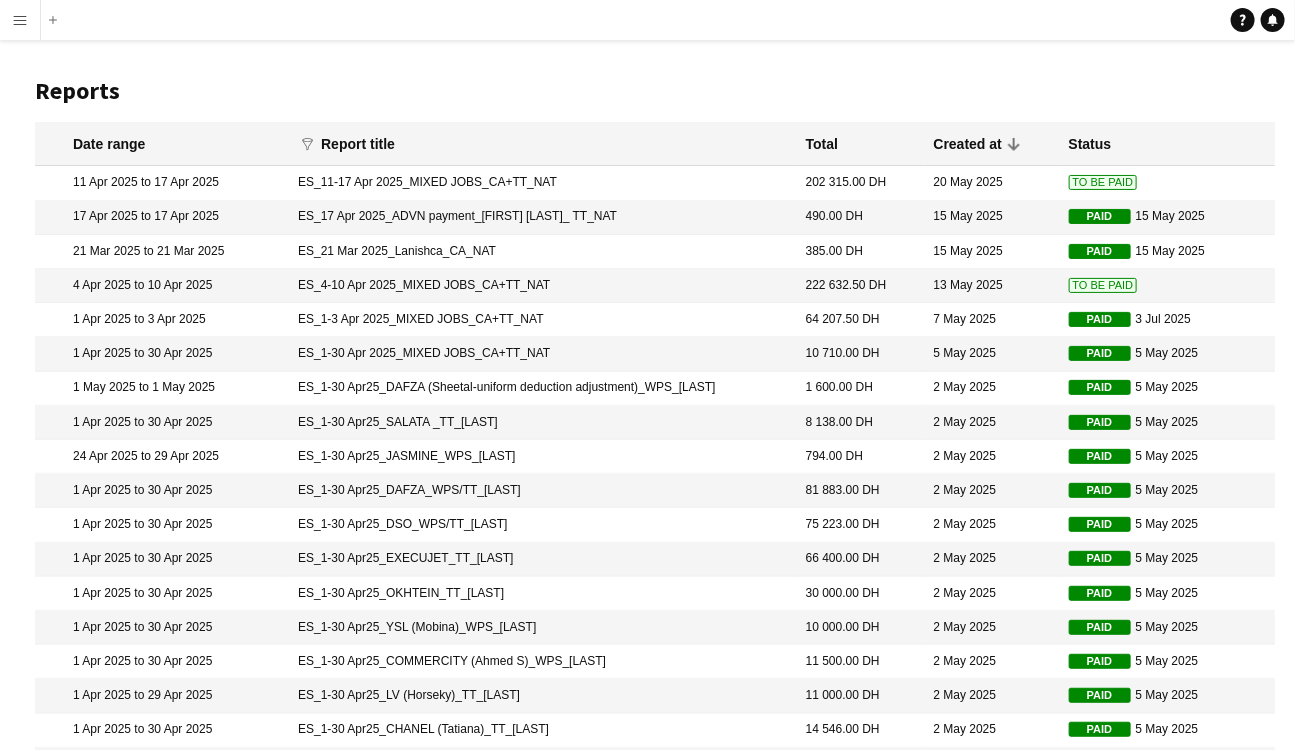 scroll, scrollTop: 172, scrollLeft: 0, axis: vertical 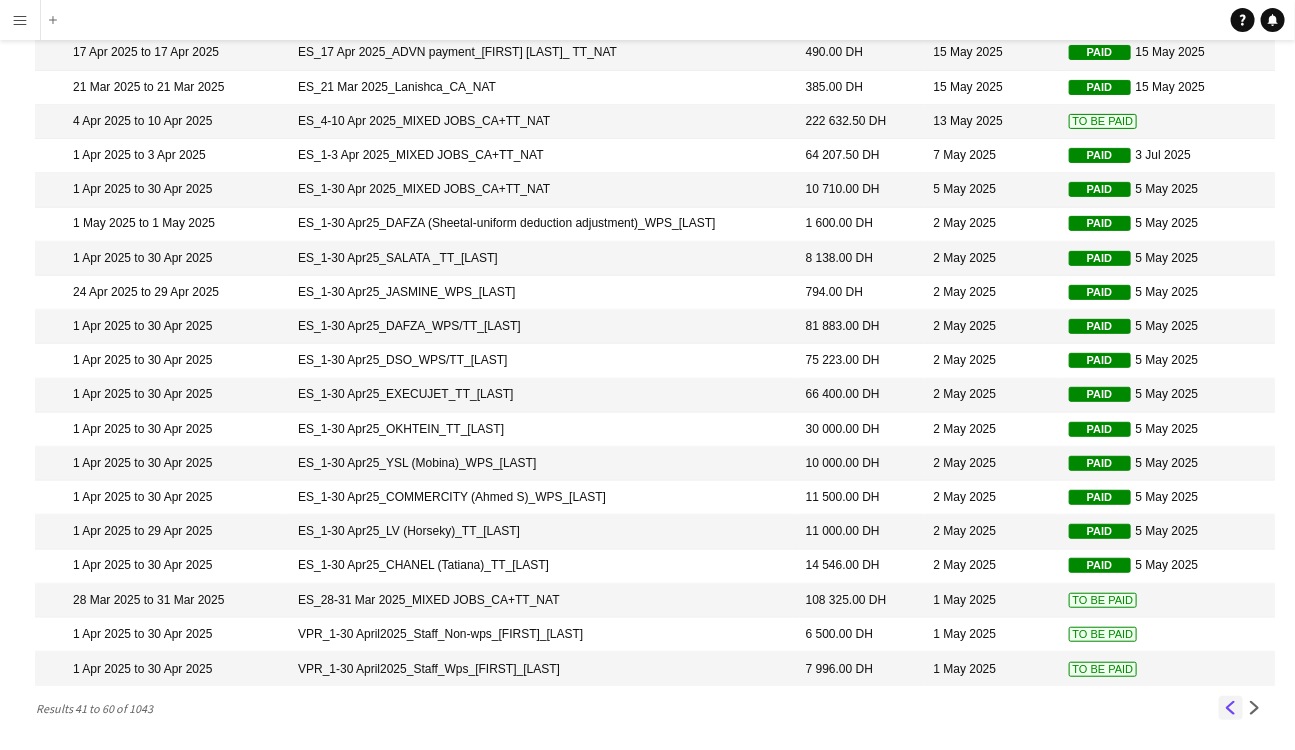 click on "Previous" 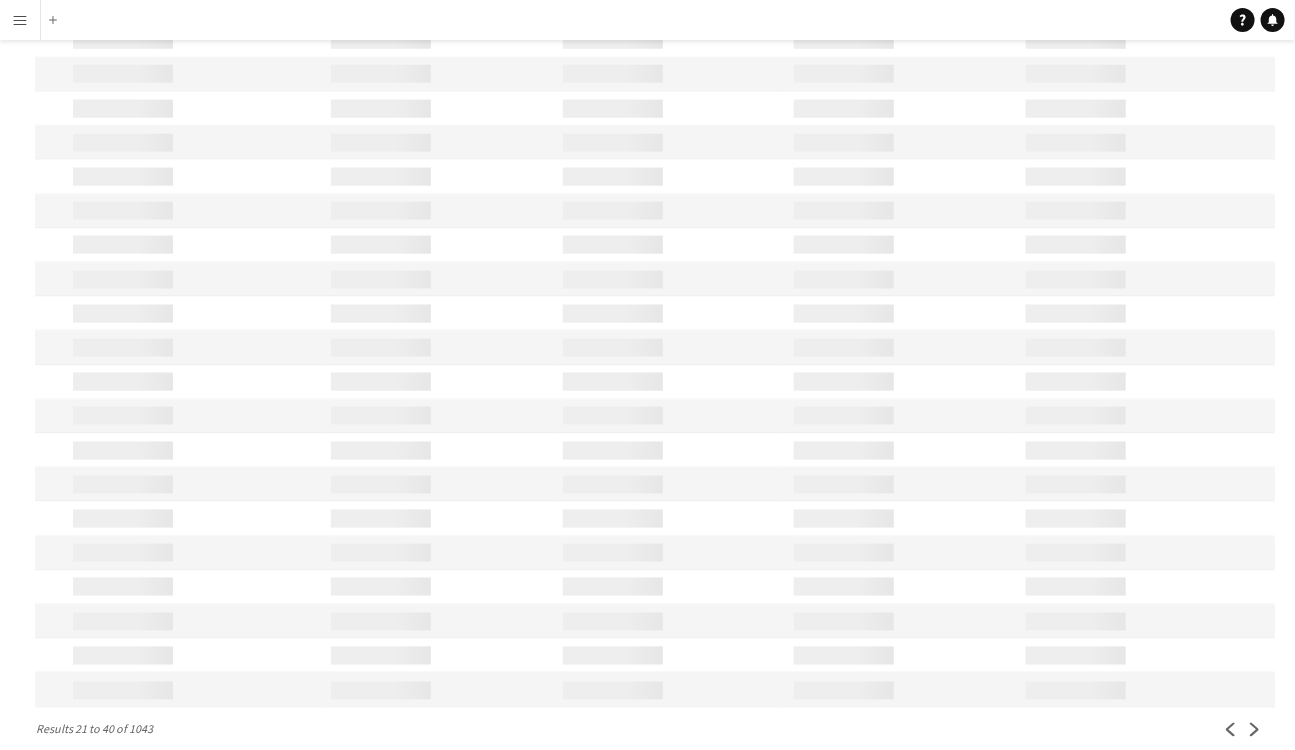scroll, scrollTop: 918, scrollLeft: 0, axis: vertical 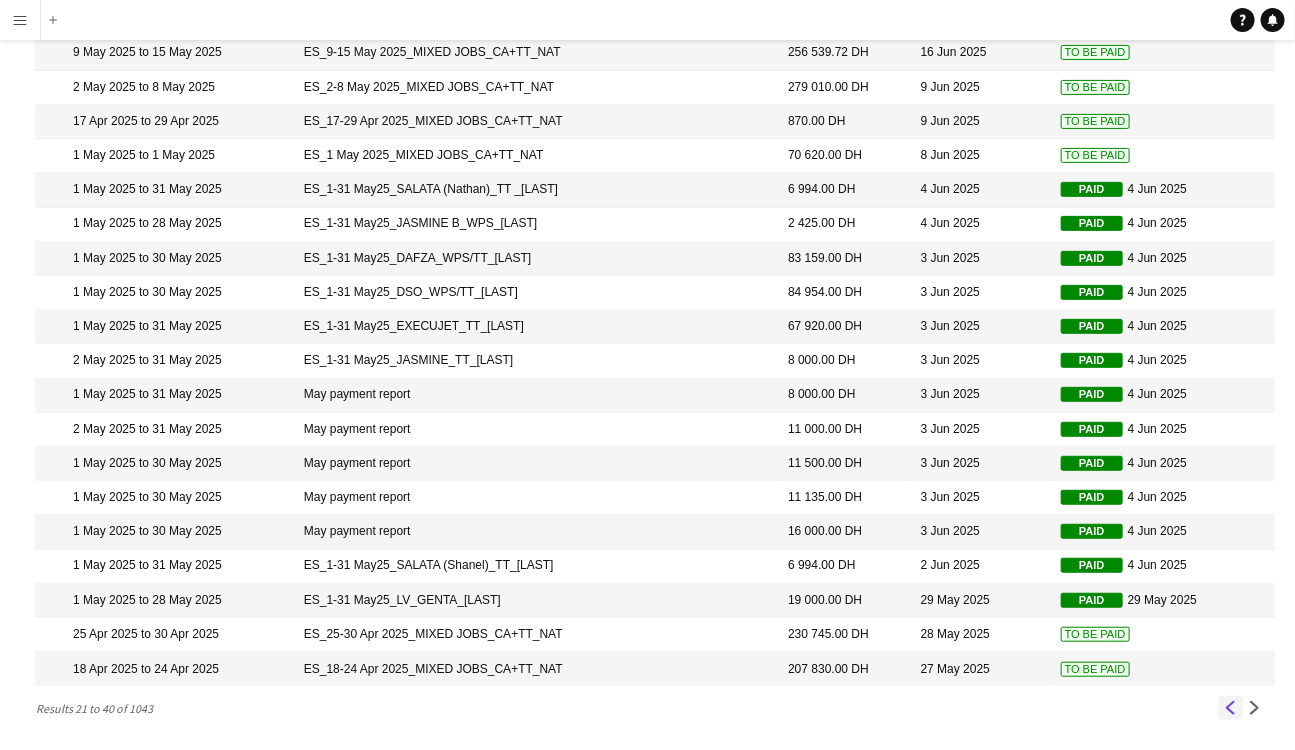 click on "Previous" 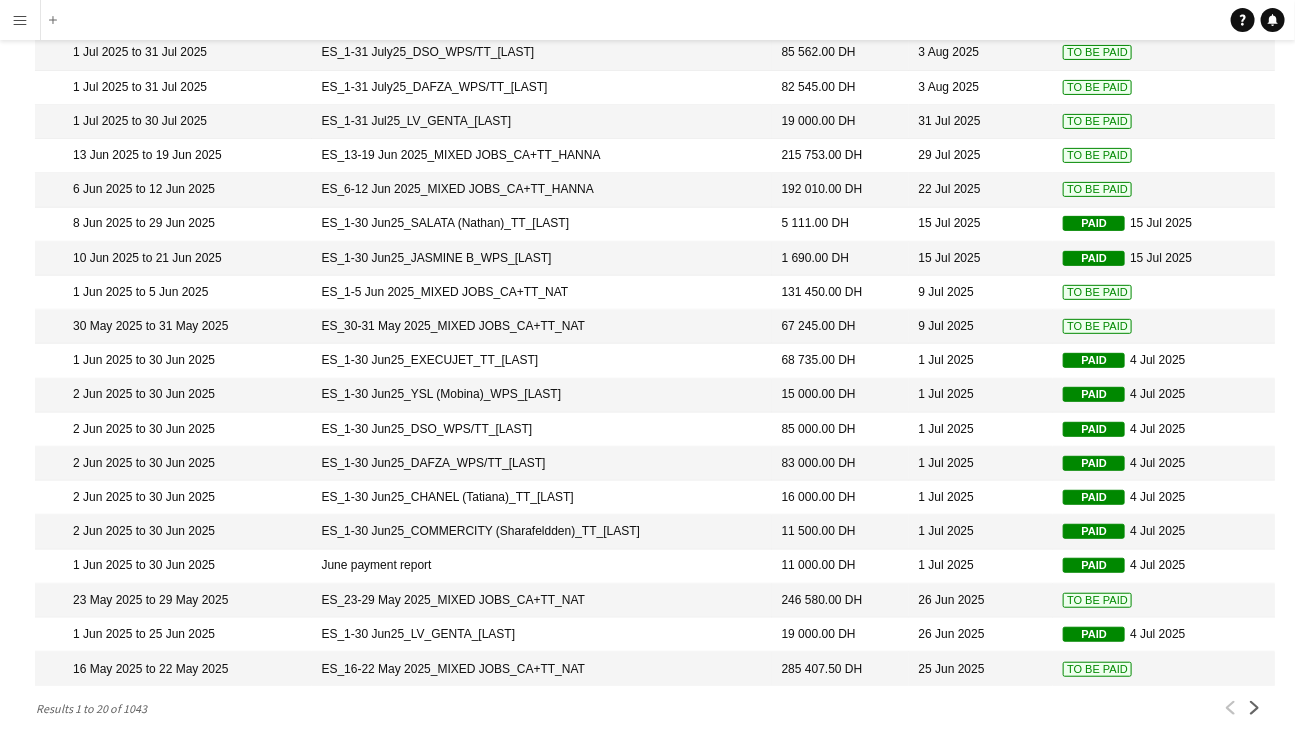 scroll, scrollTop: 0, scrollLeft: 0, axis: both 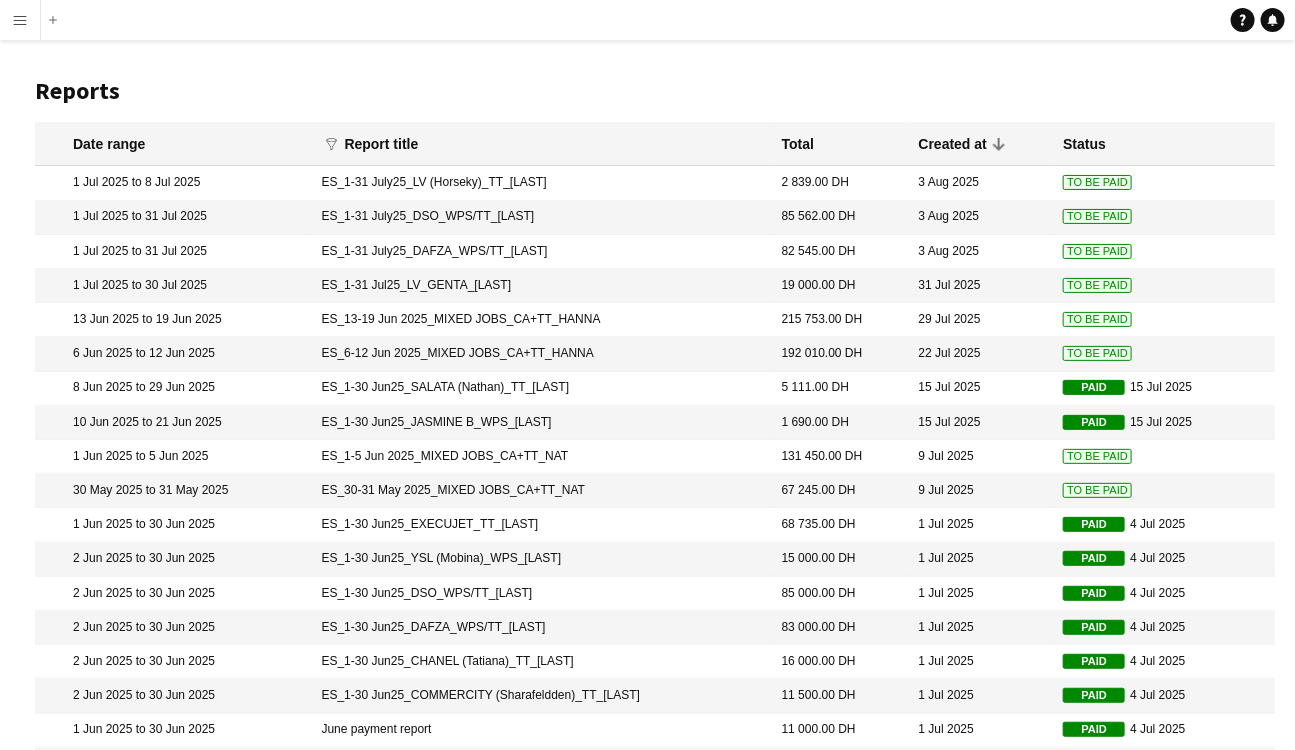 click on "To Be Paid" at bounding box center (1097, 319) 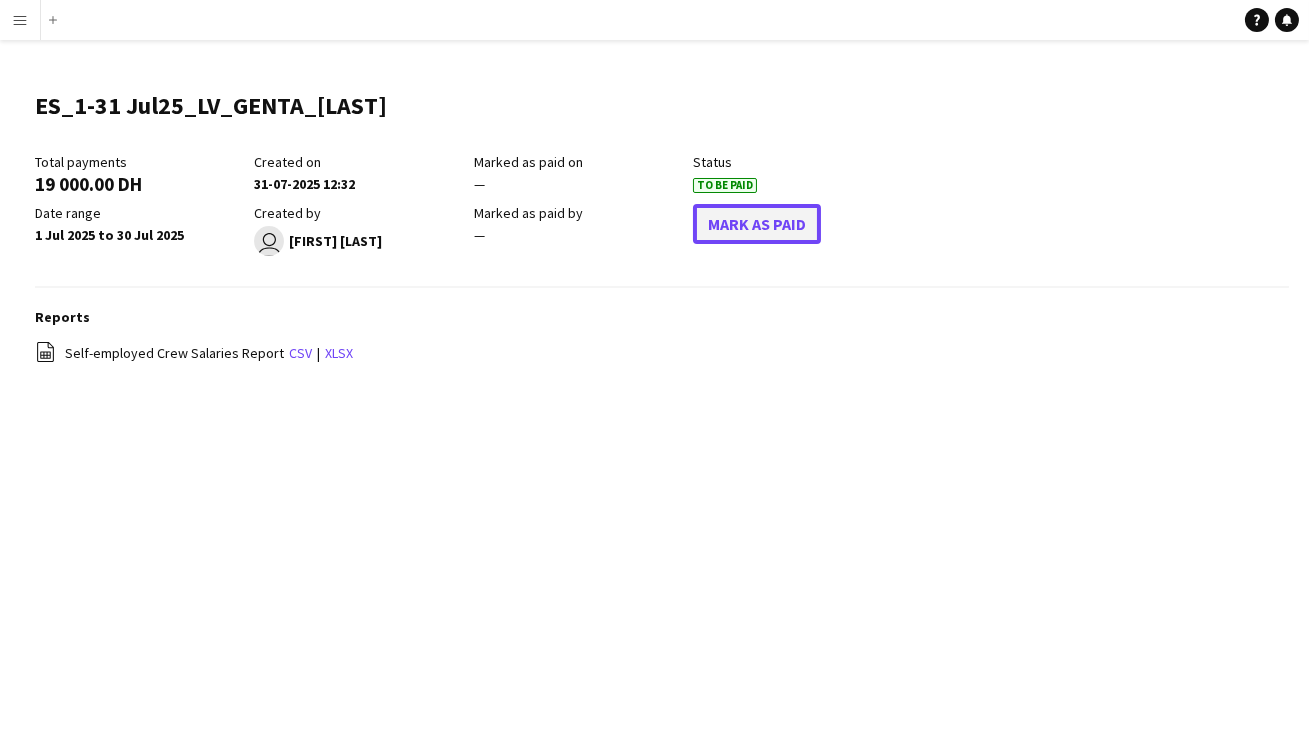 click on "Mark As Paid" 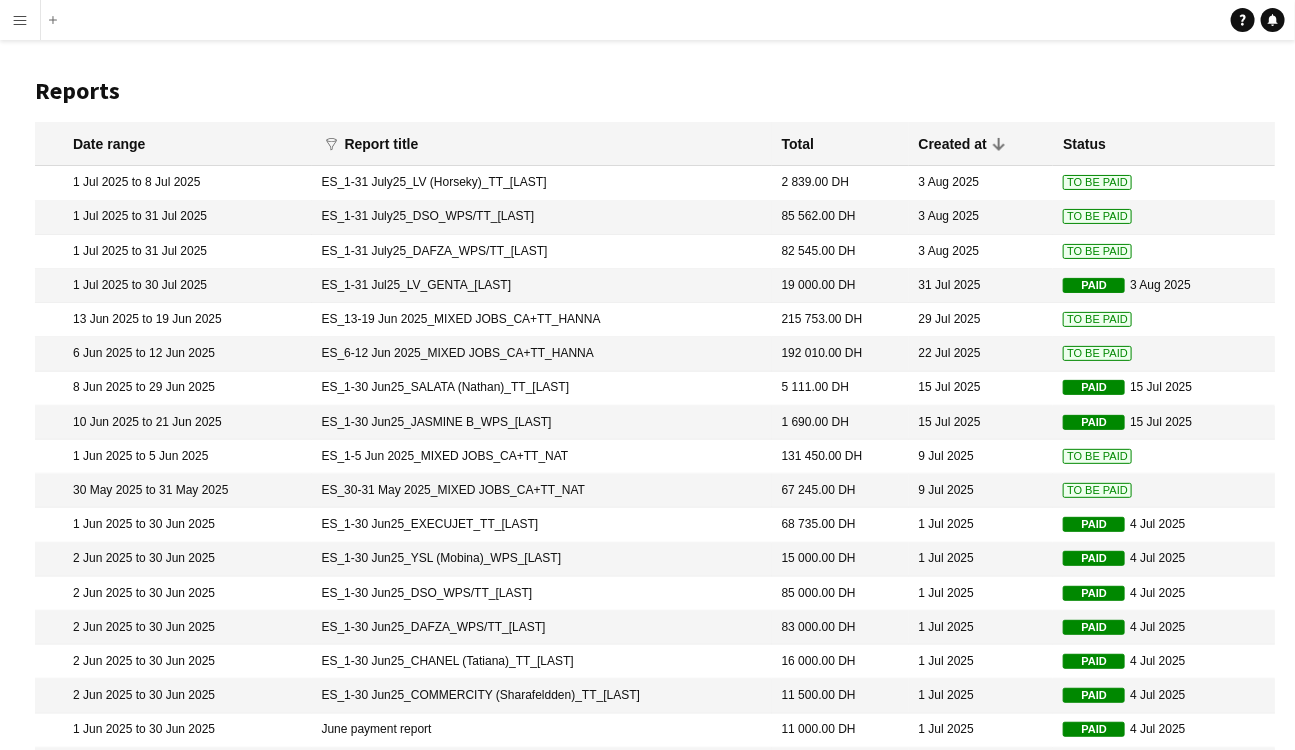 click on "[ID]_[DATE]_[COMPANY]_[ROLE]_[FIRST]" at bounding box center [542, 731] 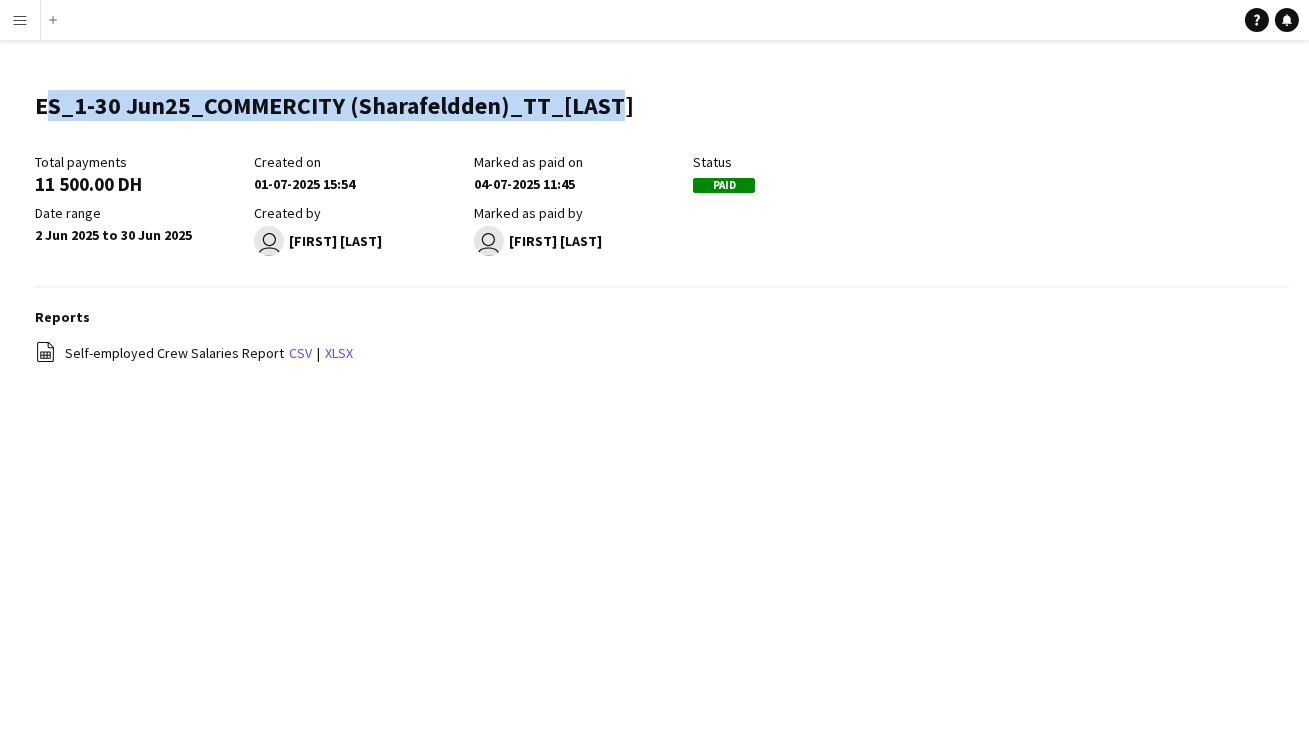 drag, startPoint x: 602, startPoint y: 104, endPoint x: 14, endPoint y: 112, distance: 588.05444 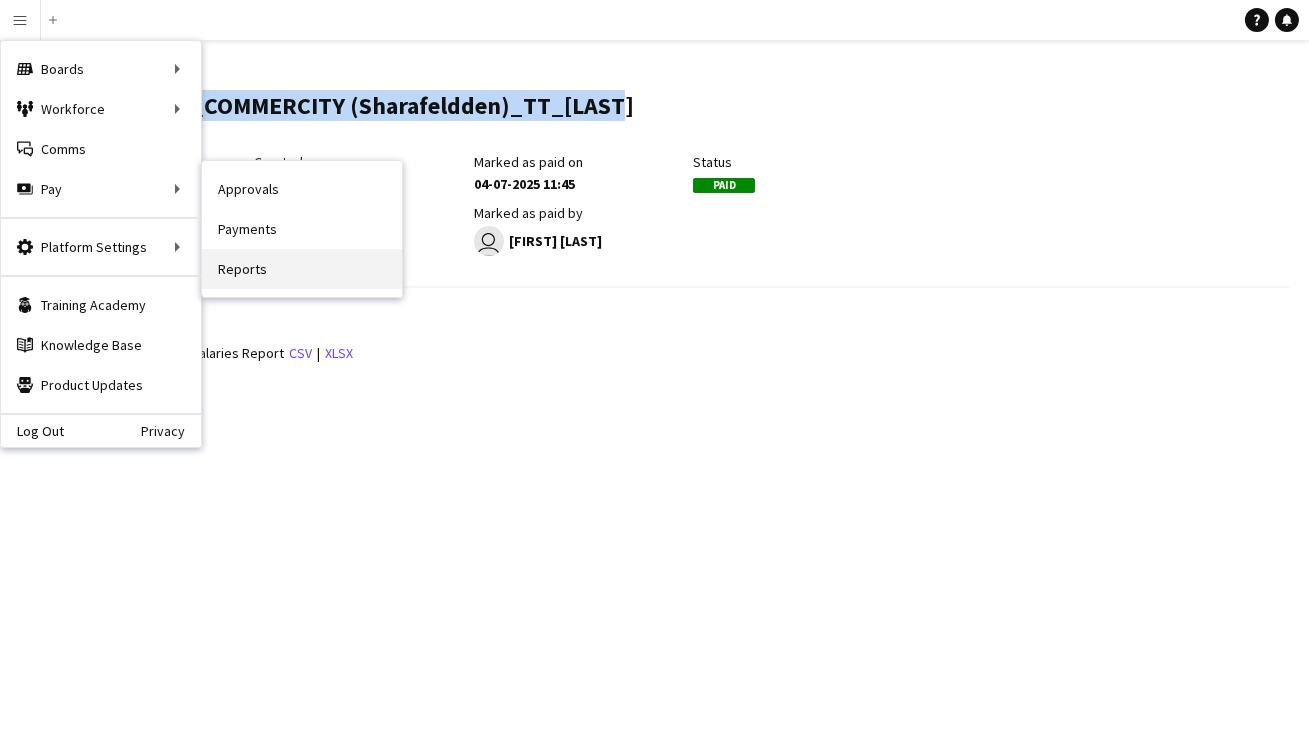 click on "Reports" at bounding box center (302, 269) 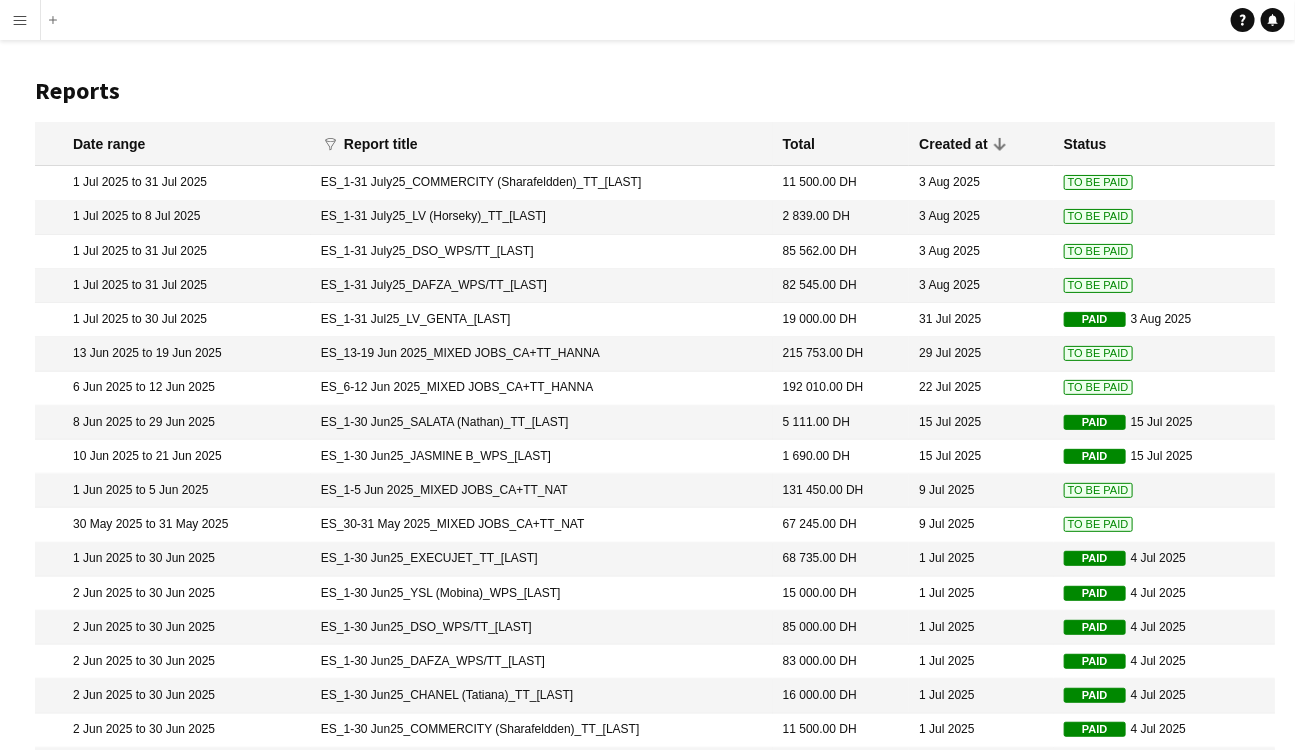 click on "[ID]_[DATE]_[COMPANY]_[ROLE]_[FIRST]" at bounding box center (542, 628) 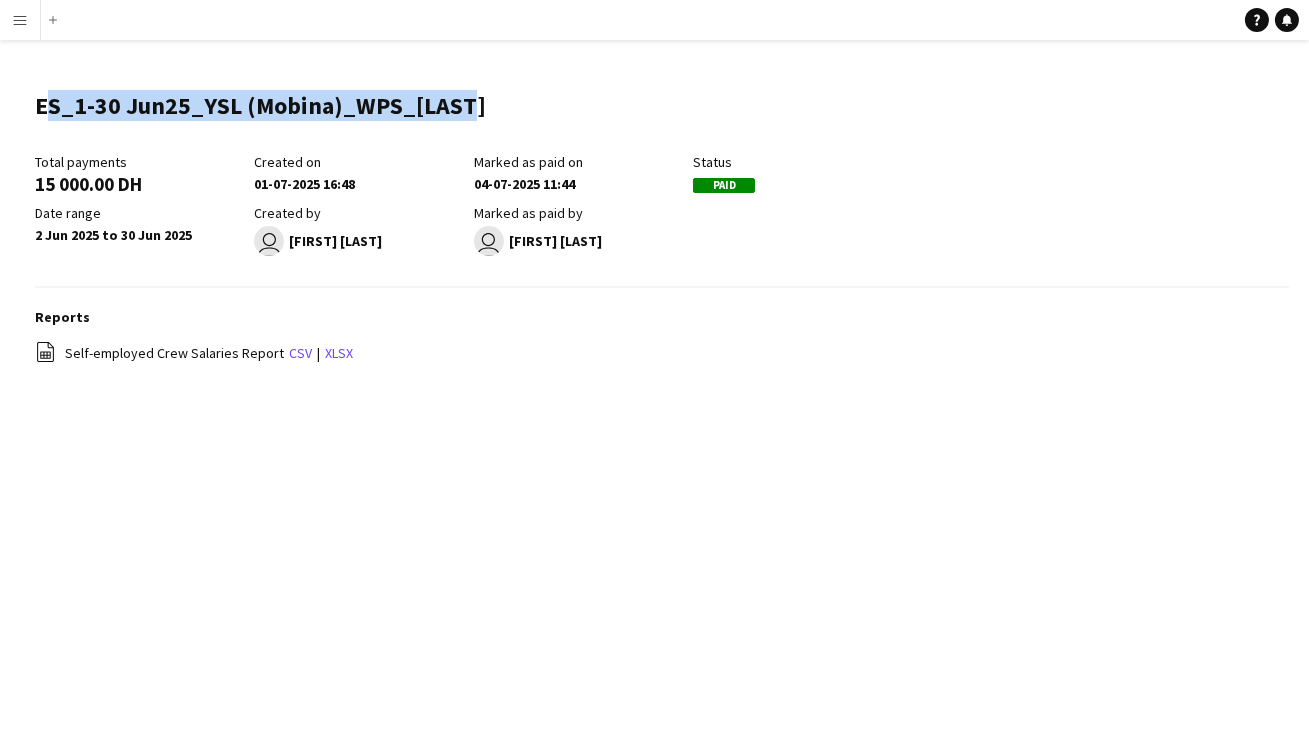 drag, startPoint x: 460, startPoint y: 105, endPoint x: 0, endPoint y: 105, distance: 460 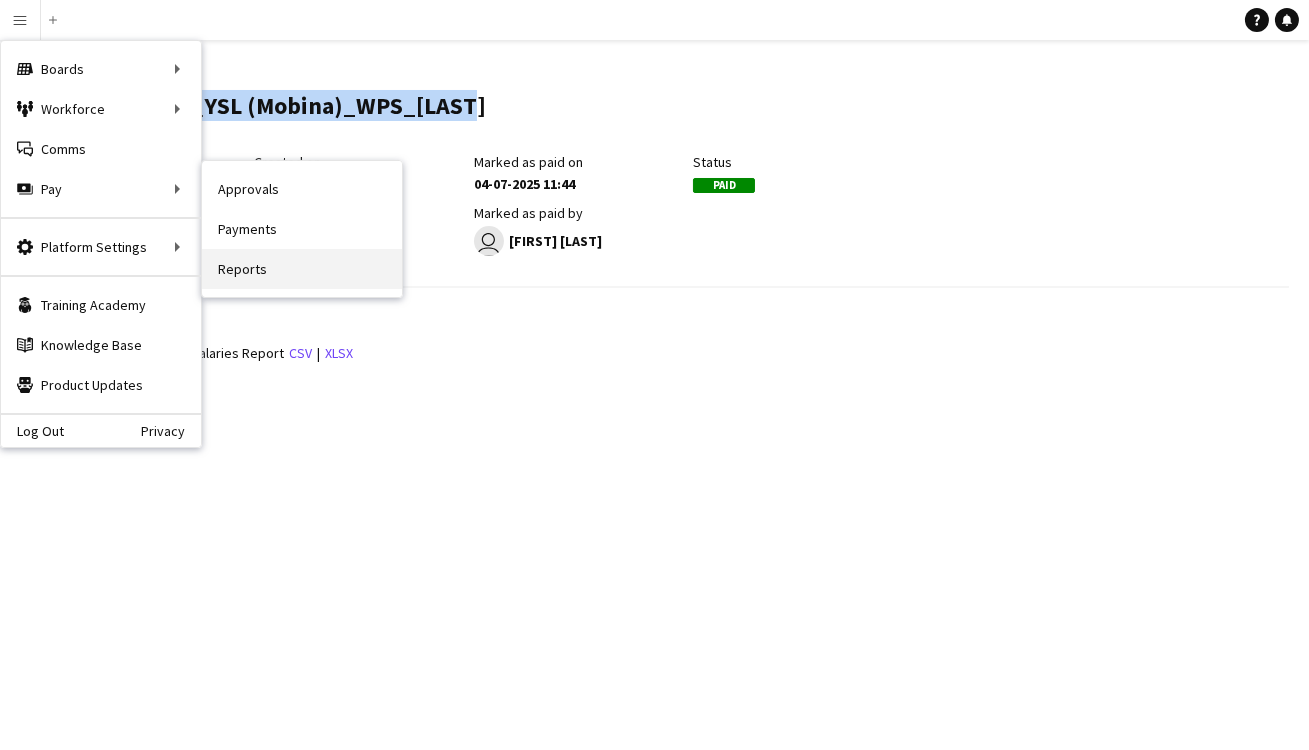 click on "Reports" at bounding box center [302, 269] 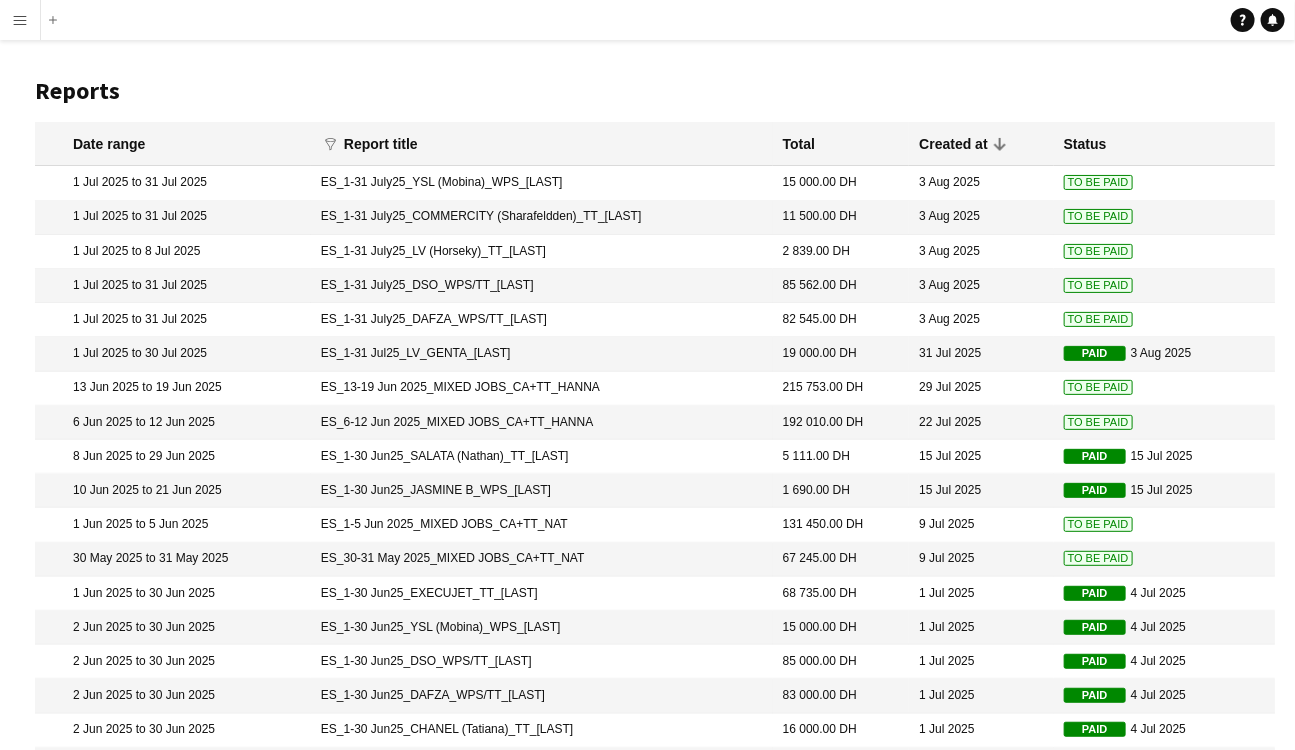 scroll, scrollTop: 90, scrollLeft: 0, axis: vertical 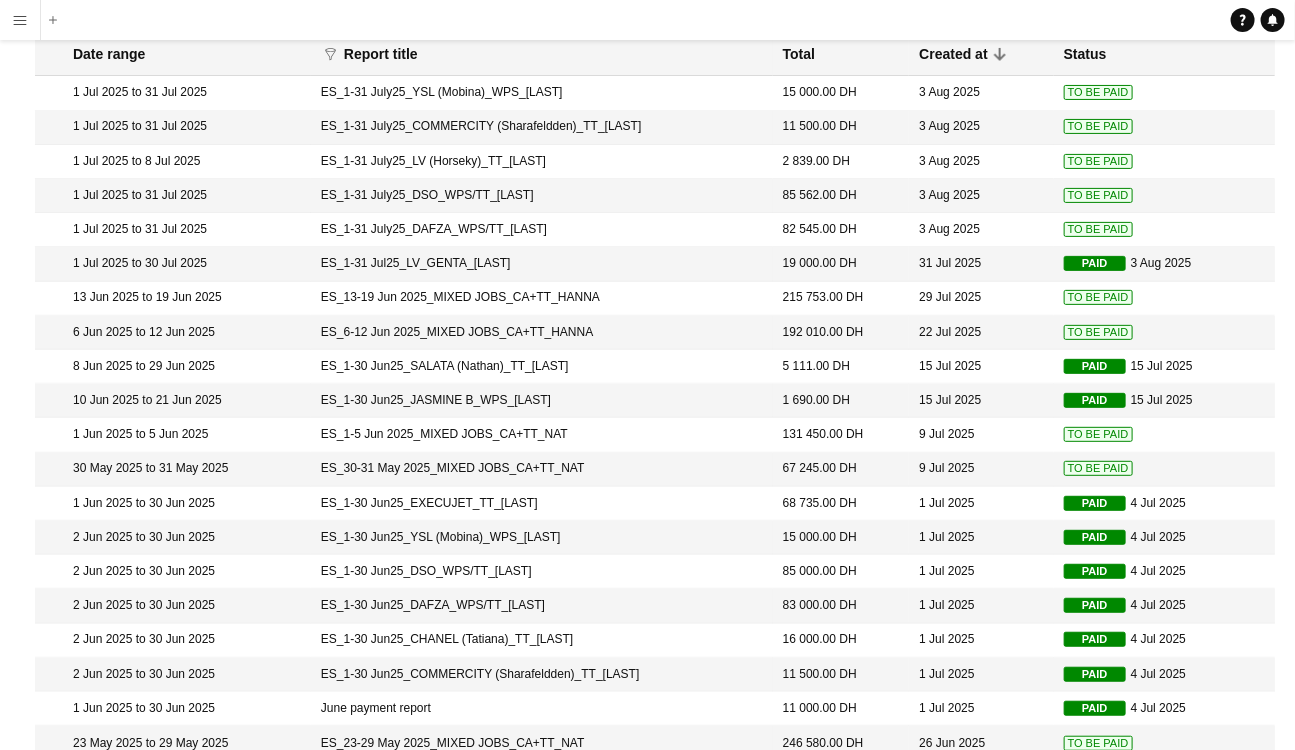 click on "[ID]_[DATE]_[COMPANY]_[ROLE]_[FIRST]" at bounding box center (542, 675) 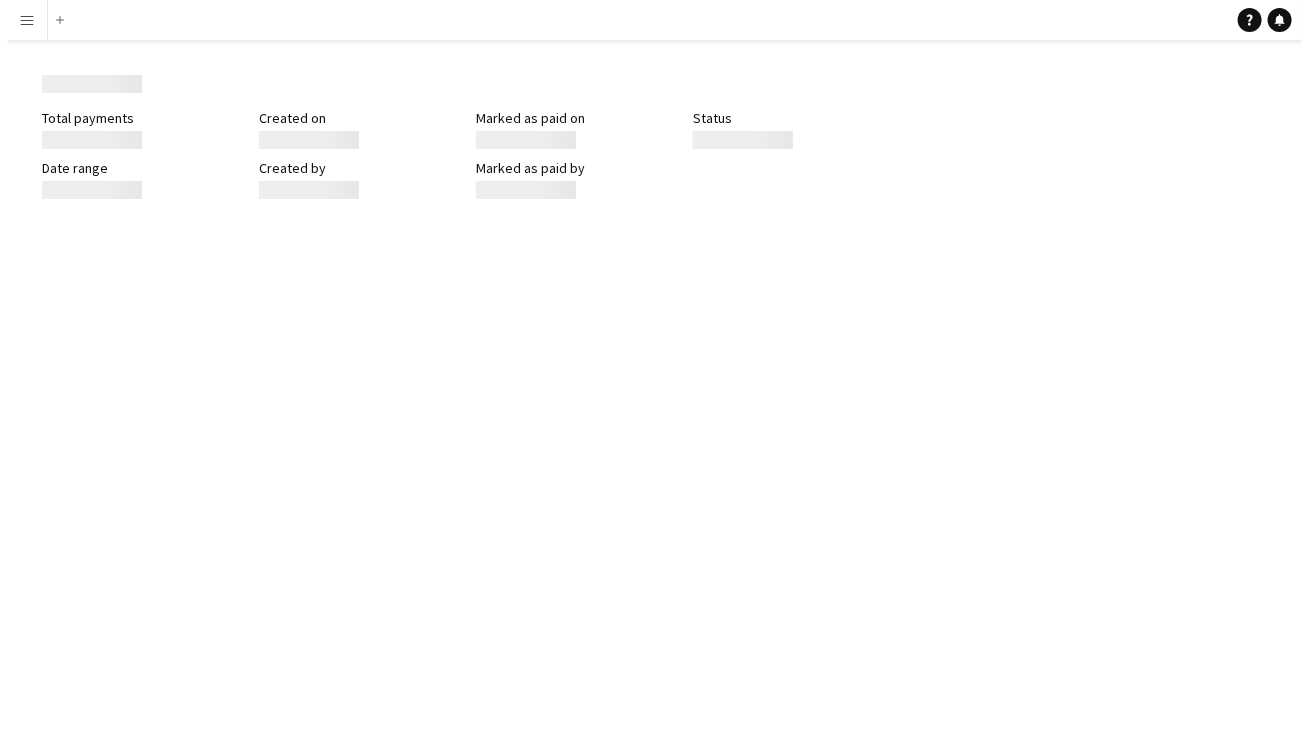 scroll, scrollTop: 0, scrollLeft: 0, axis: both 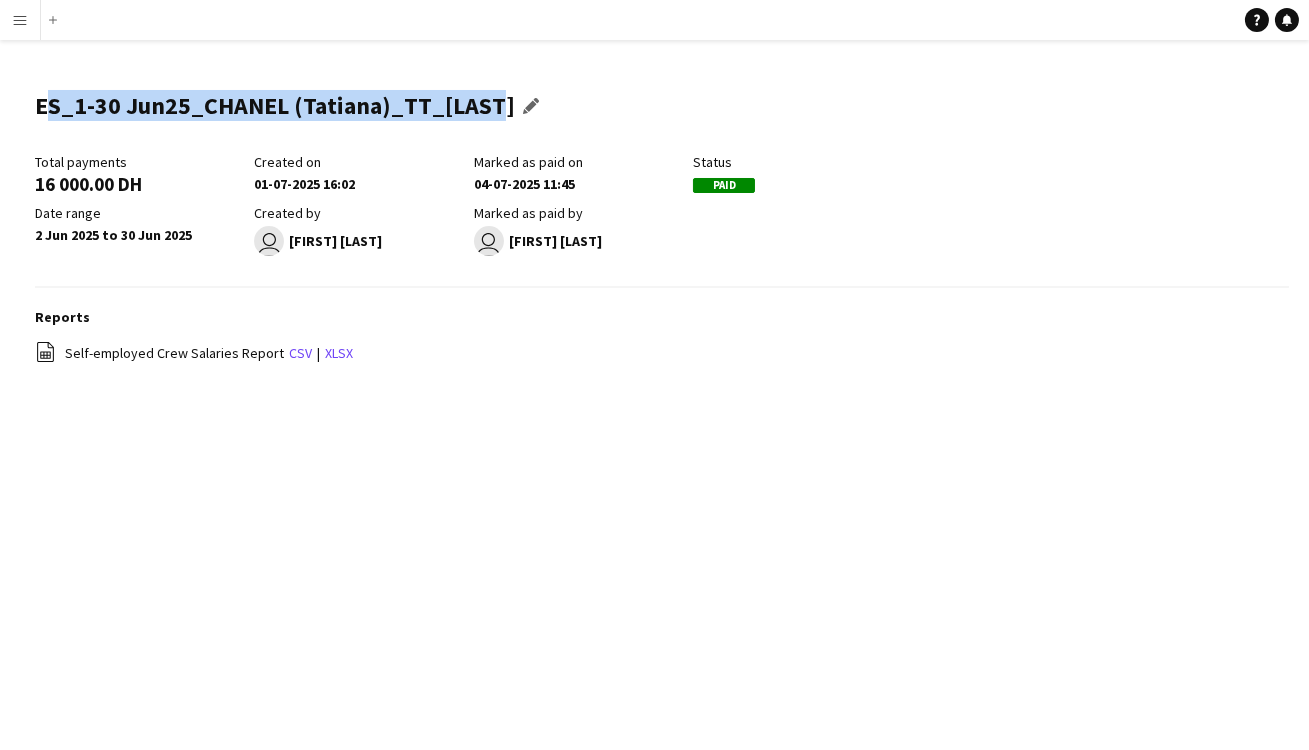 drag, startPoint x: 489, startPoint y: 102, endPoint x: 40, endPoint y: 119, distance: 449.32172 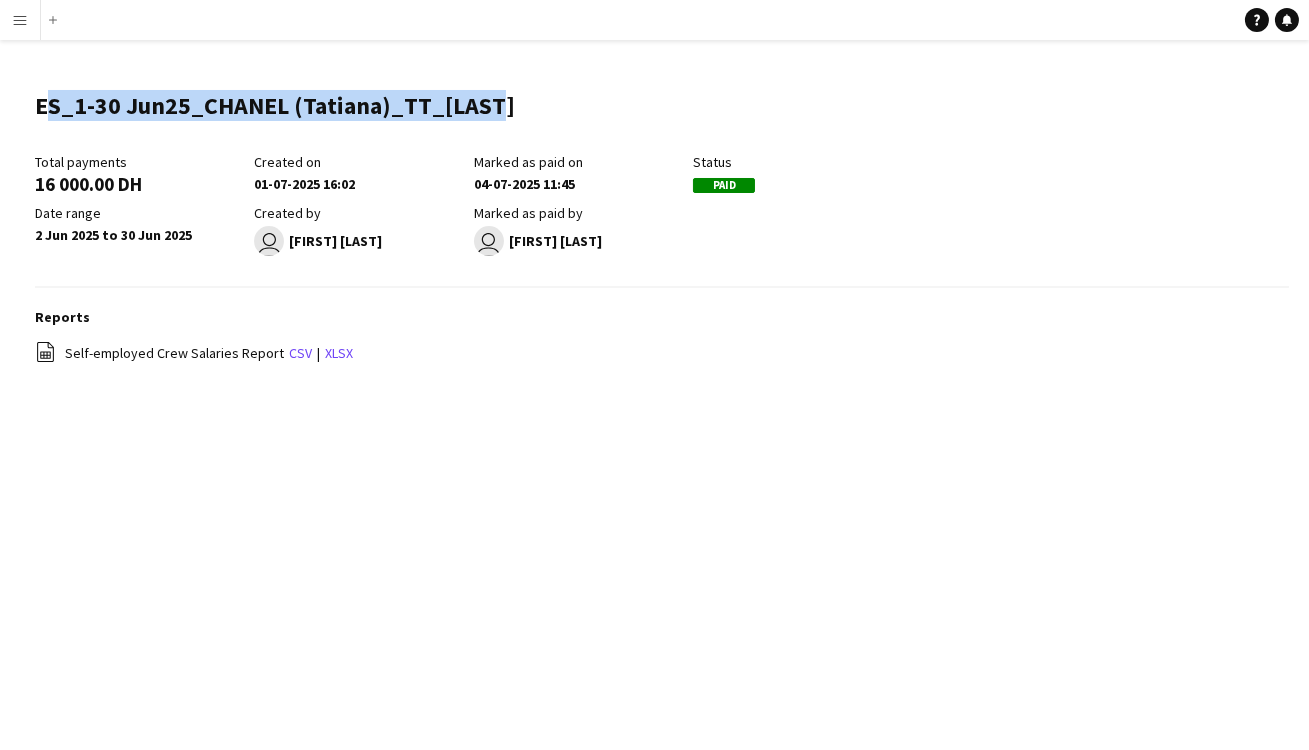 click on "Menu" at bounding box center [20, 20] 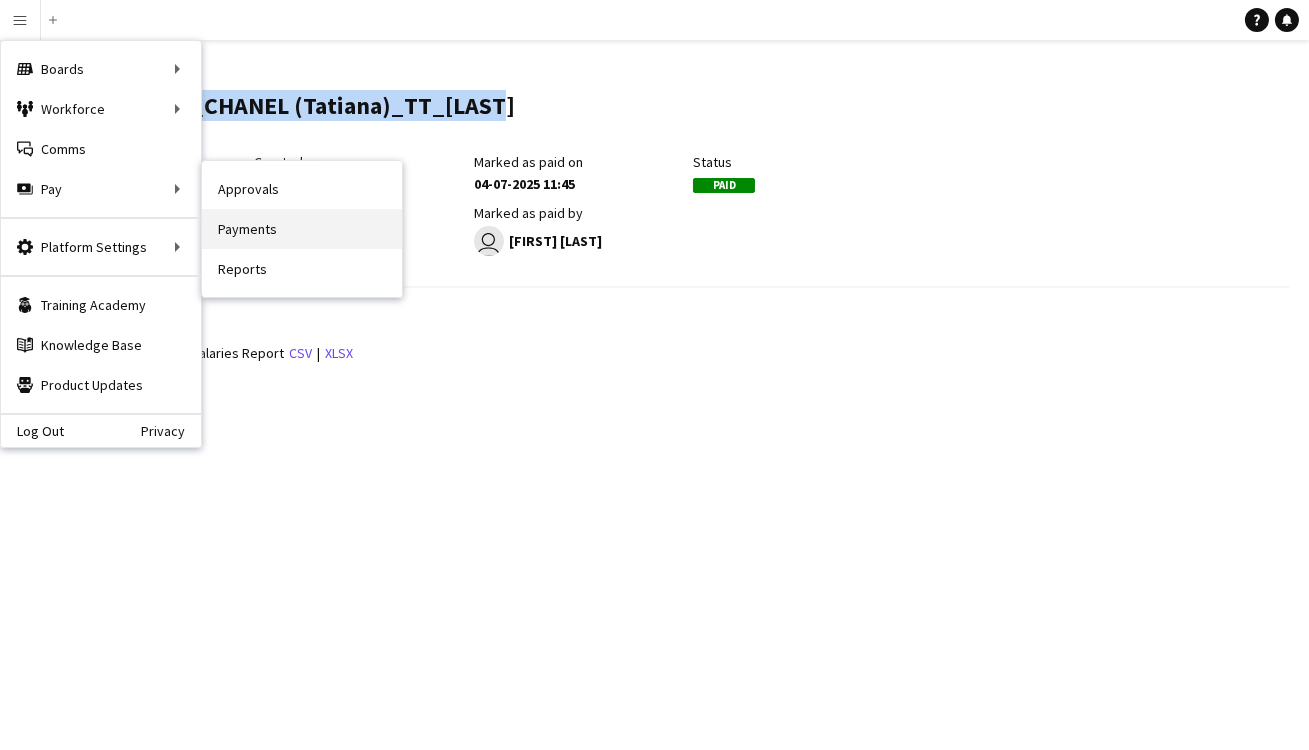 click on "Payments" at bounding box center [302, 229] 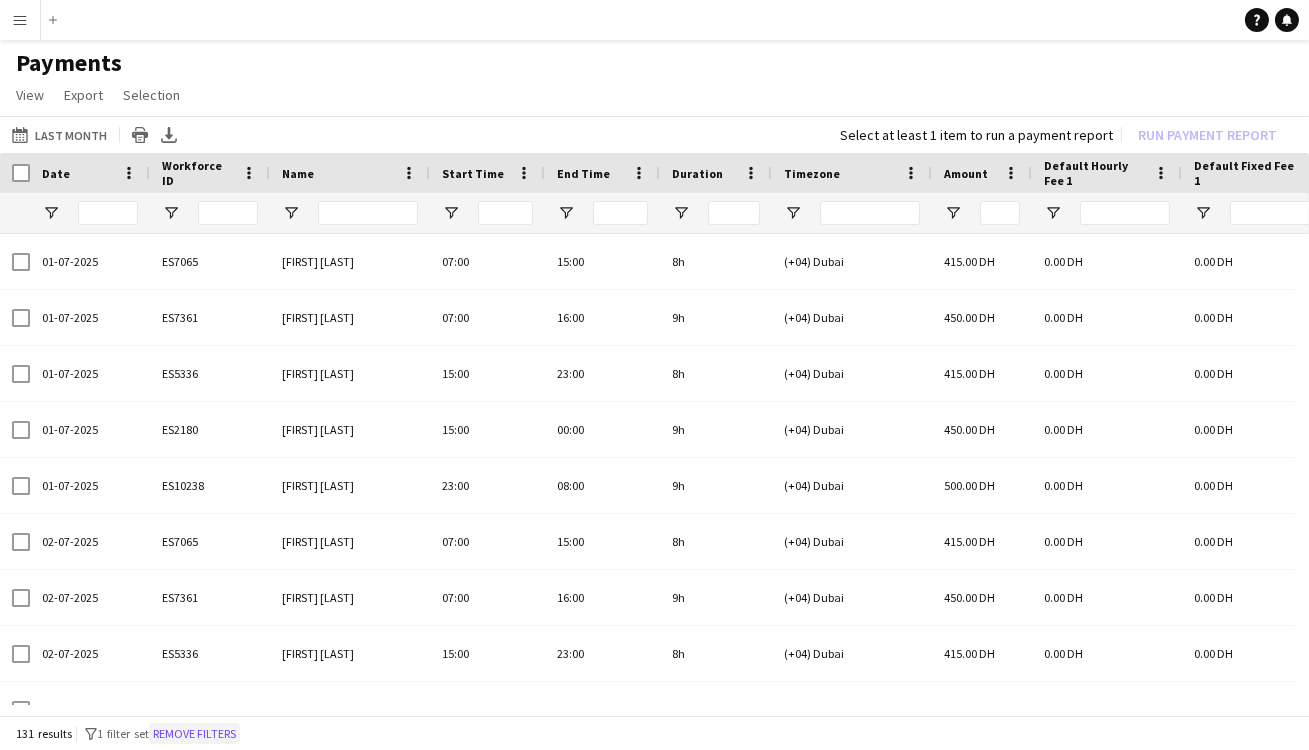 click on "Remove filters" 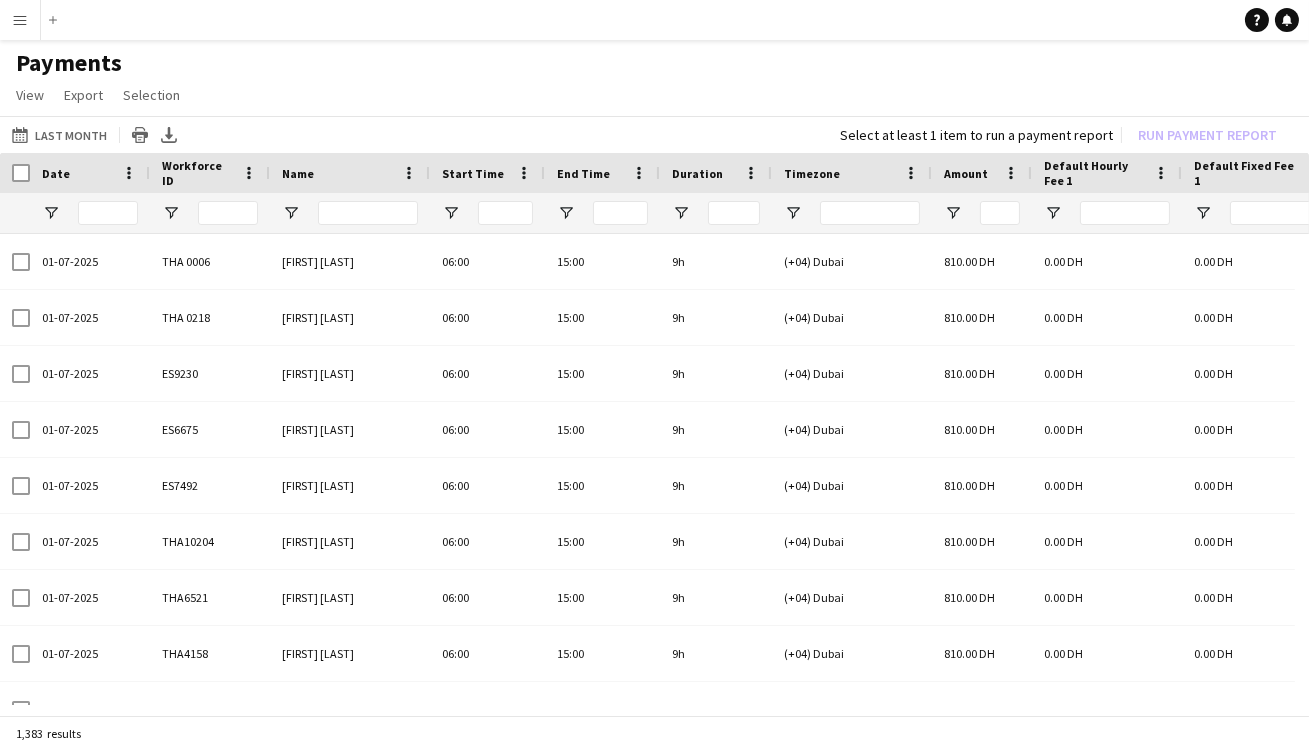 click on "[NUMBER] results" 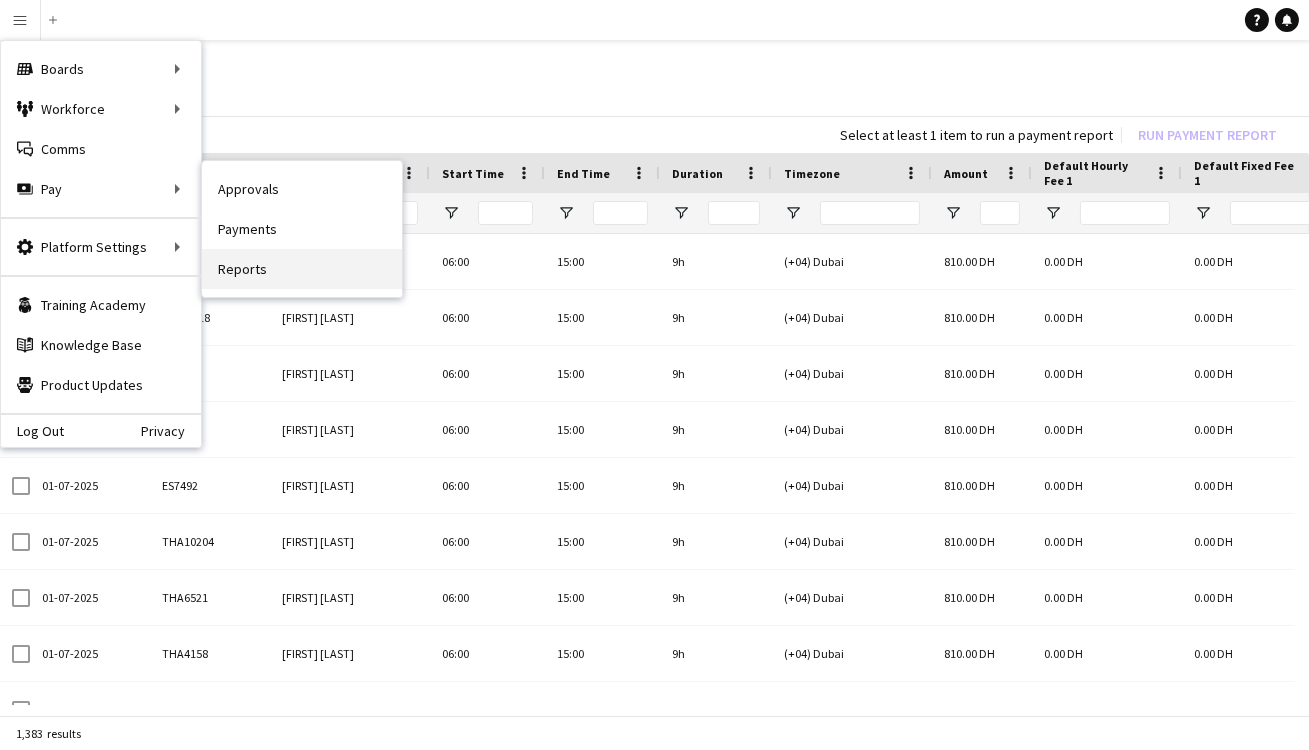 click on "Reports" at bounding box center [302, 269] 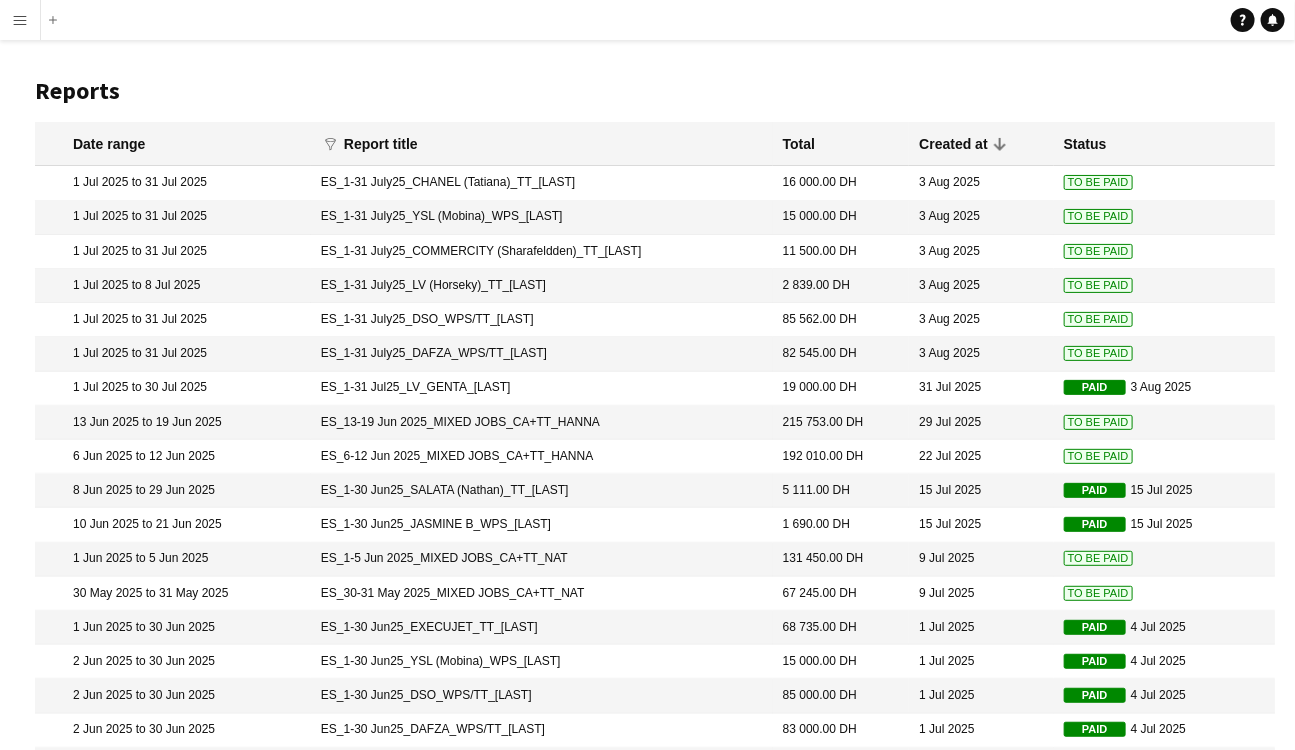 click on "[ID]_[DATE]_[COMPANY]_[ROLE]_[FIRST]" at bounding box center [542, 662] 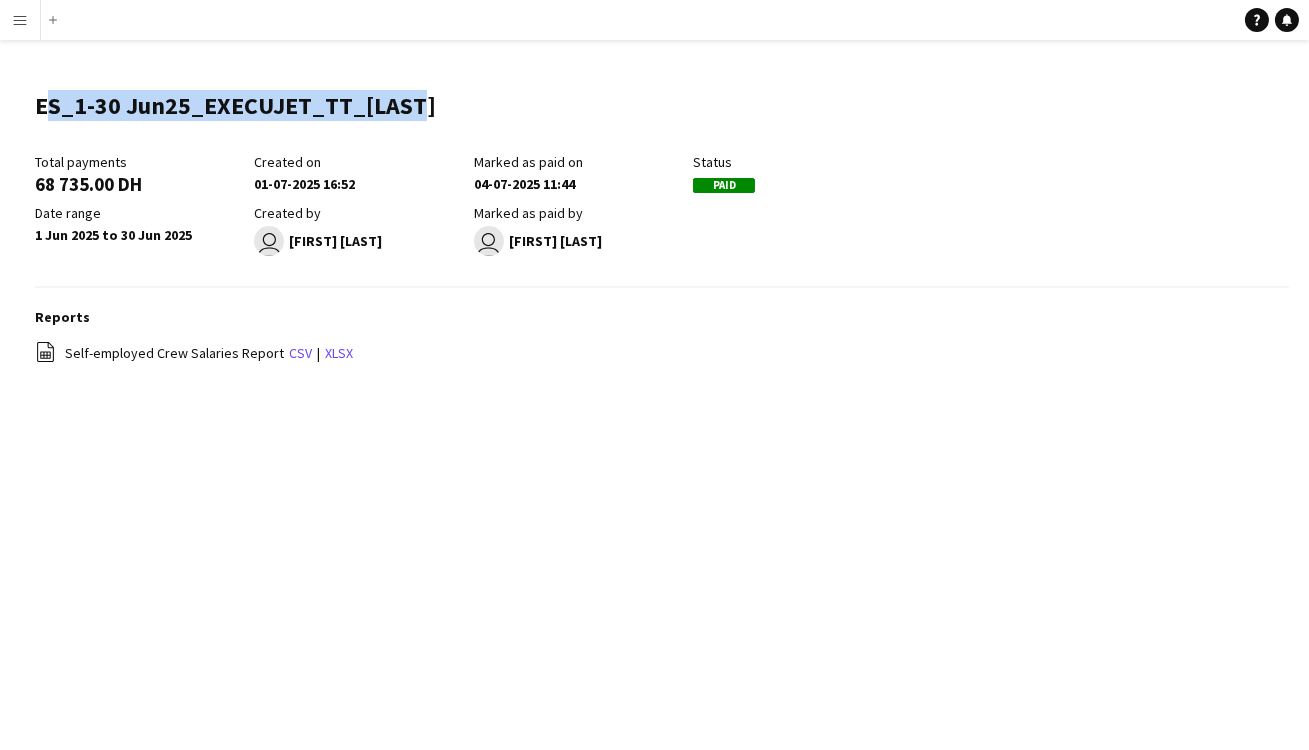 drag, startPoint x: 410, startPoint y: 106, endPoint x: 20, endPoint y: 99, distance: 390.0628 